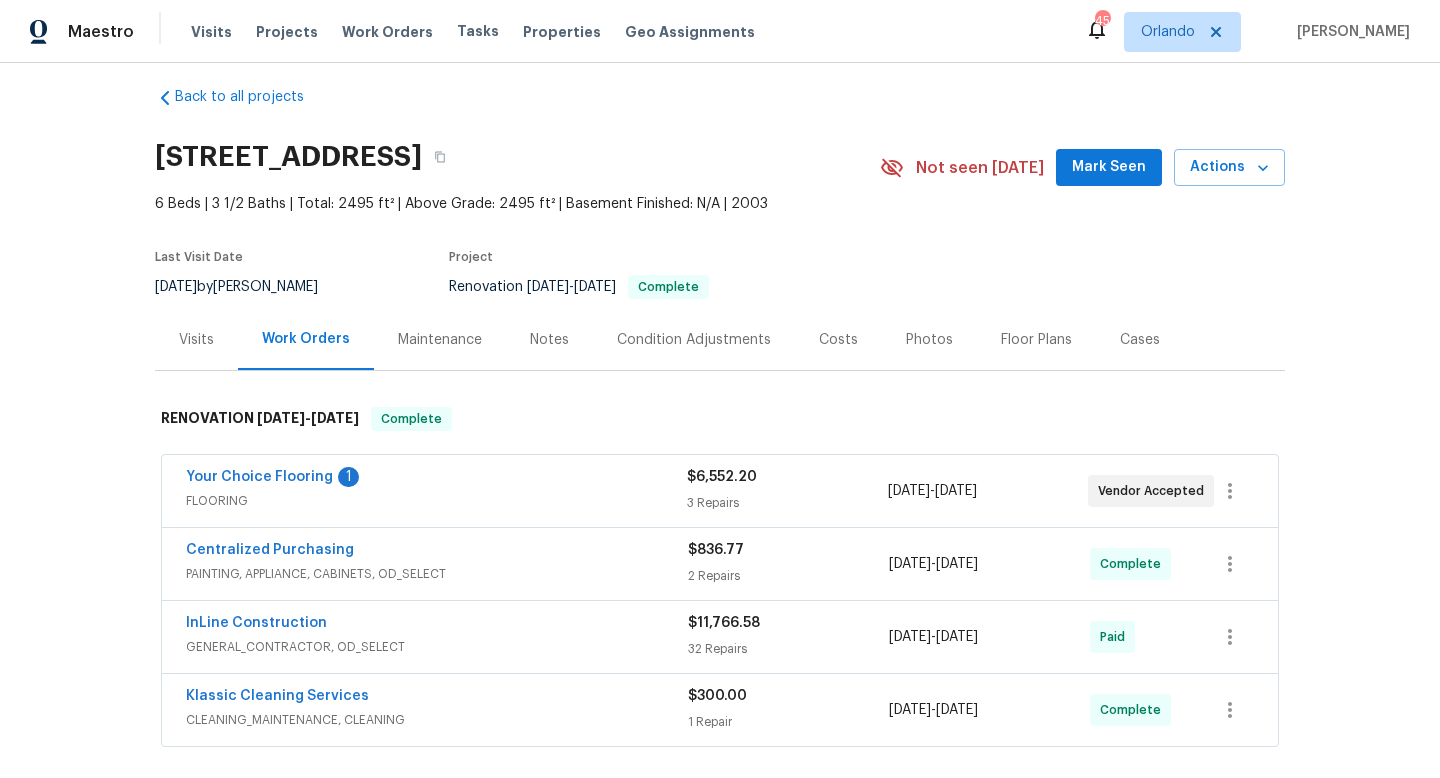scroll, scrollTop: 0, scrollLeft: 0, axis: both 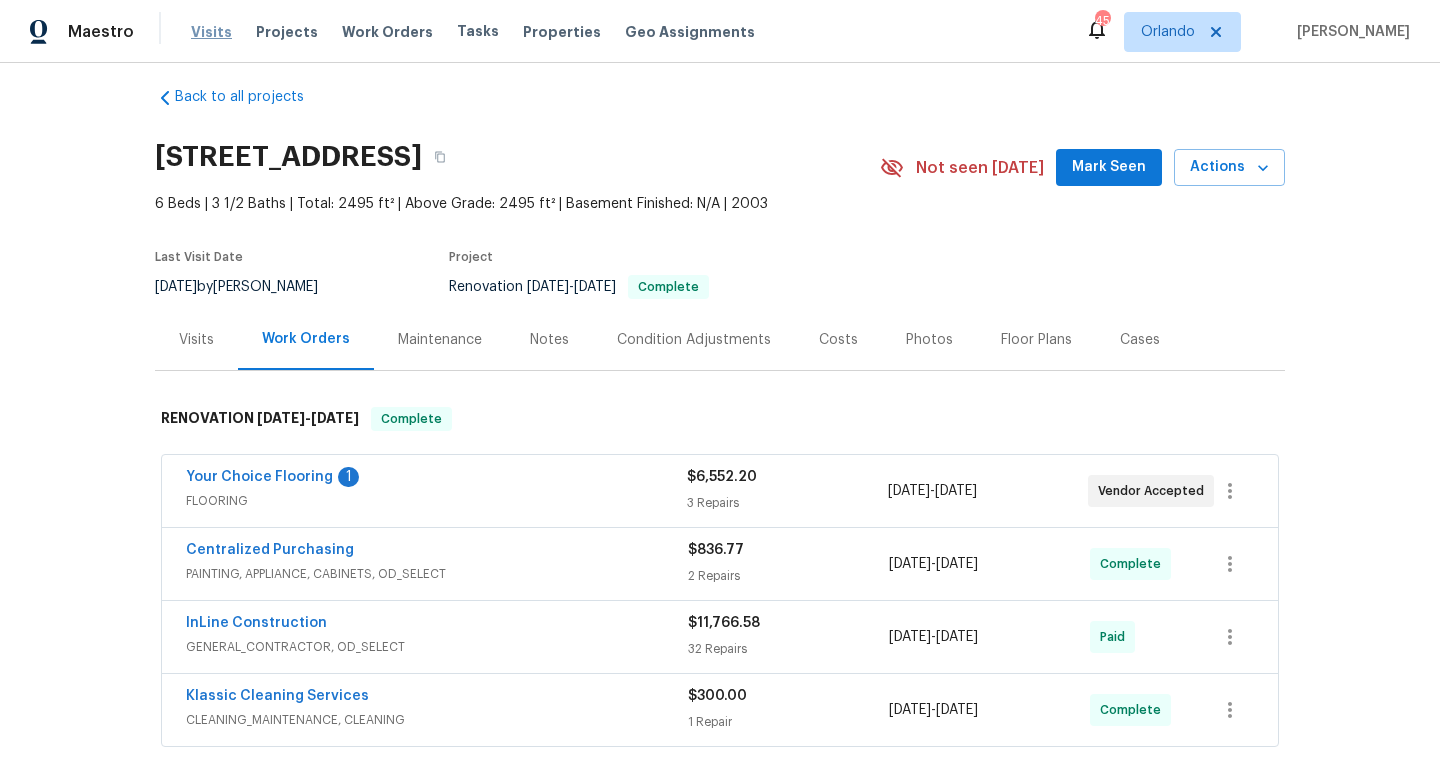 click on "Visits" at bounding box center [211, 32] 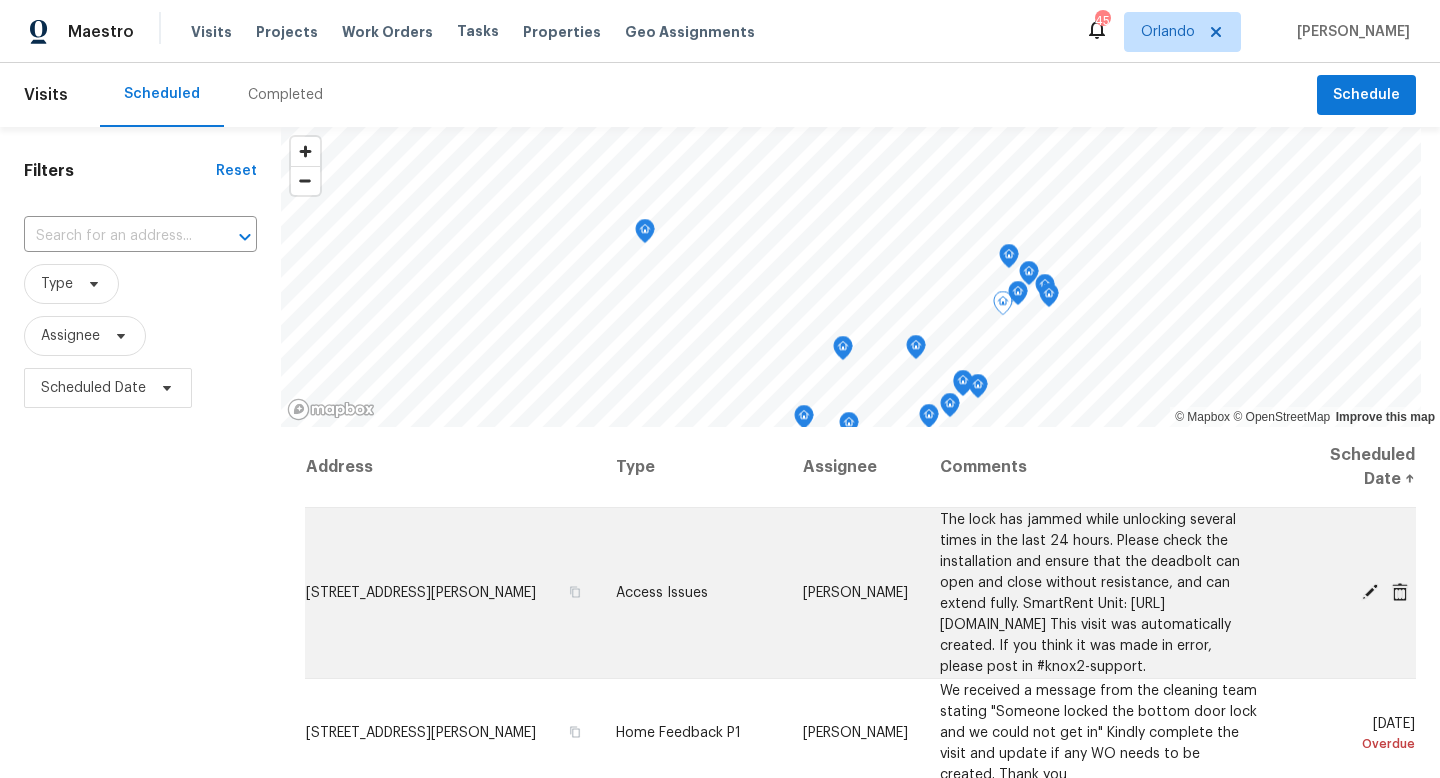 click 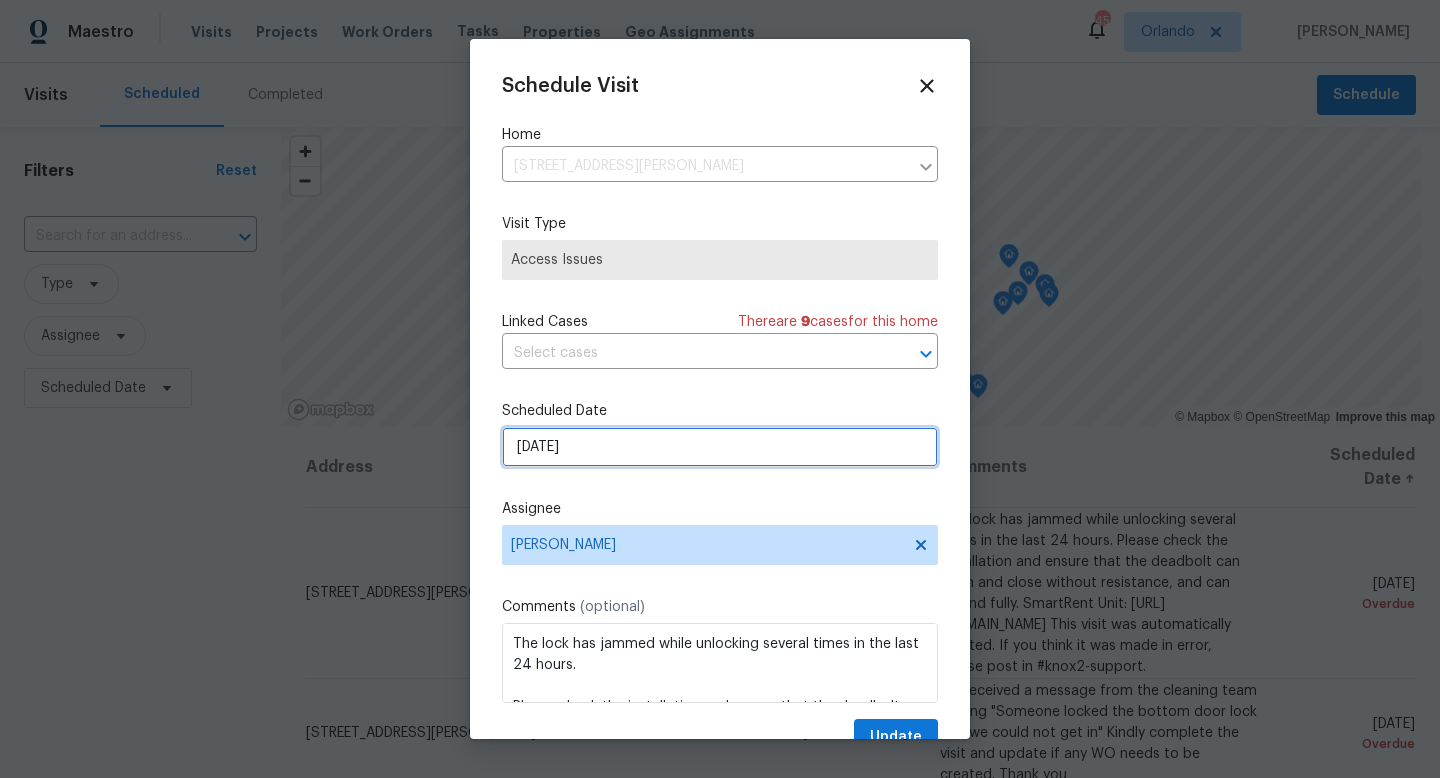 click on "[DATE]" at bounding box center [720, 447] 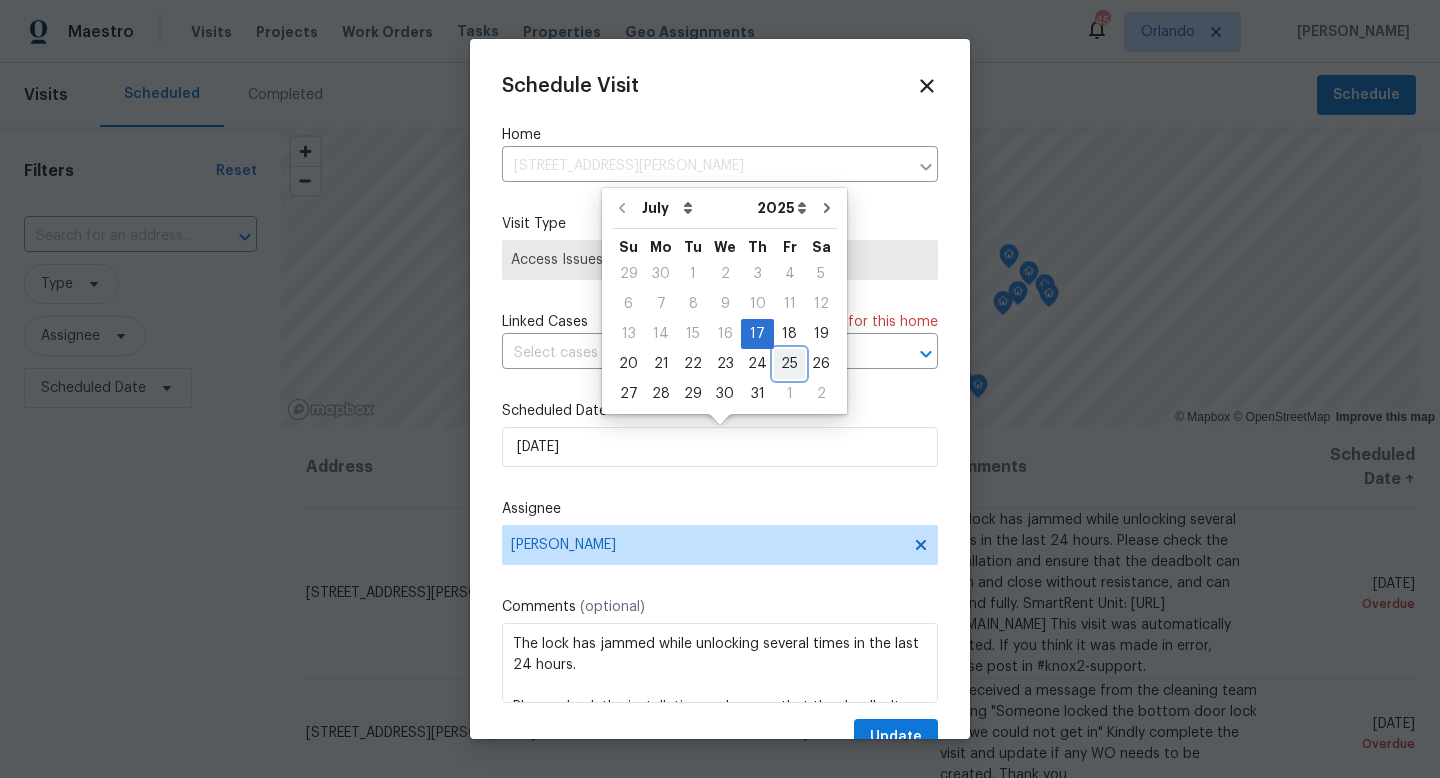 click on "25" at bounding box center (789, 364) 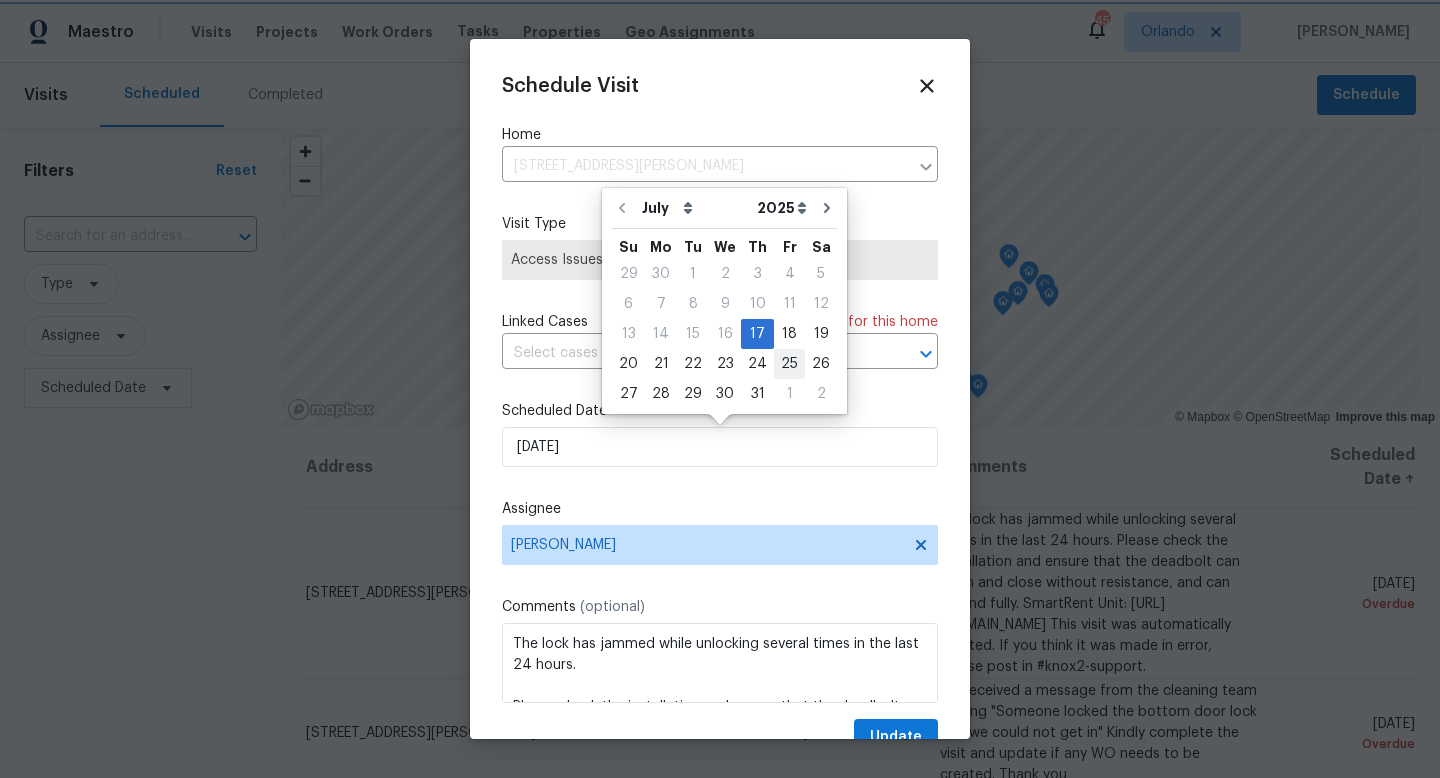 type on "[DATE]" 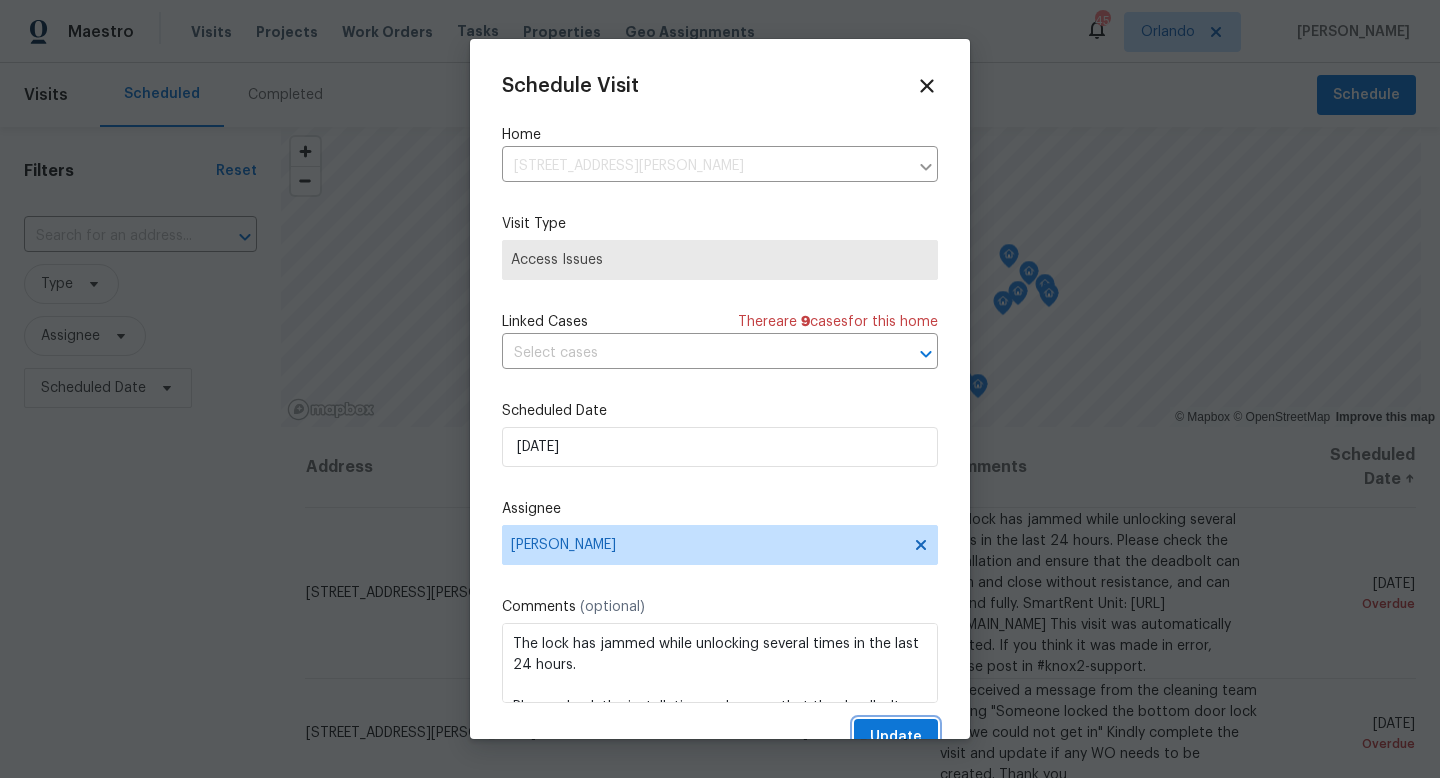 click on "Update" at bounding box center [896, 737] 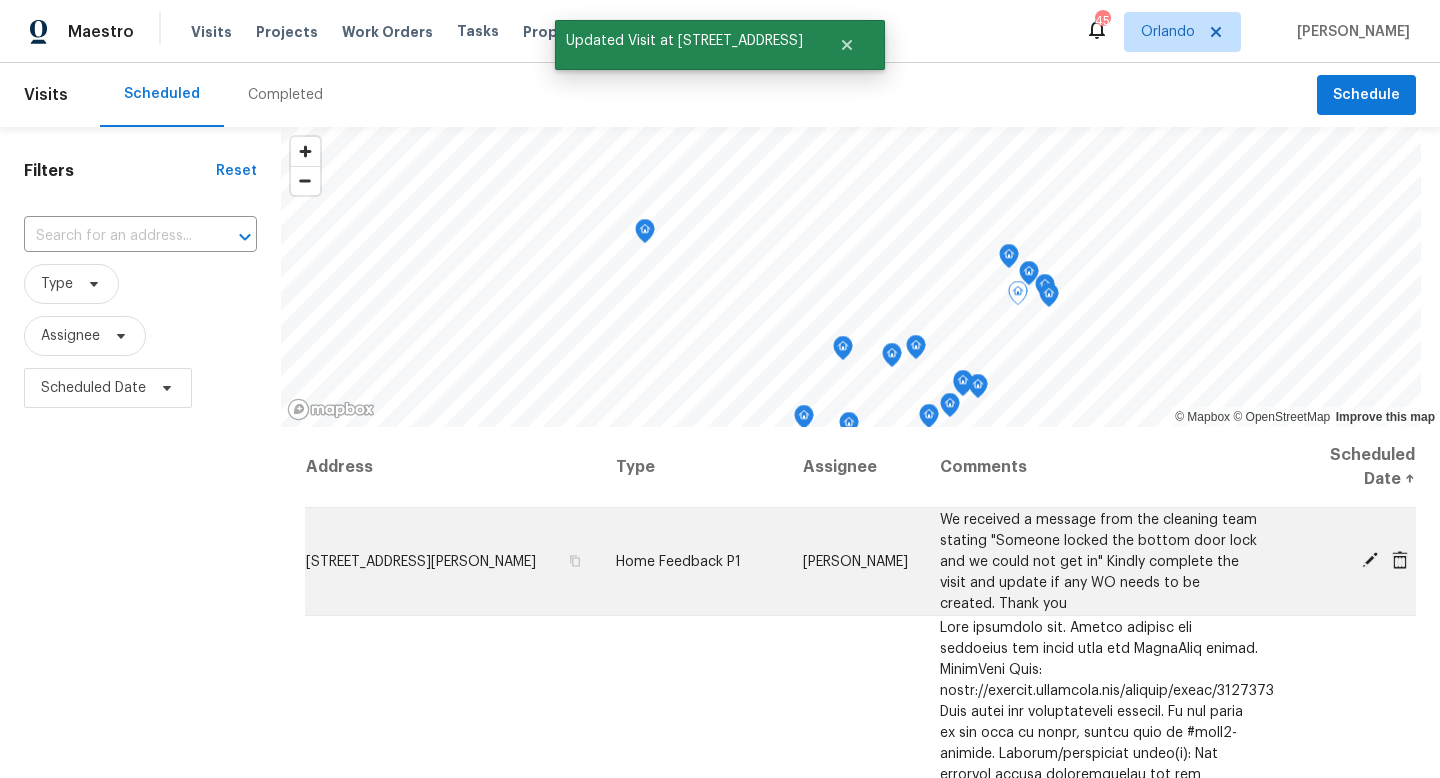 click 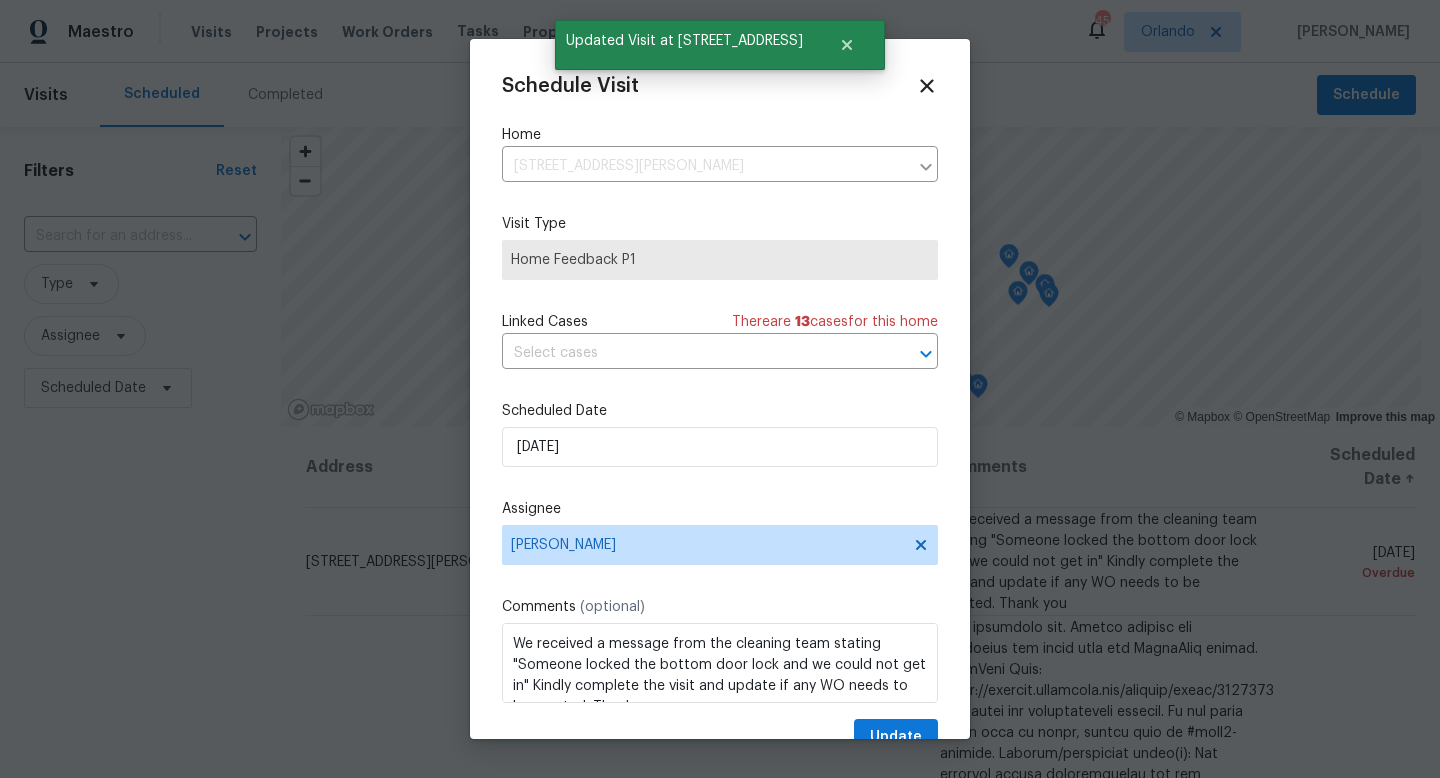 click on "Schedule Visit Home   [STREET_ADDRESS][PERSON_NAME] ​ Visit Type   Home Feedback P1 Linked Cases There  are   13  case s  for this home   ​ Scheduled Date   [DATE] Assignee   [PERSON_NAME] Comments   (optional)  We received a message from the cleaning team stating "Someone locked the bottom door lock and we could not get in" Kindly complete the visit and update if any WO needs to be created. Thank you Update" at bounding box center [720, 413] 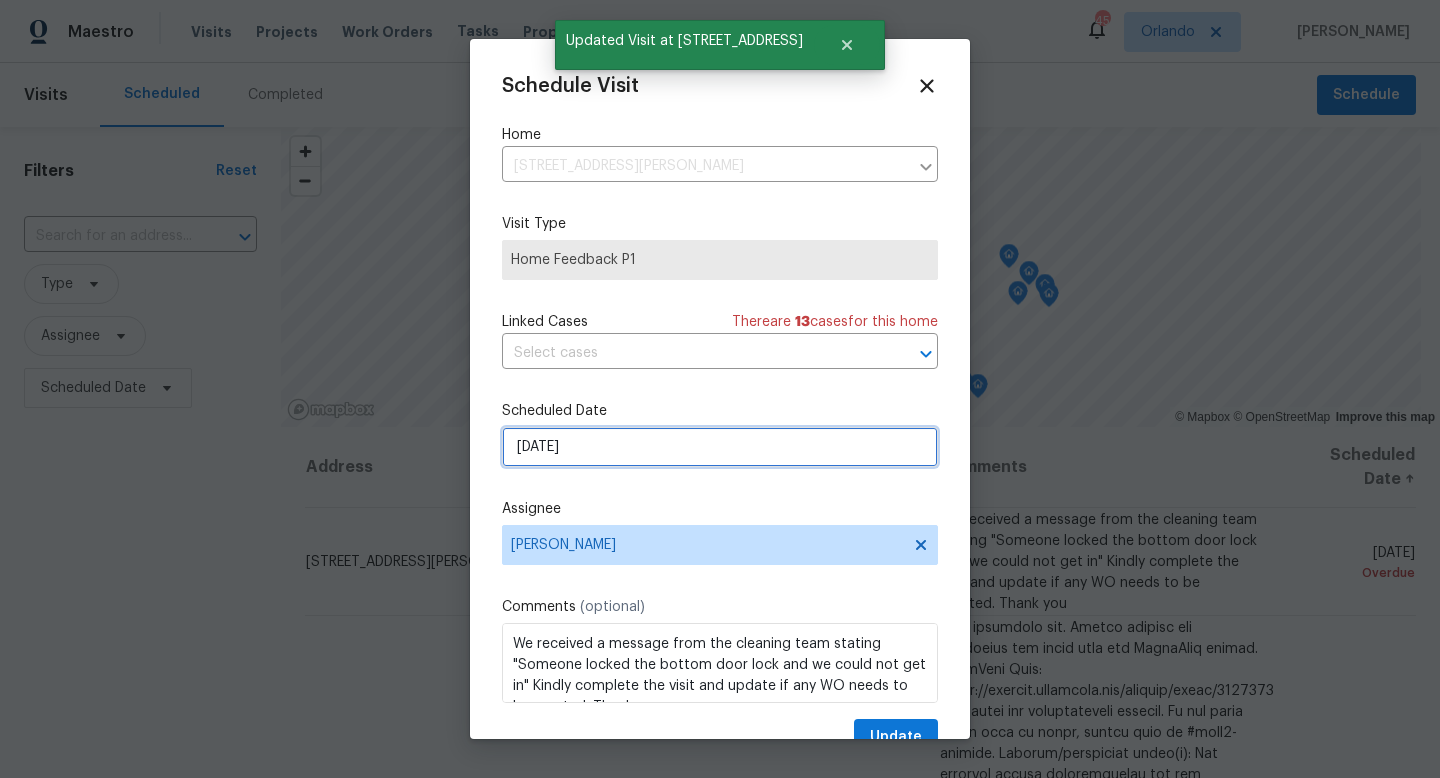 click on "[DATE]" at bounding box center [720, 447] 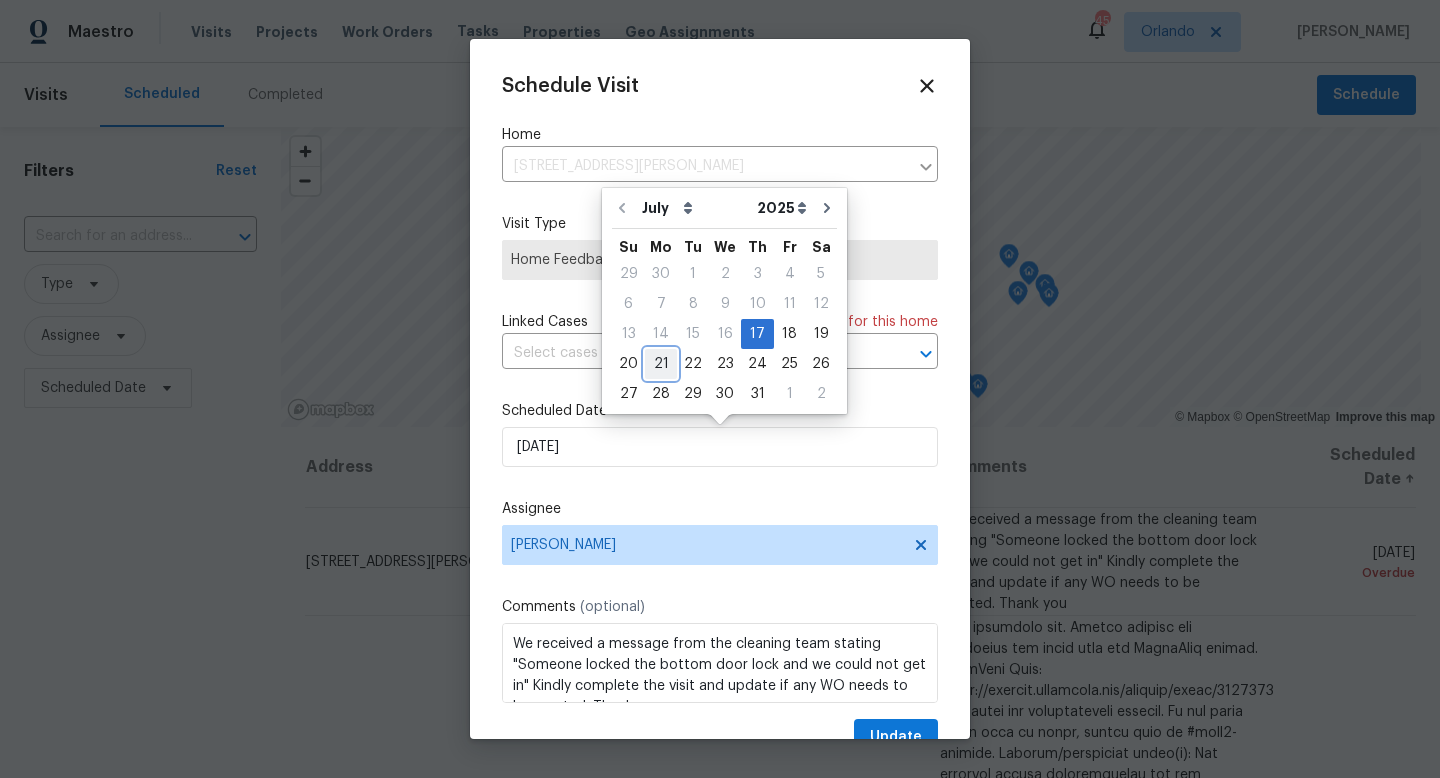 click on "21" at bounding box center (661, 364) 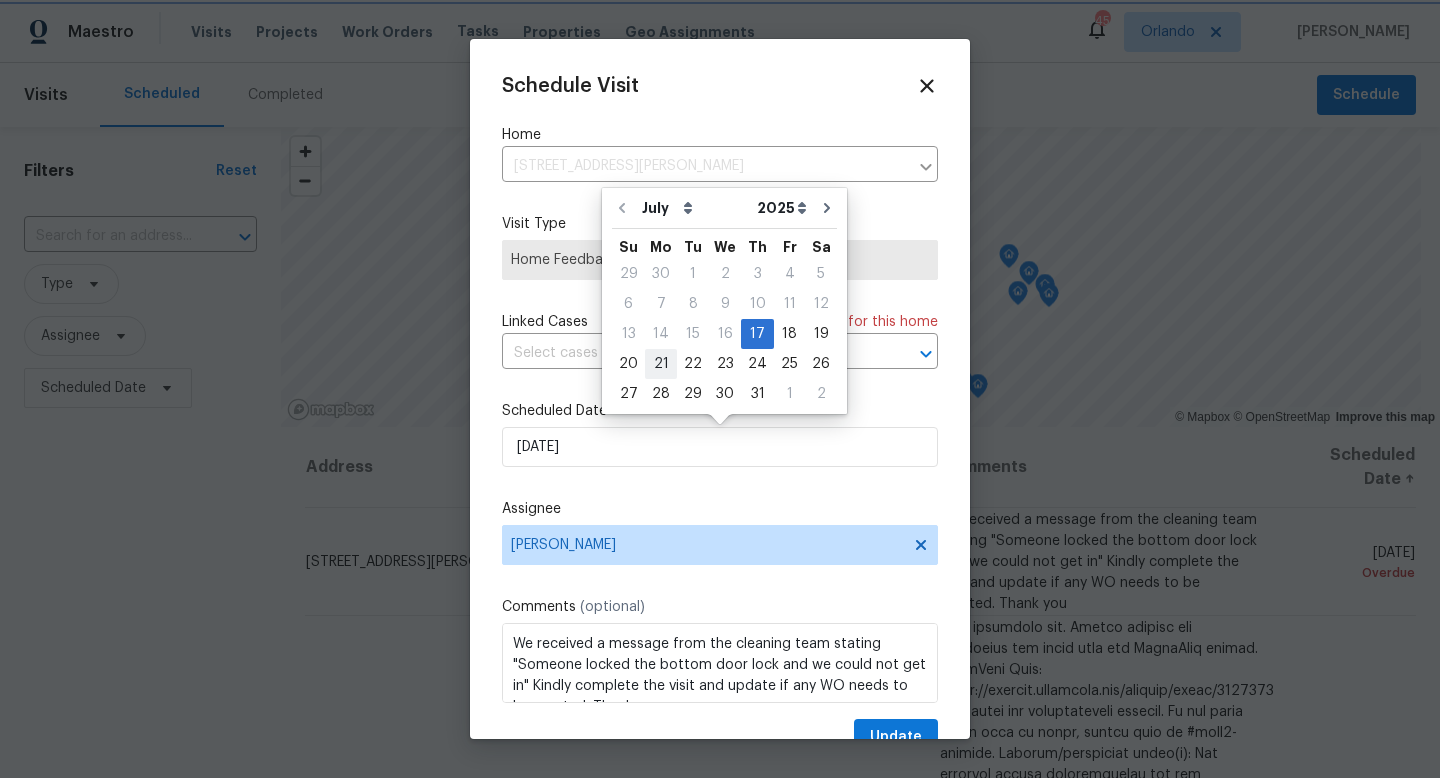 type on "[DATE]" 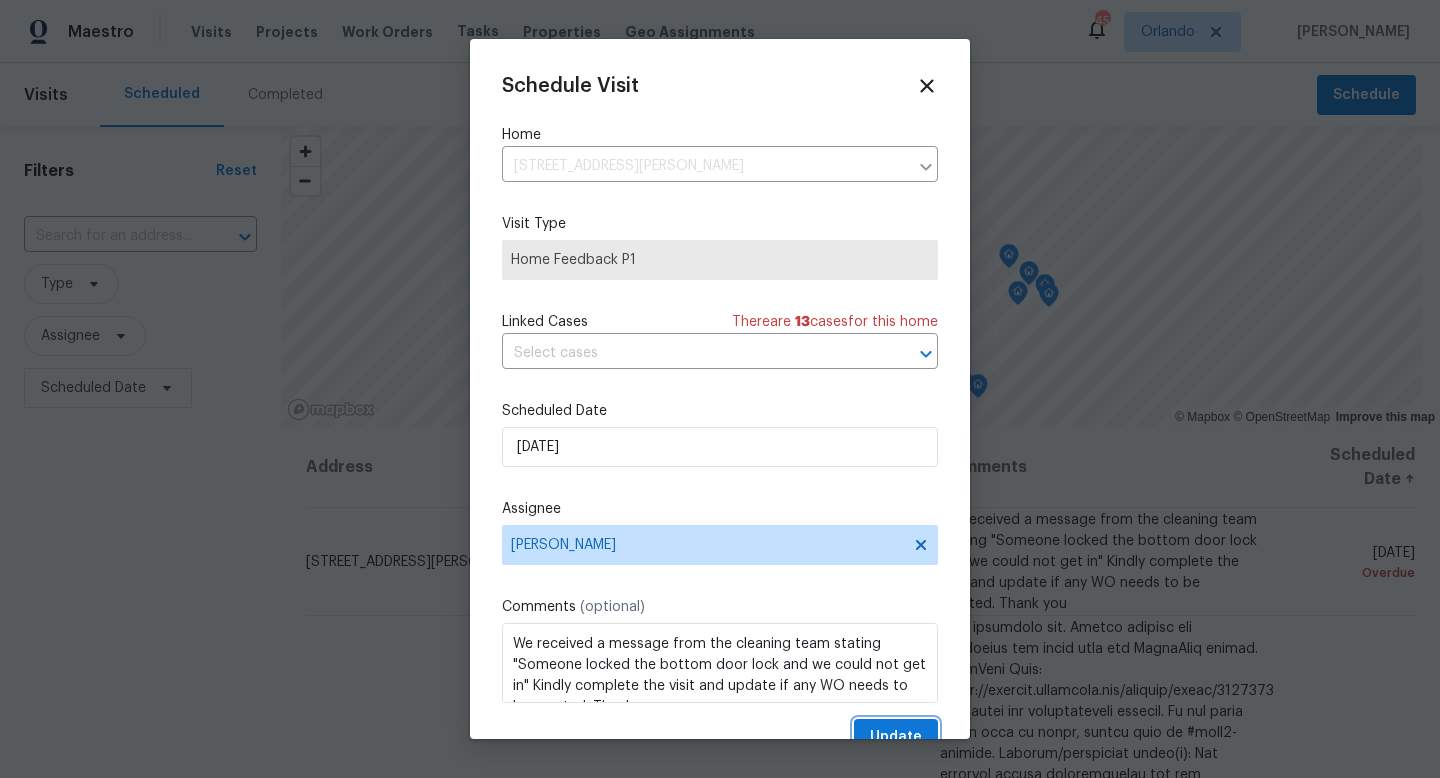 click on "Update" at bounding box center [896, 737] 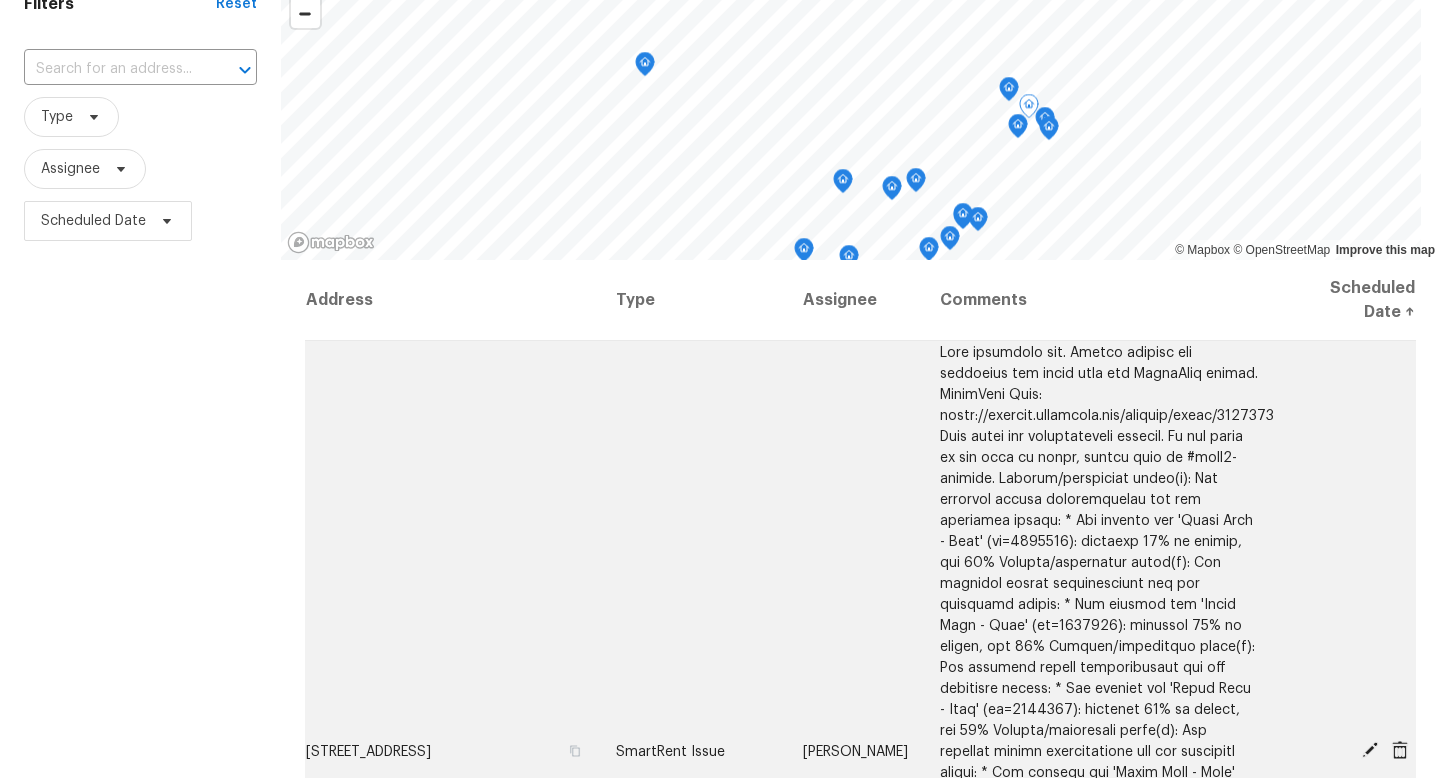 scroll, scrollTop: 232, scrollLeft: 0, axis: vertical 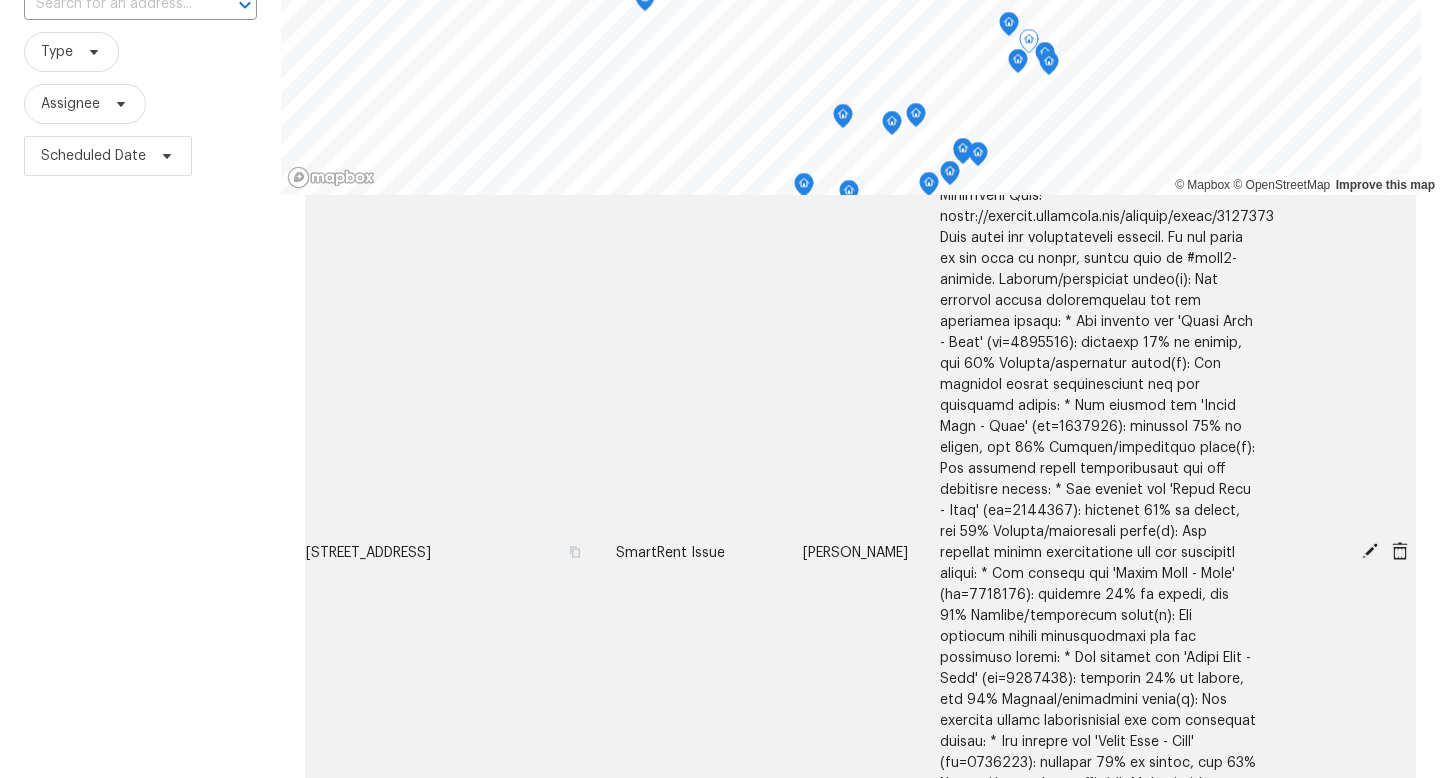 click 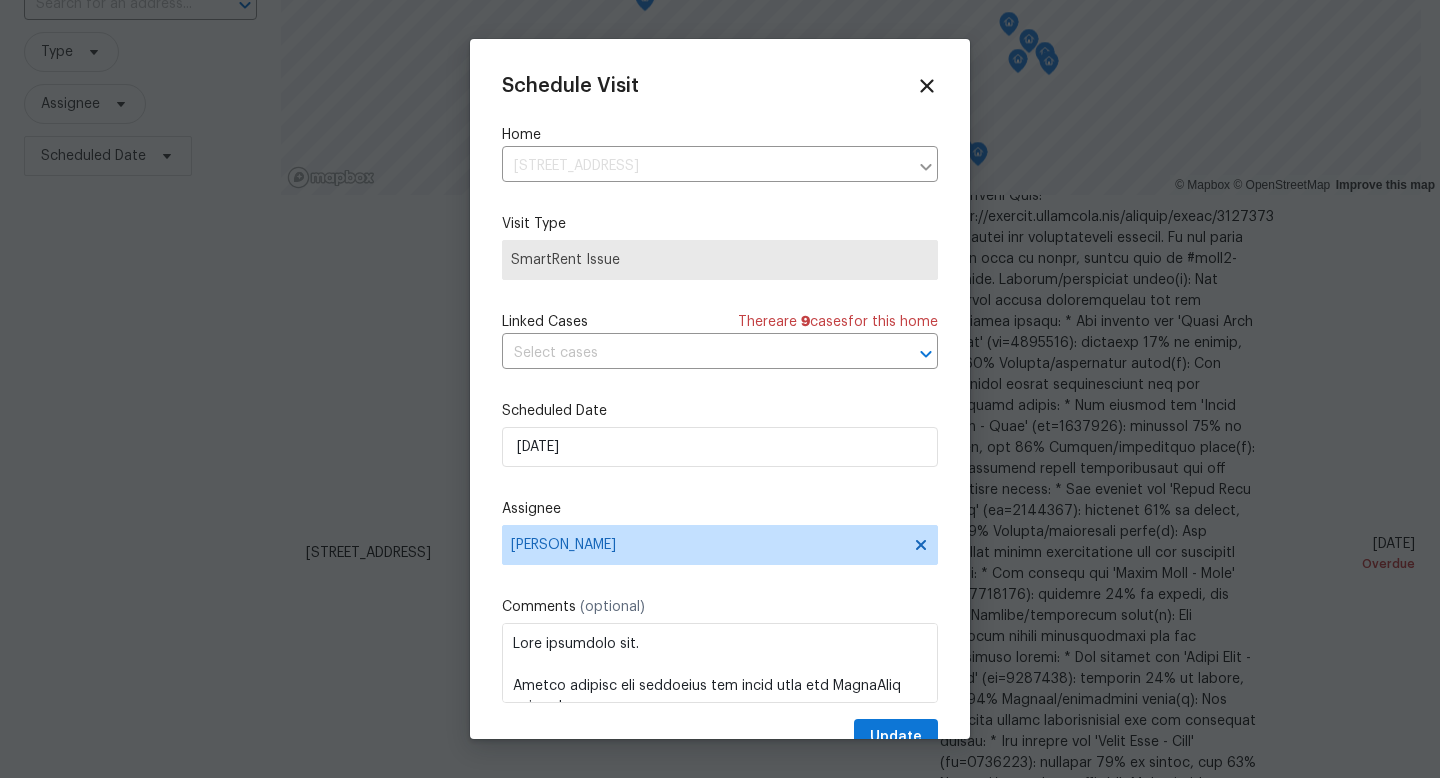click on "Scheduled Date" at bounding box center (720, 411) 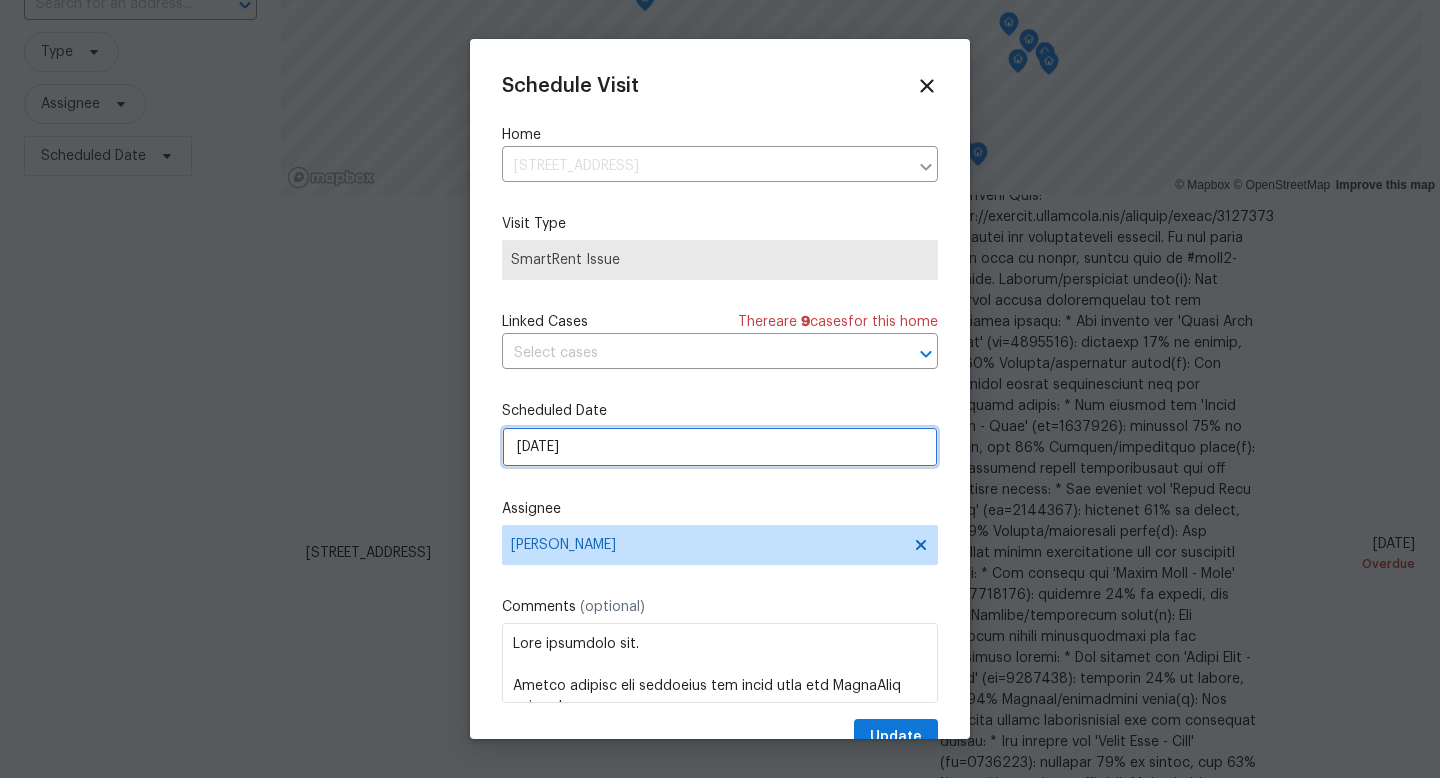 click on "[DATE]" at bounding box center [720, 447] 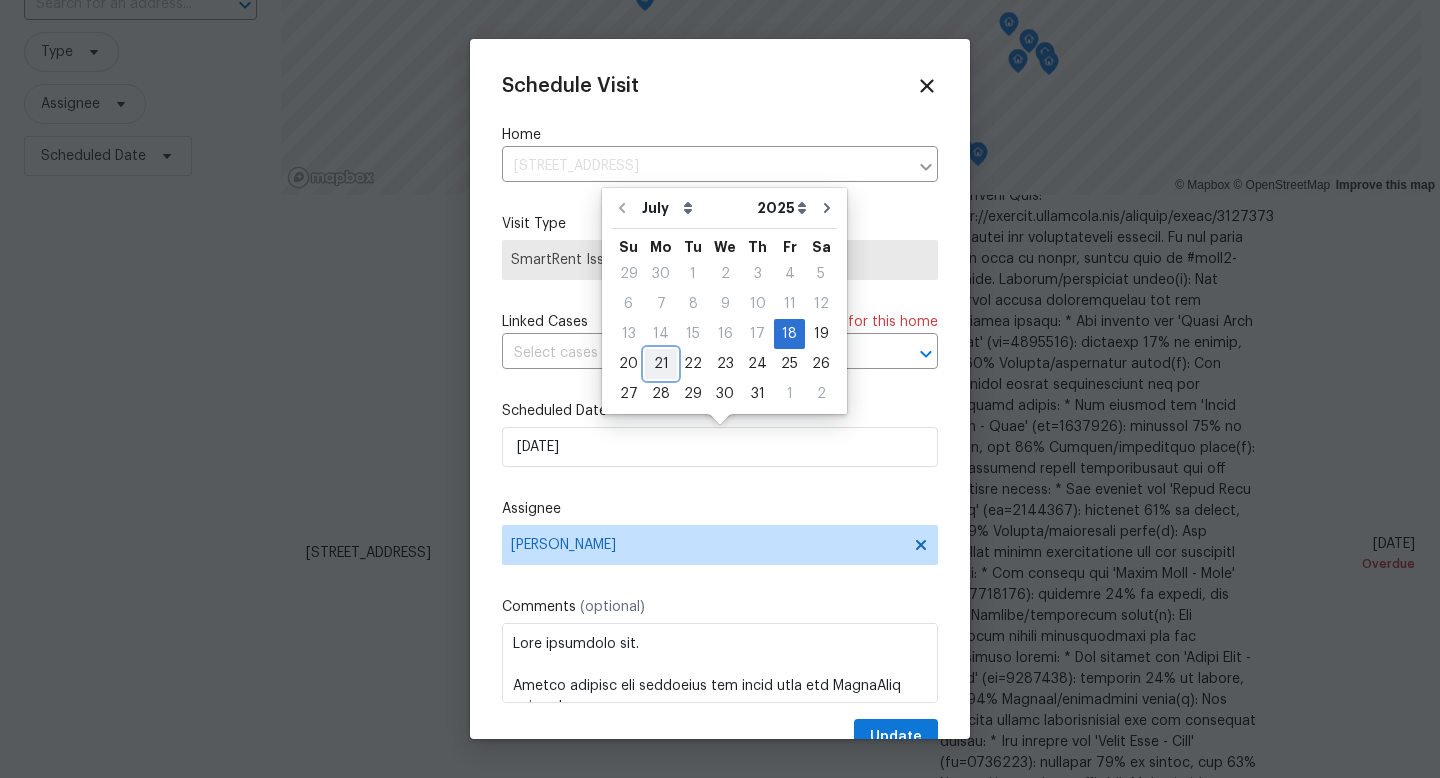 click on "21" at bounding box center [661, 364] 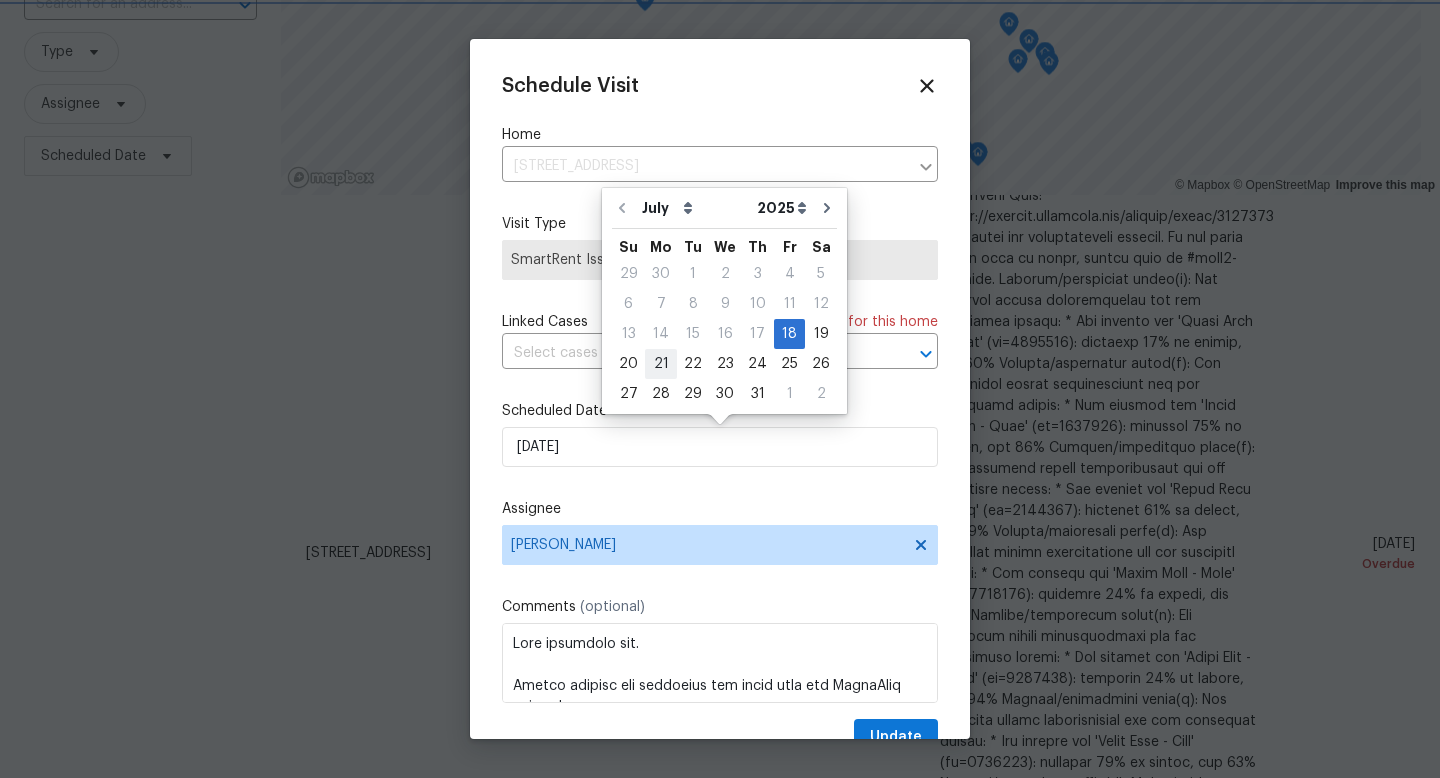 type on "[DATE]" 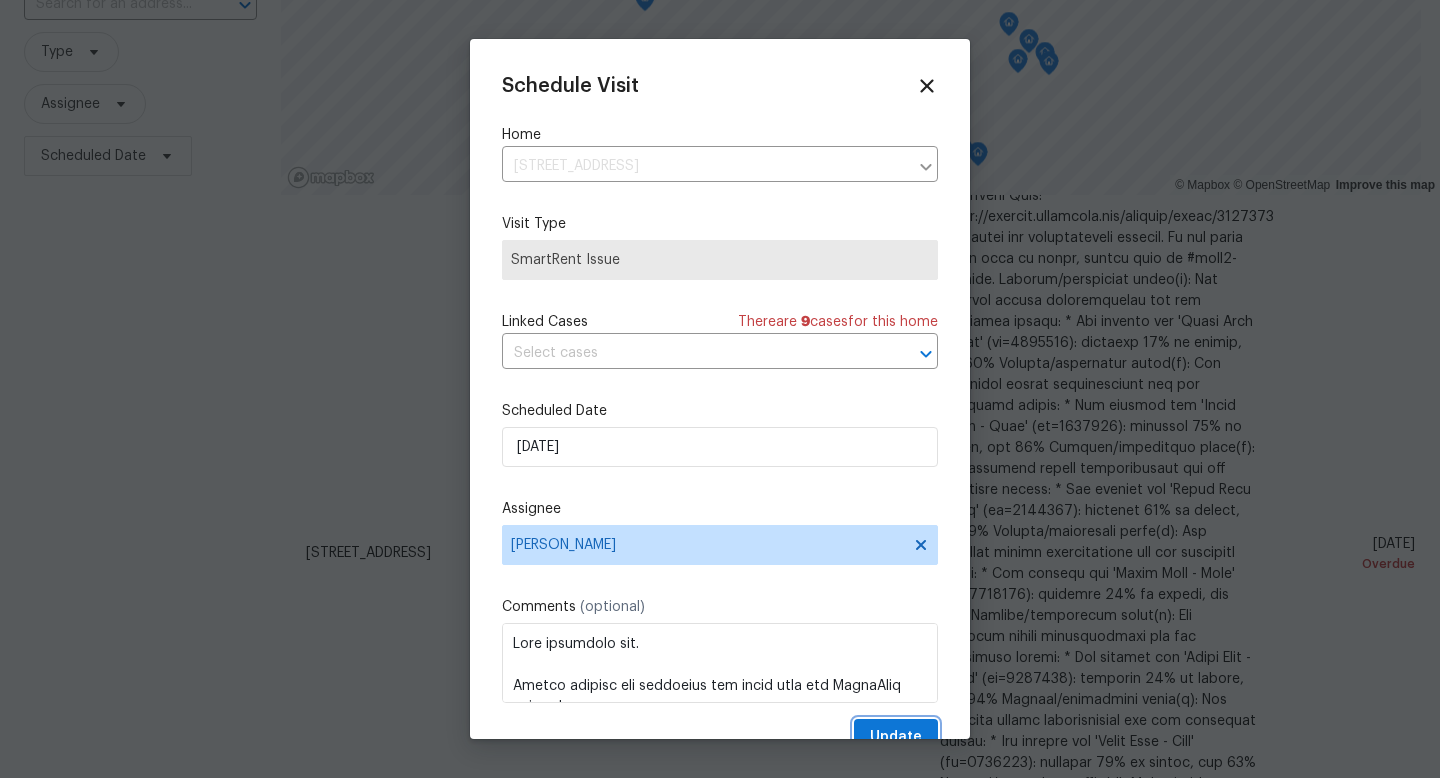 click on "Update" at bounding box center (896, 737) 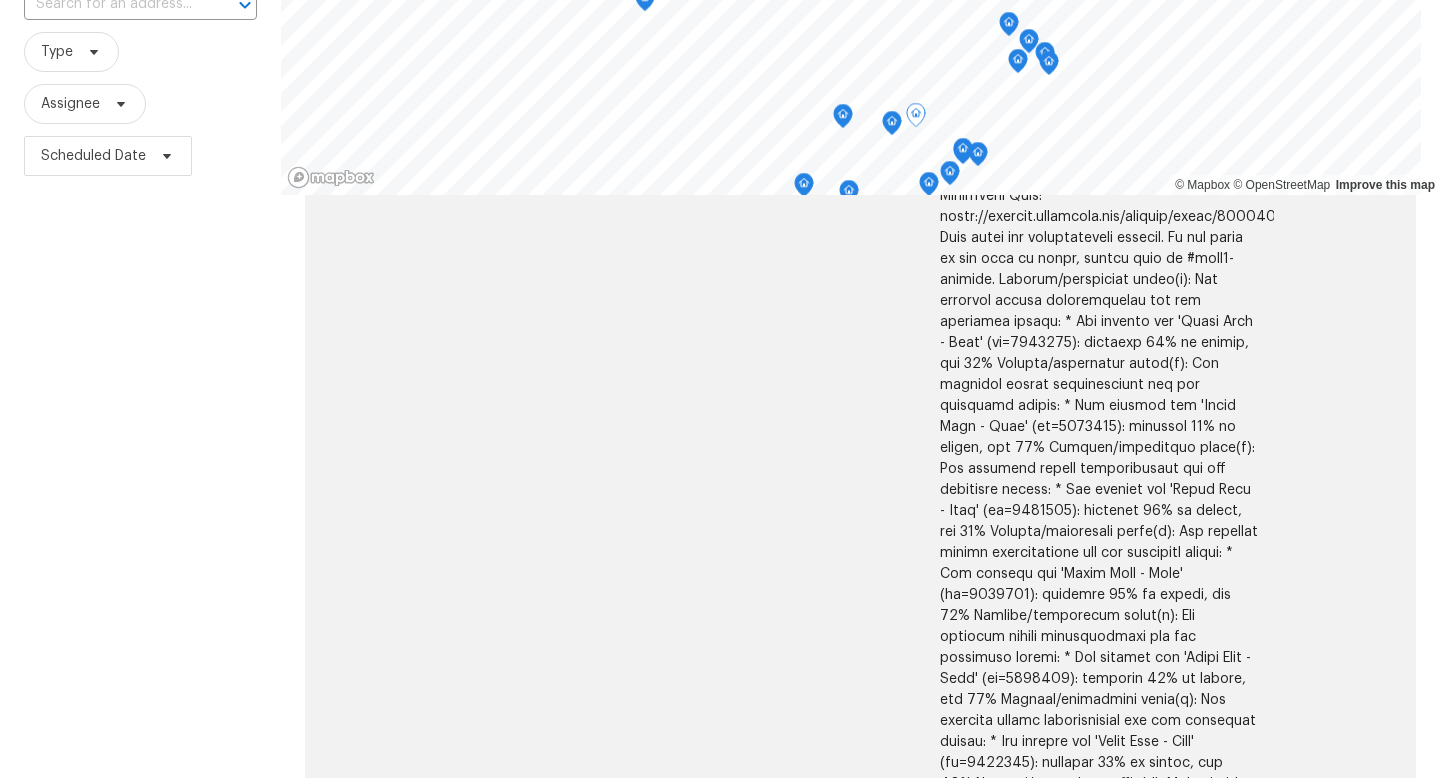 scroll, scrollTop: 0, scrollLeft: 0, axis: both 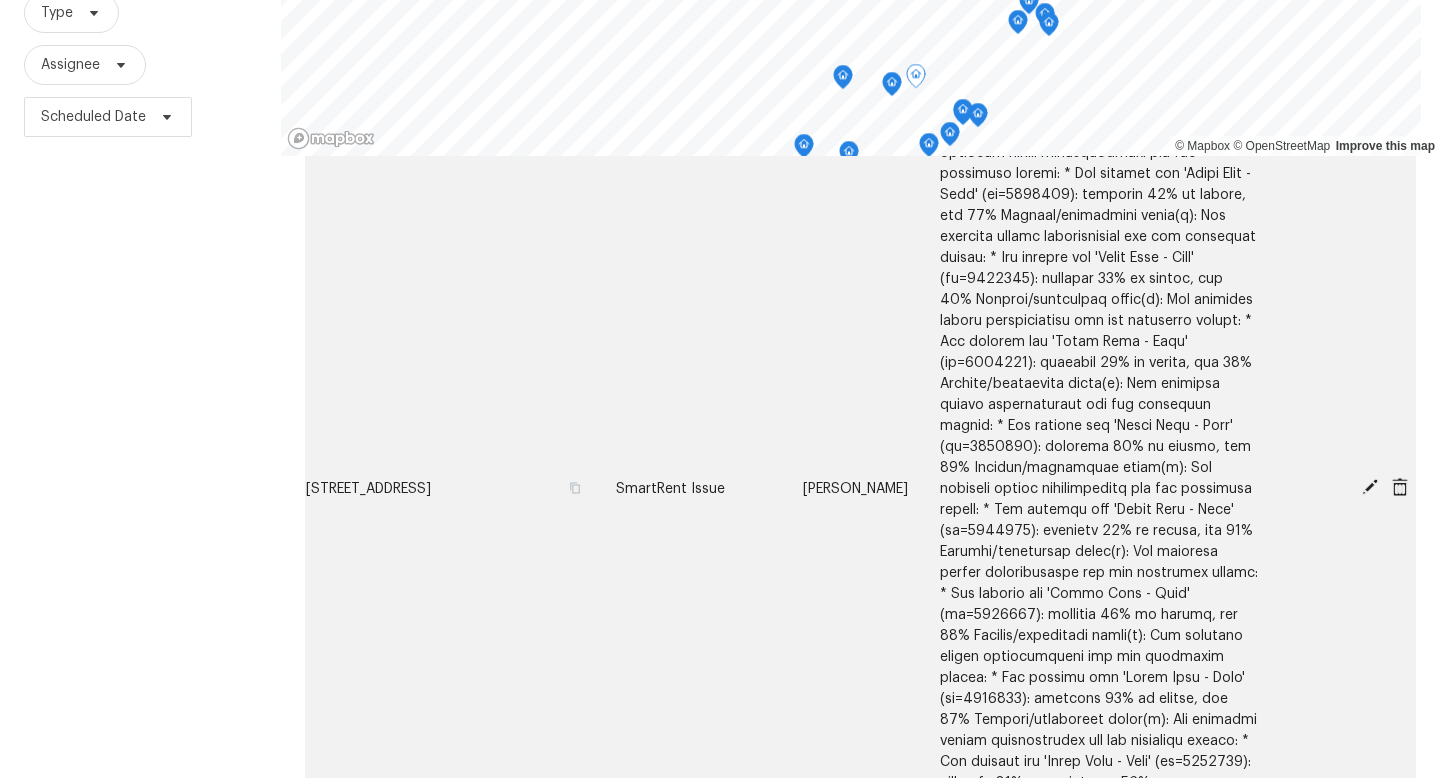 click 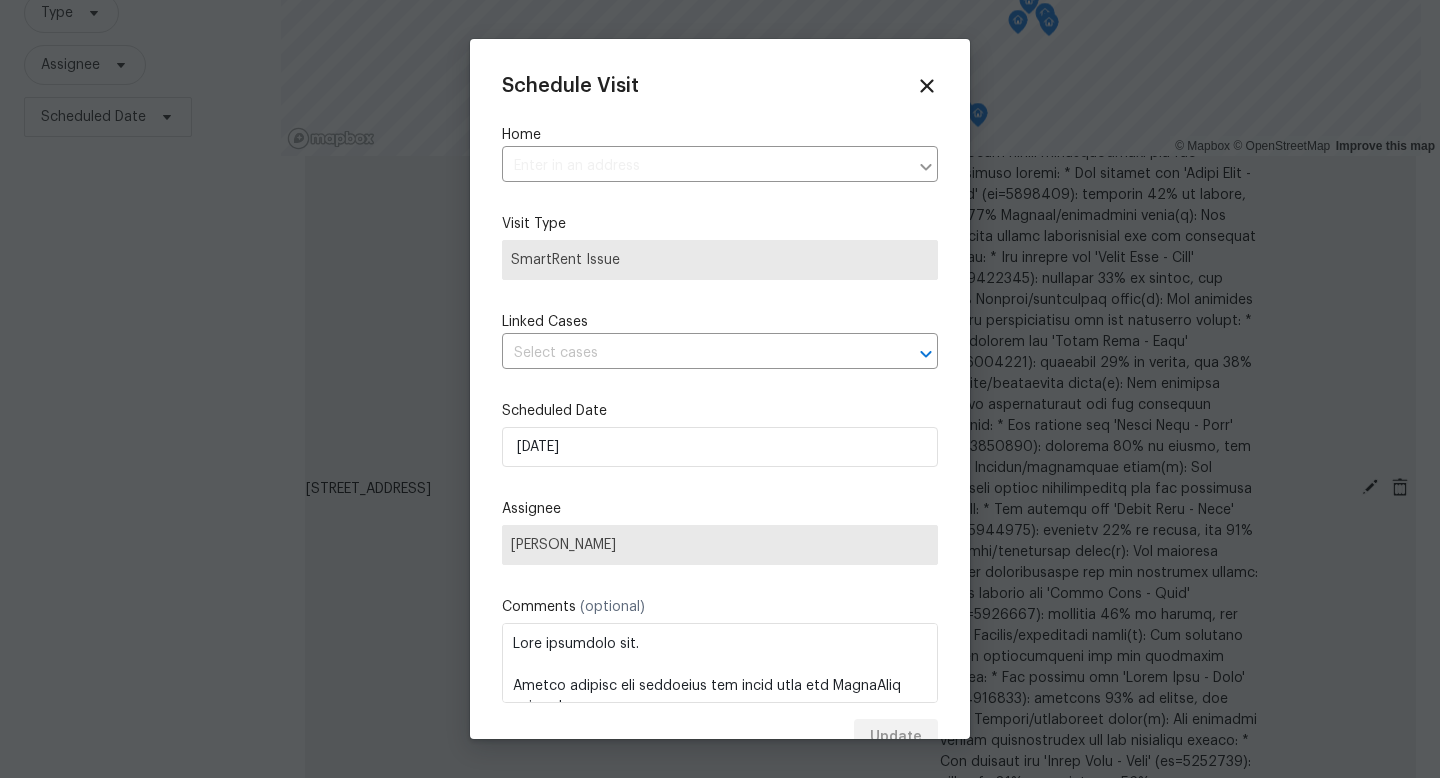 type on "[STREET_ADDRESS]" 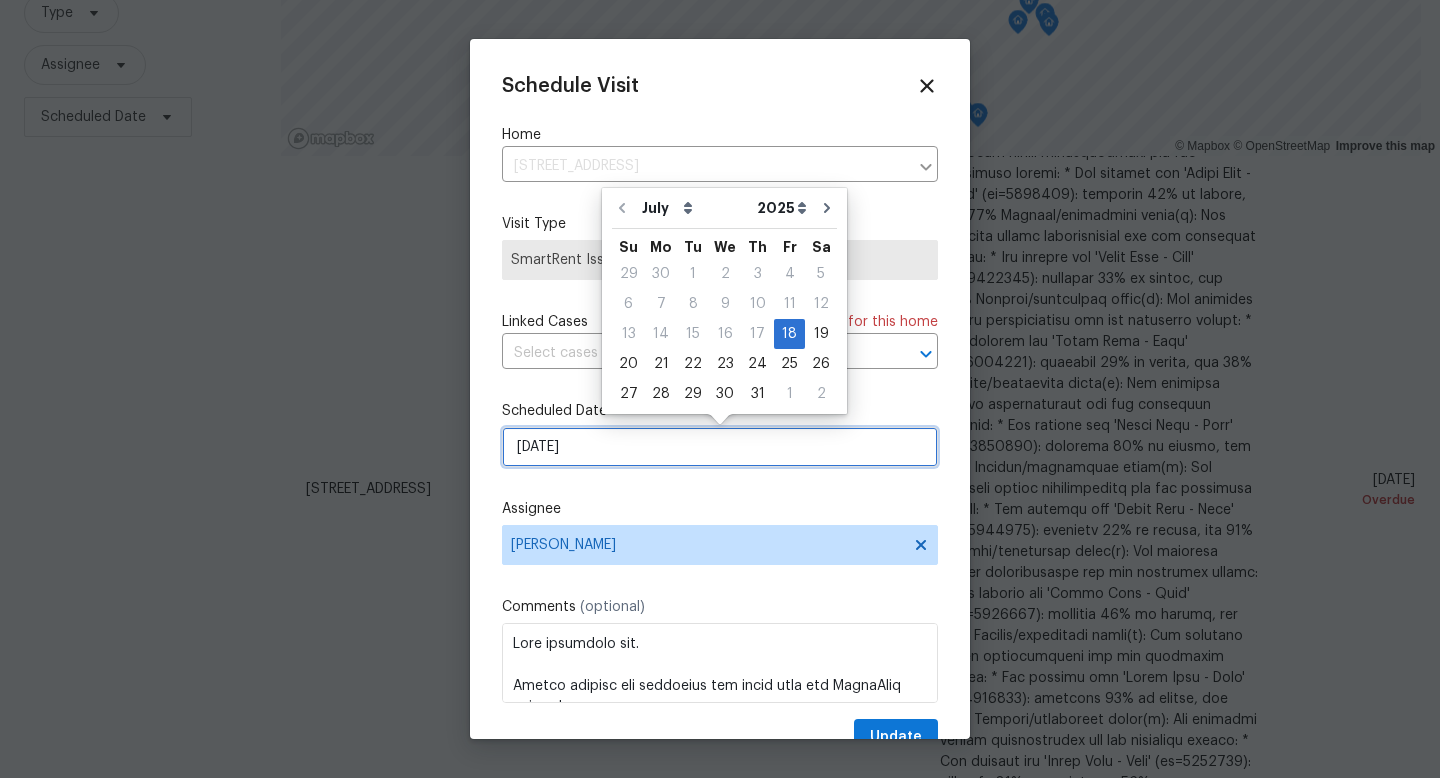 click on "[DATE]" at bounding box center [720, 447] 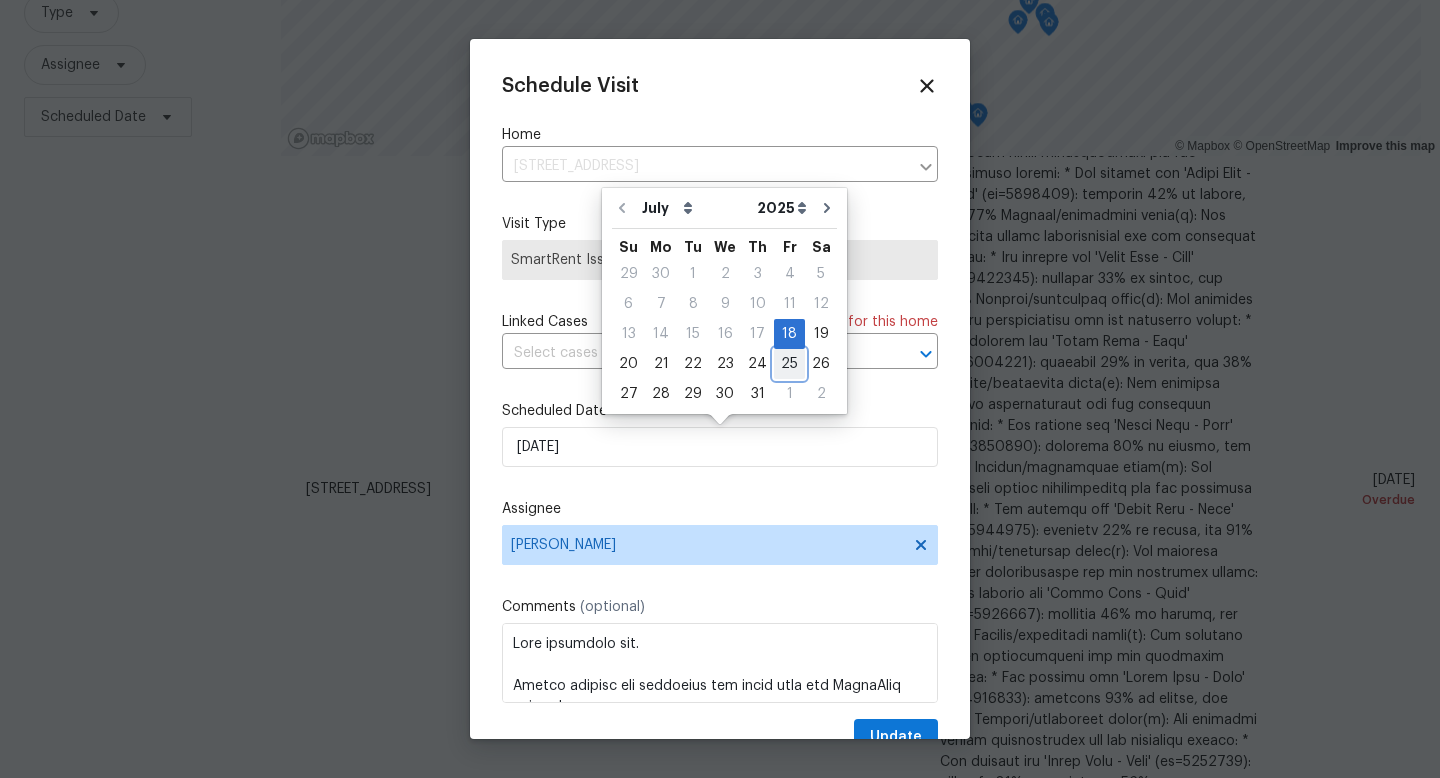 click on "25" at bounding box center [789, 364] 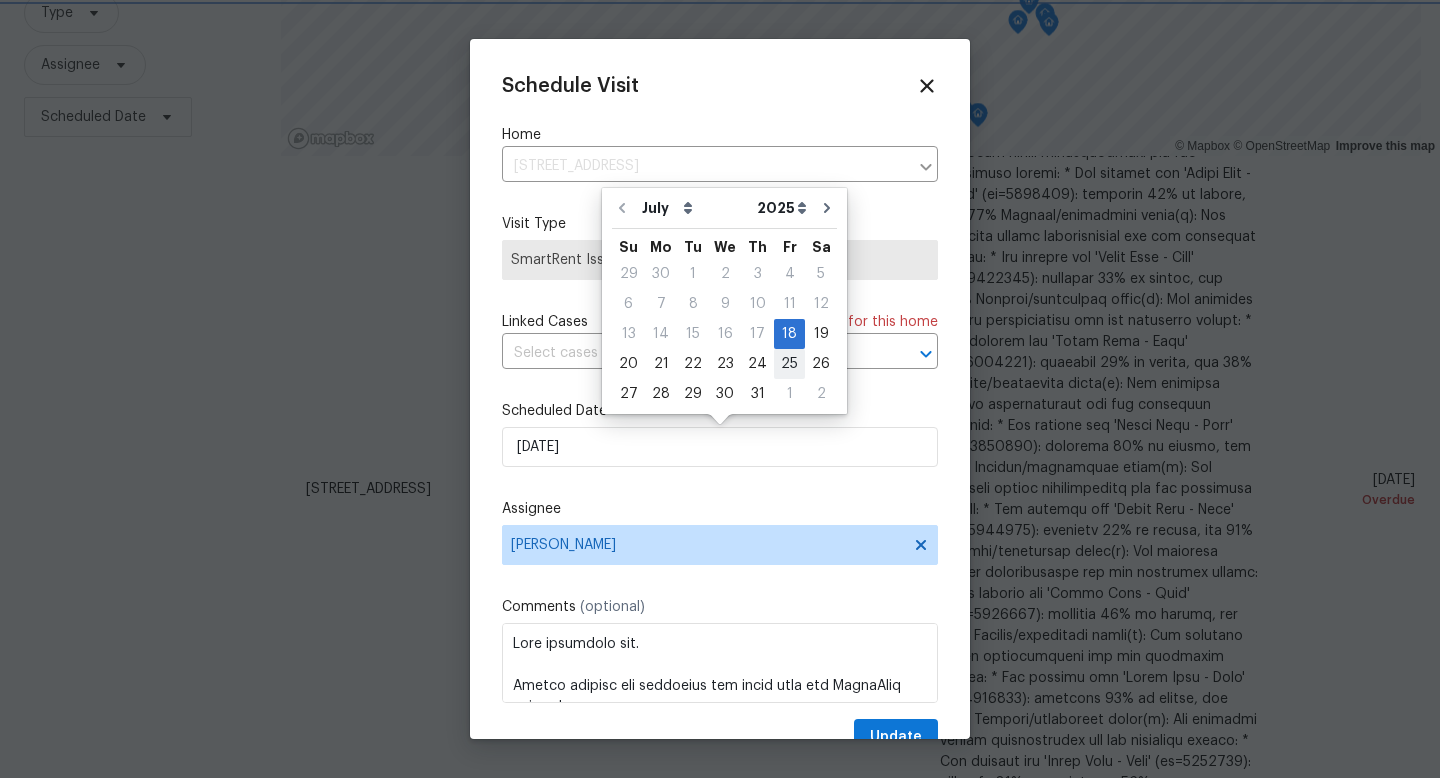type on "[DATE]" 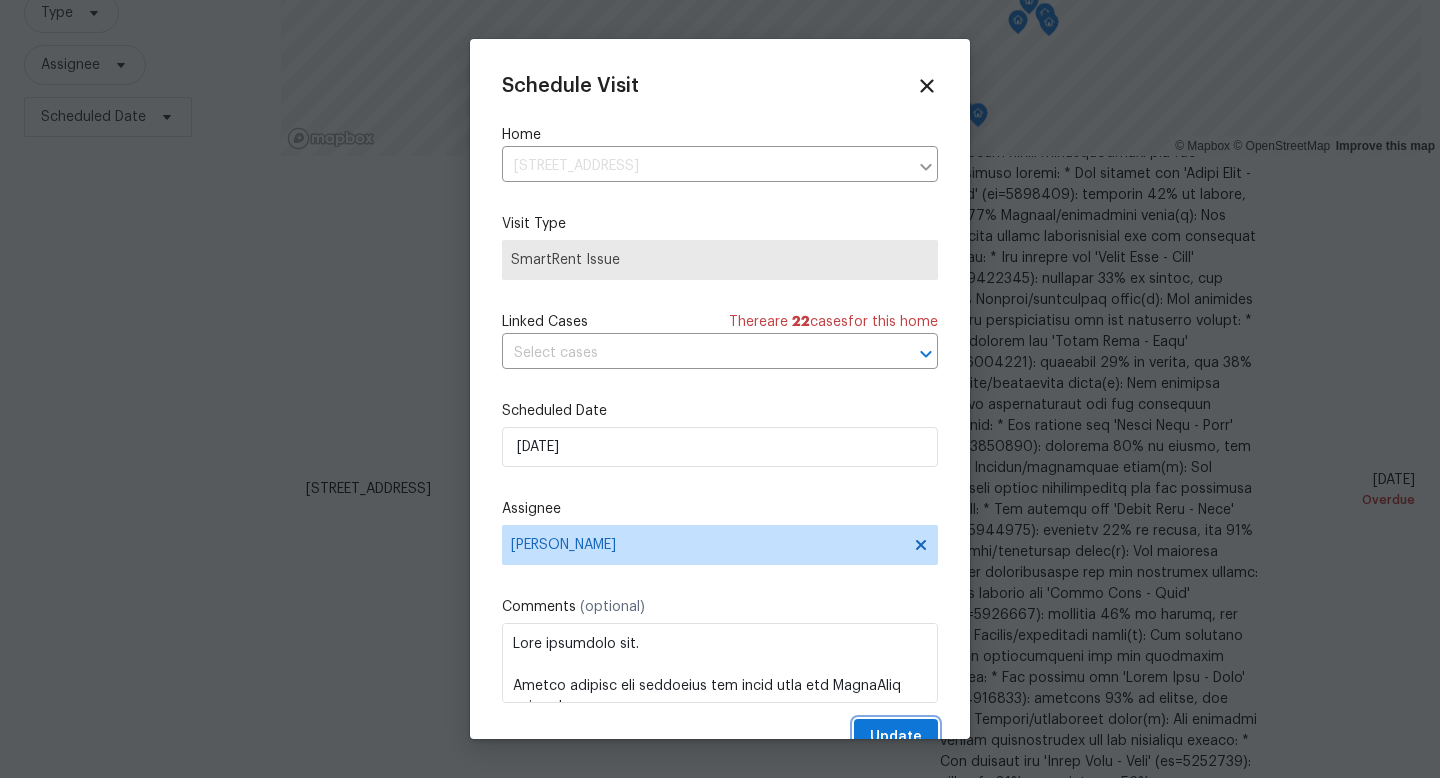 click on "Update" at bounding box center [896, 737] 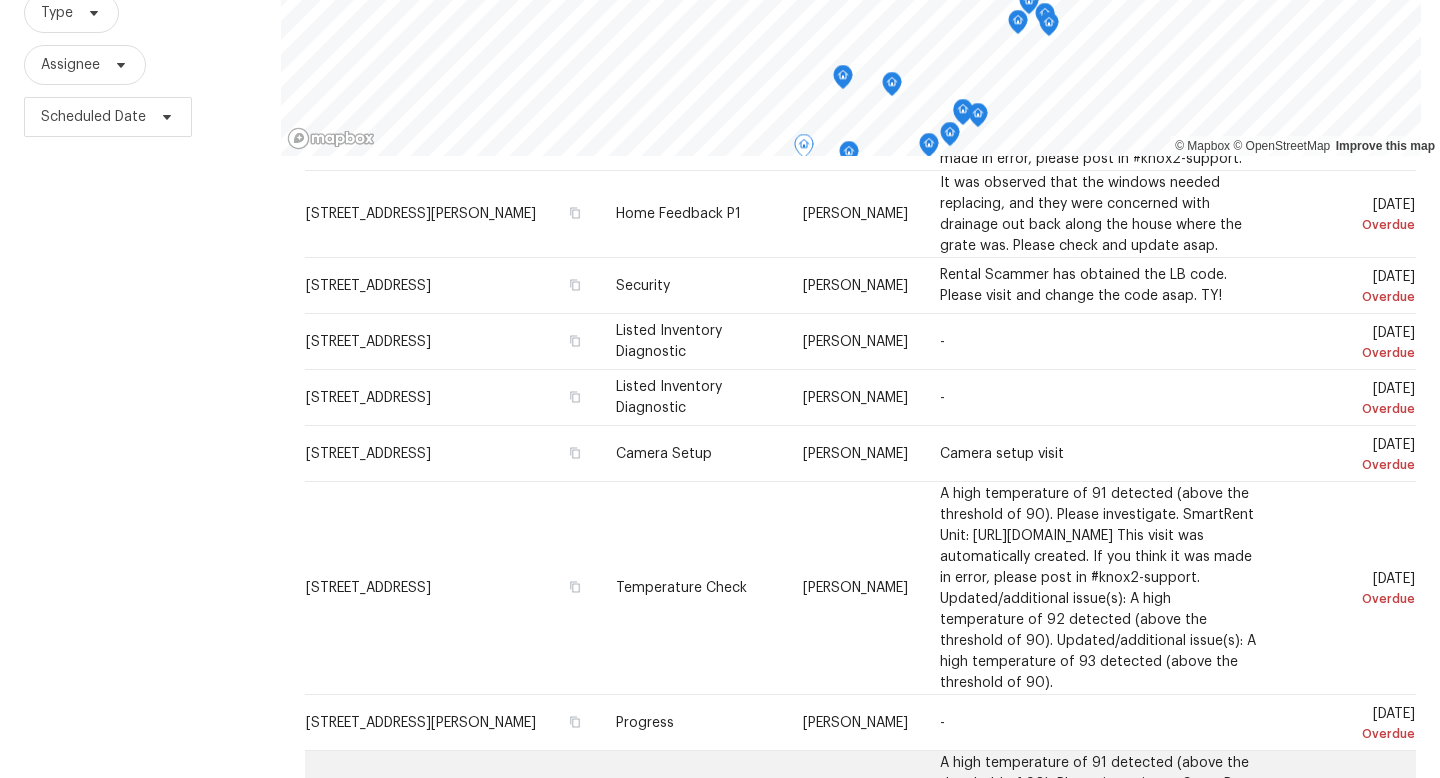 scroll, scrollTop: 0, scrollLeft: 0, axis: both 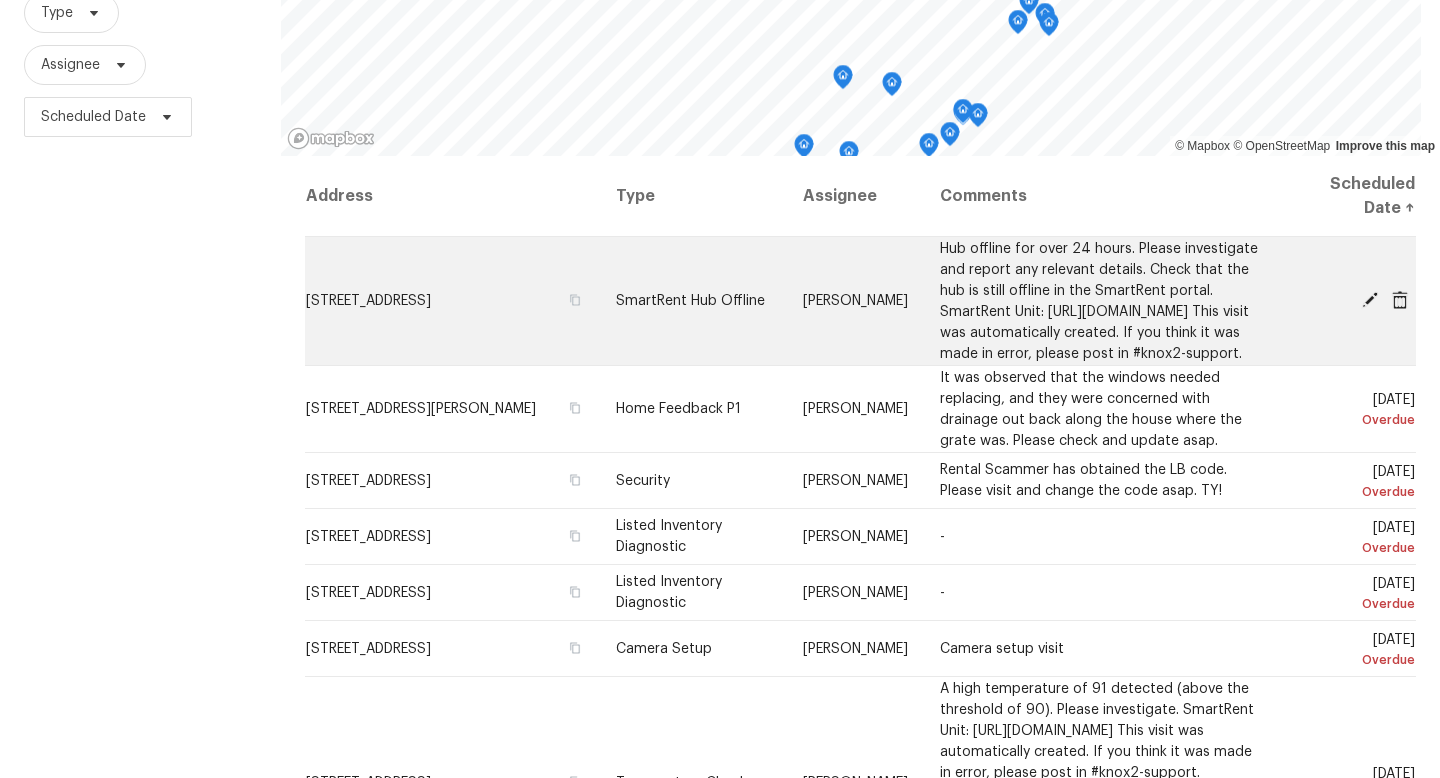 click 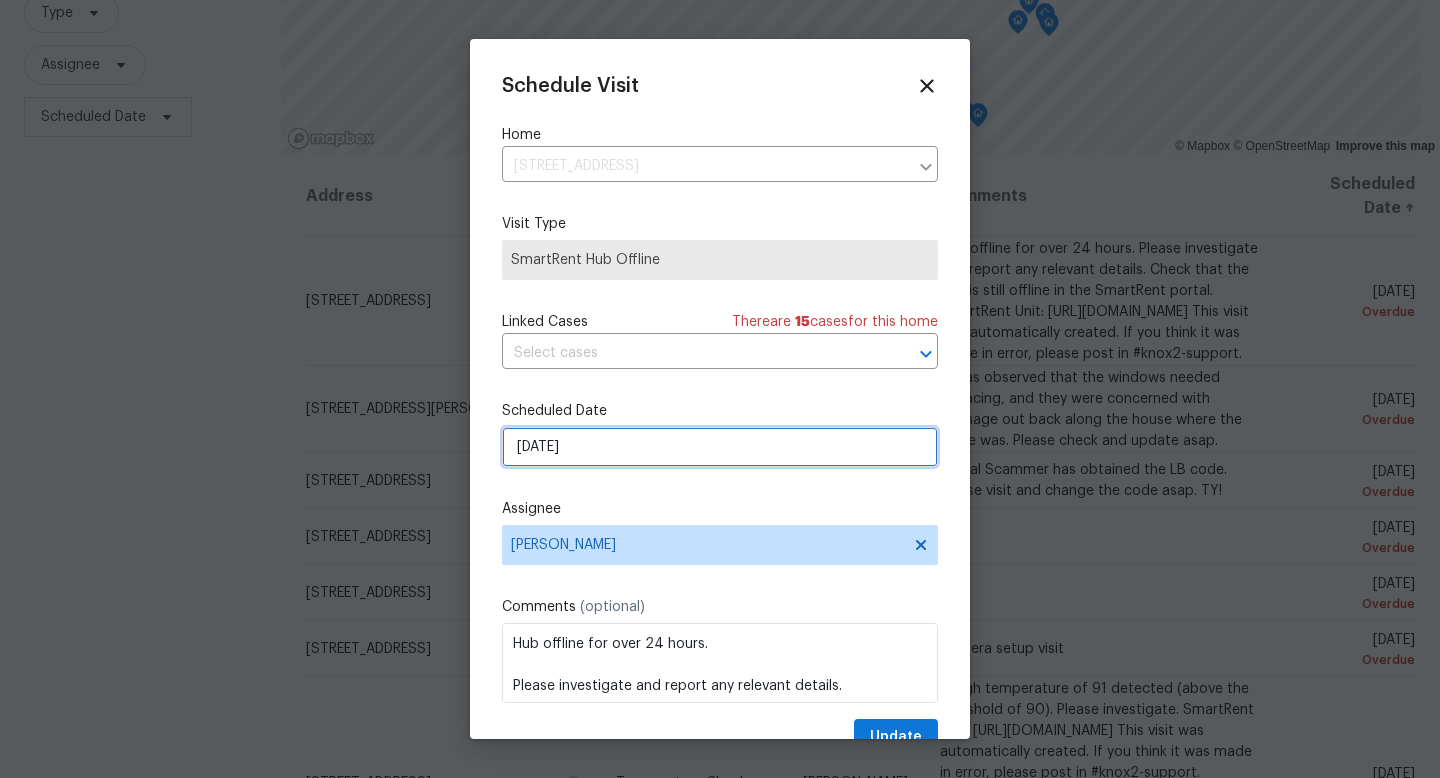 click on "[DATE]" at bounding box center [720, 447] 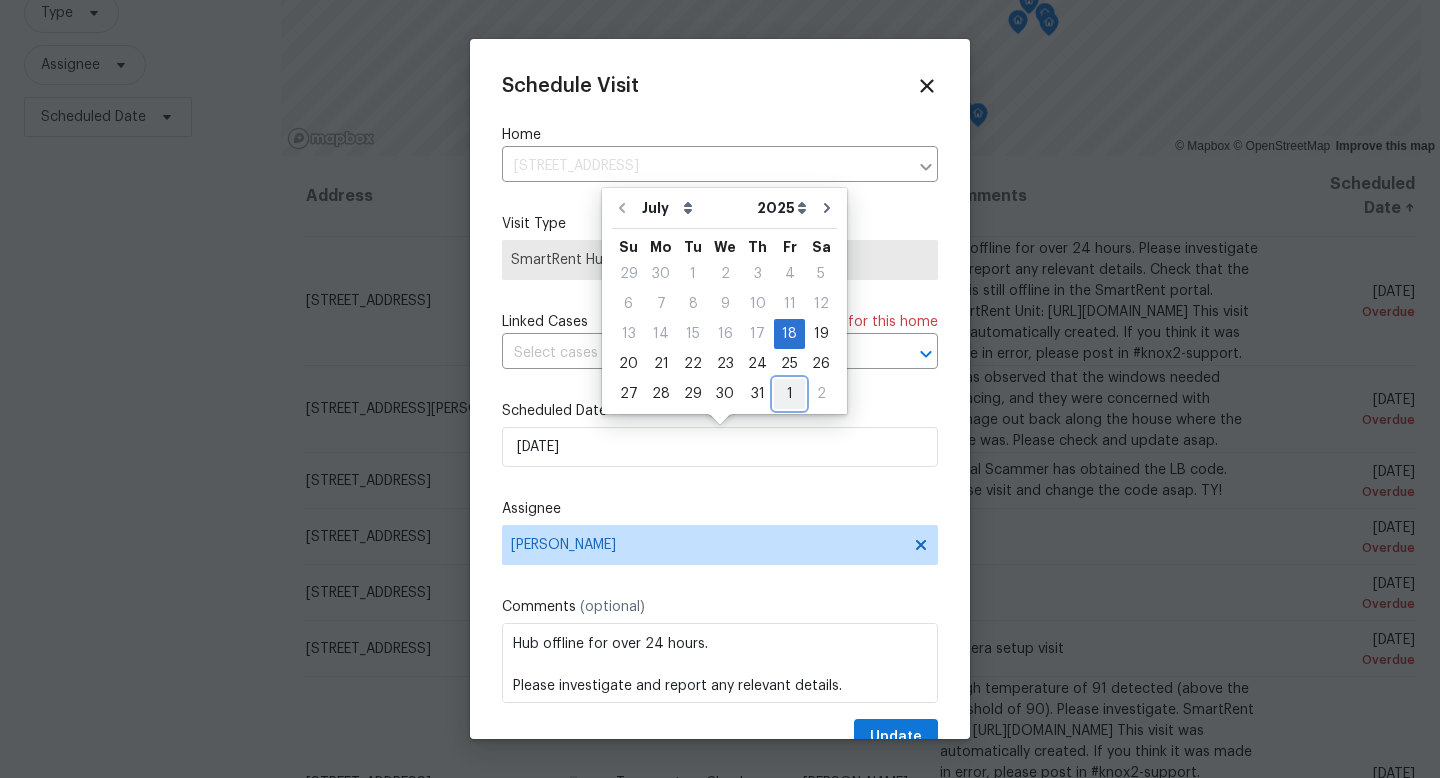 click on "1" at bounding box center (789, 394) 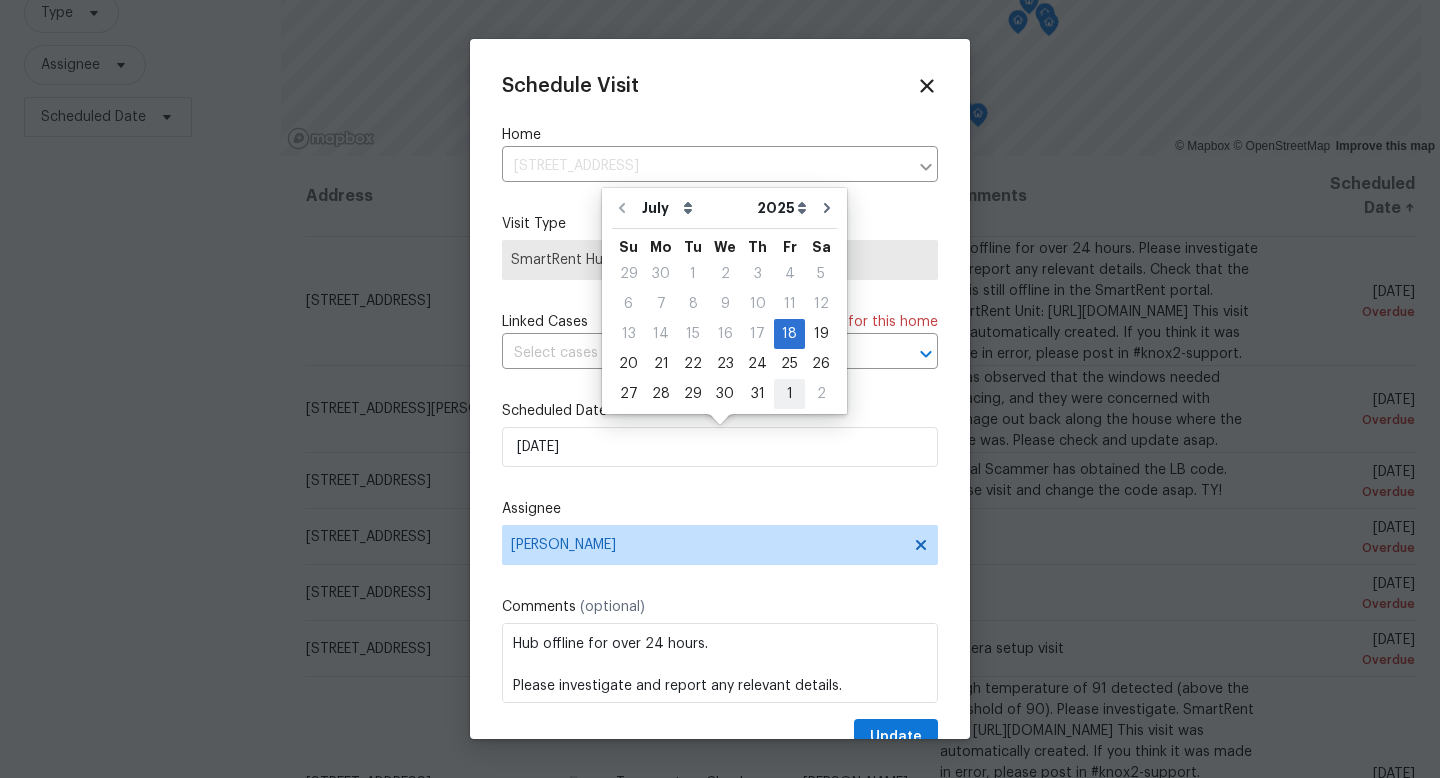 type on "[DATE]" 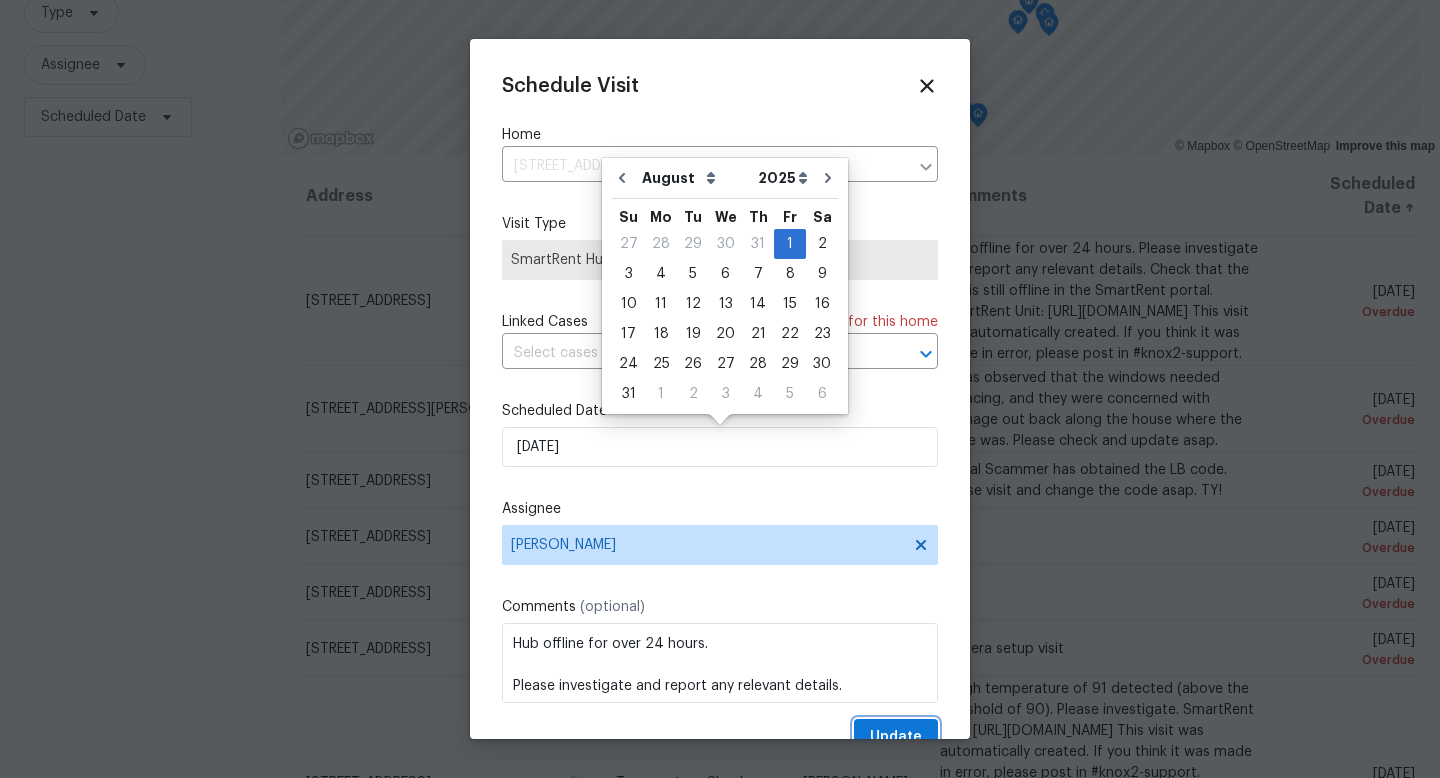 click on "Update" at bounding box center [896, 737] 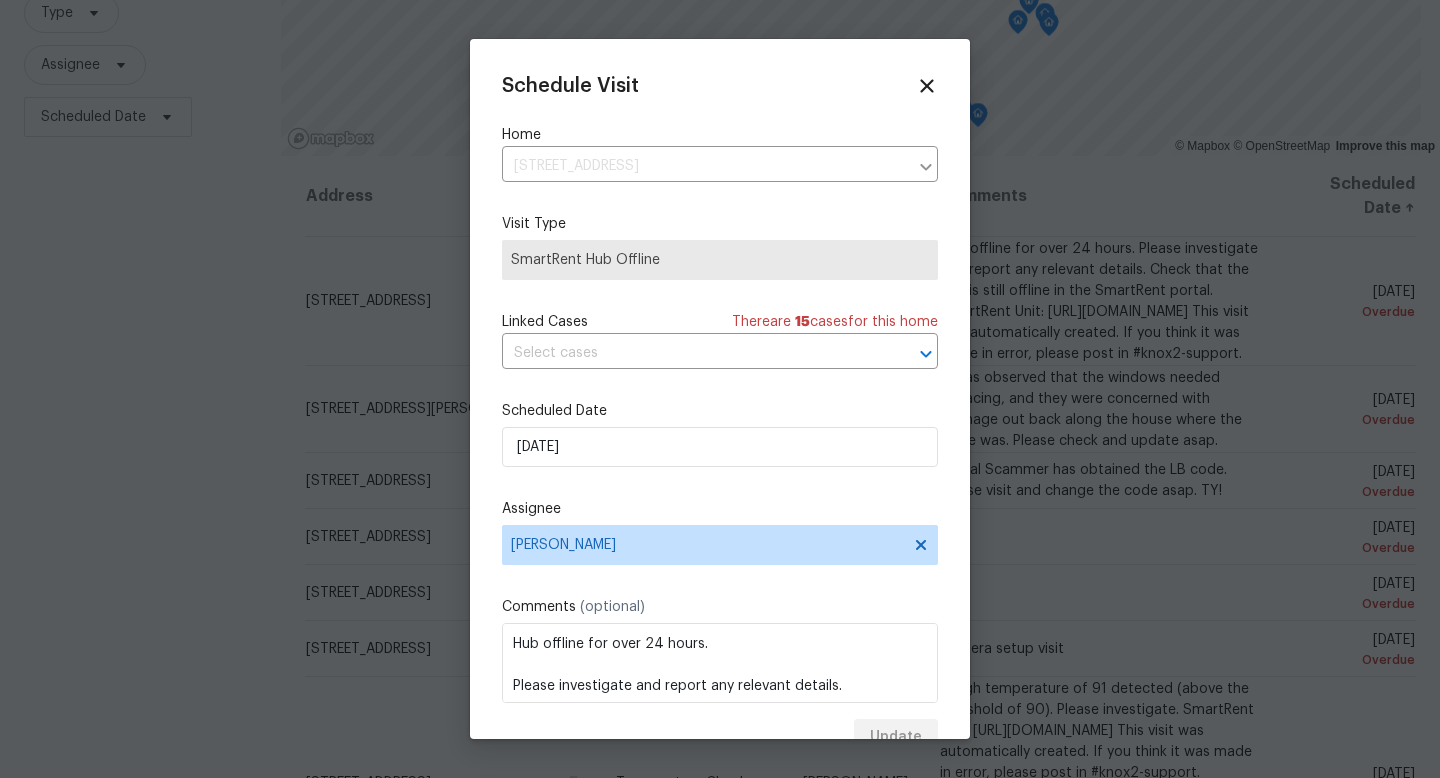 scroll, scrollTop: 0, scrollLeft: 0, axis: both 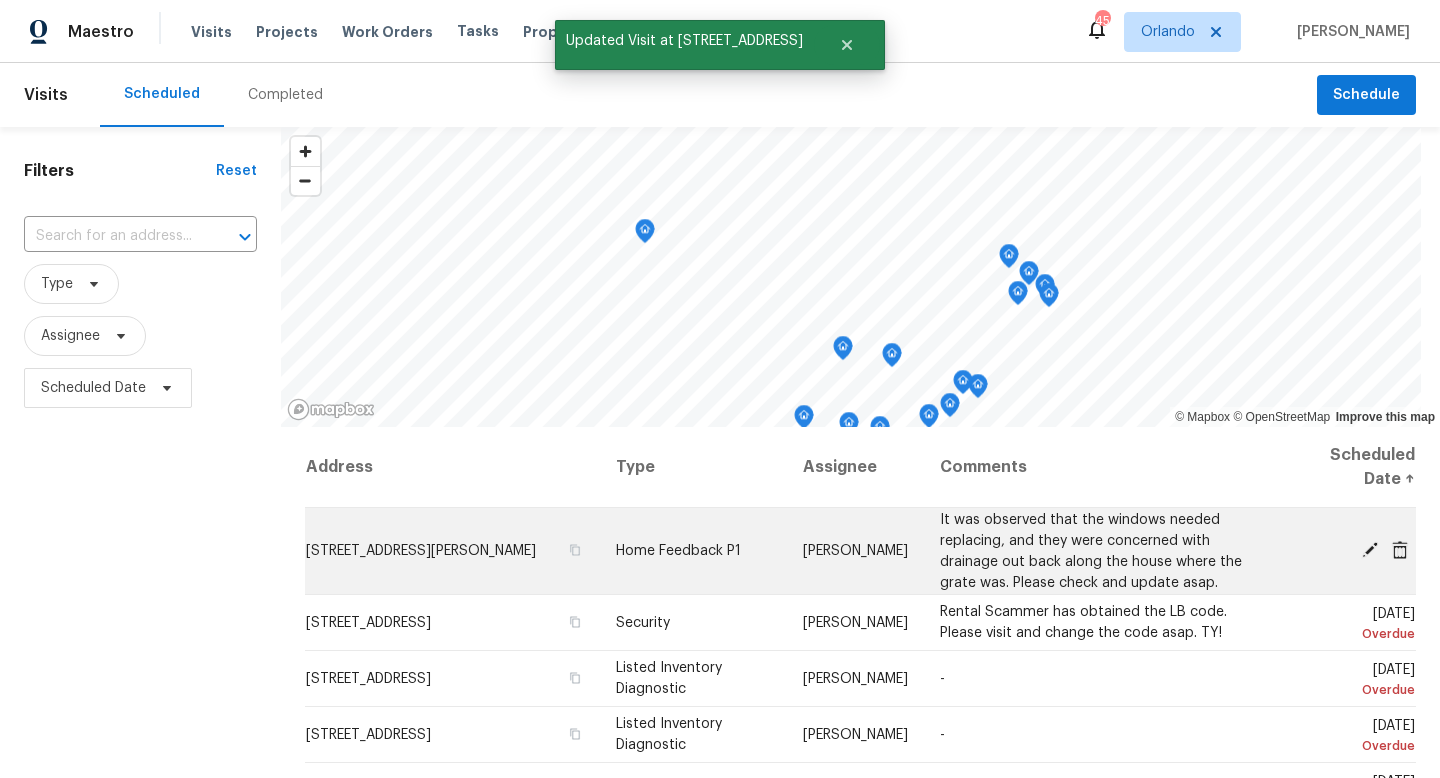 click 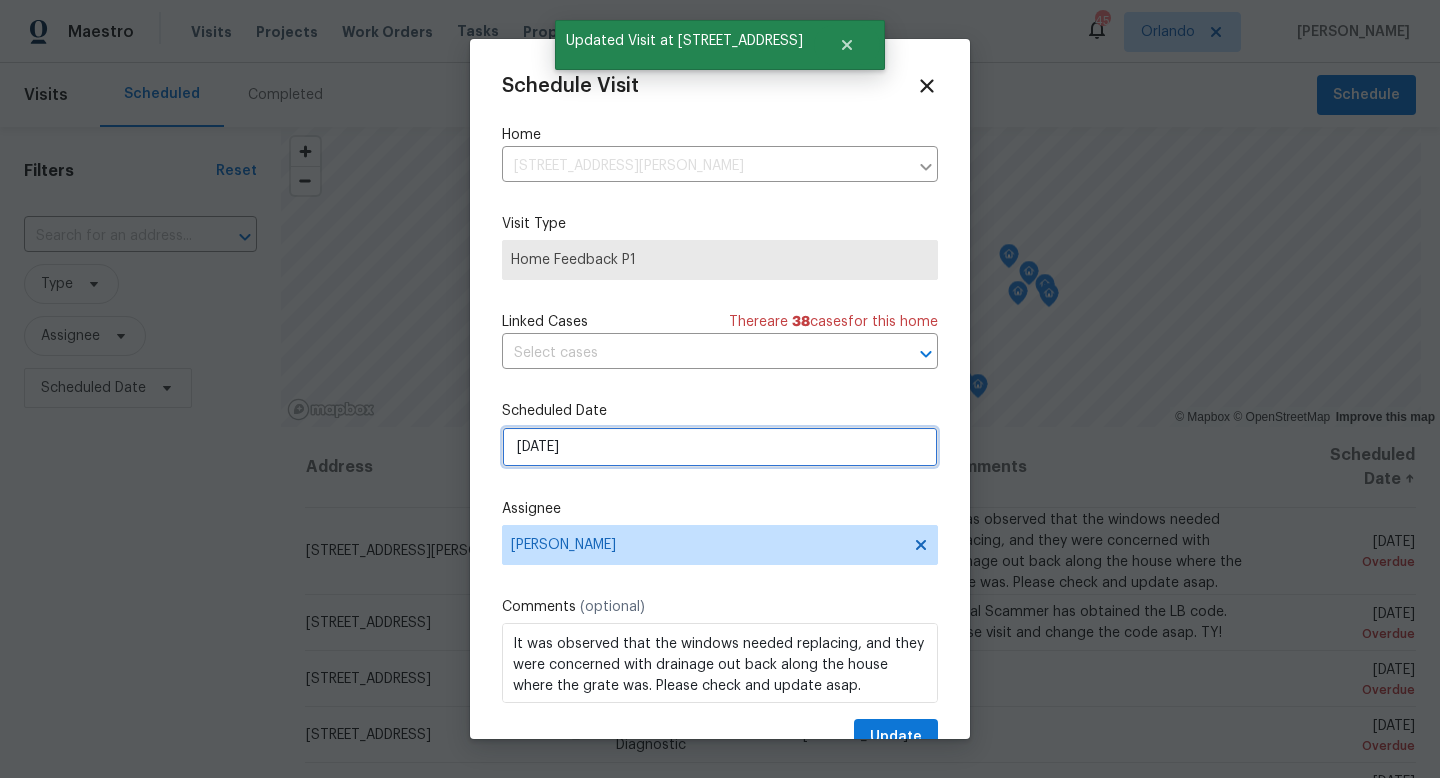 click on "[DATE]" at bounding box center (720, 447) 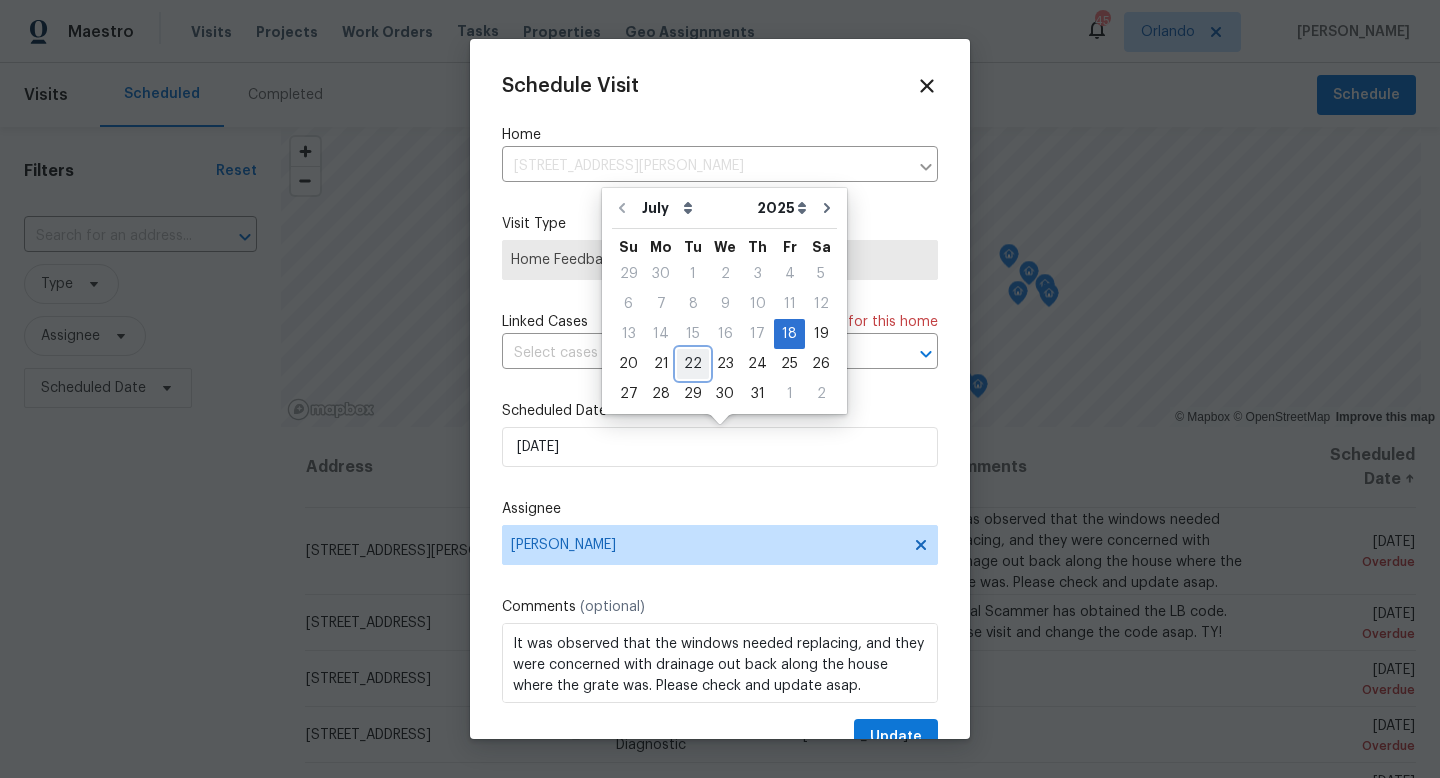 click on "22" at bounding box center [693, 364] 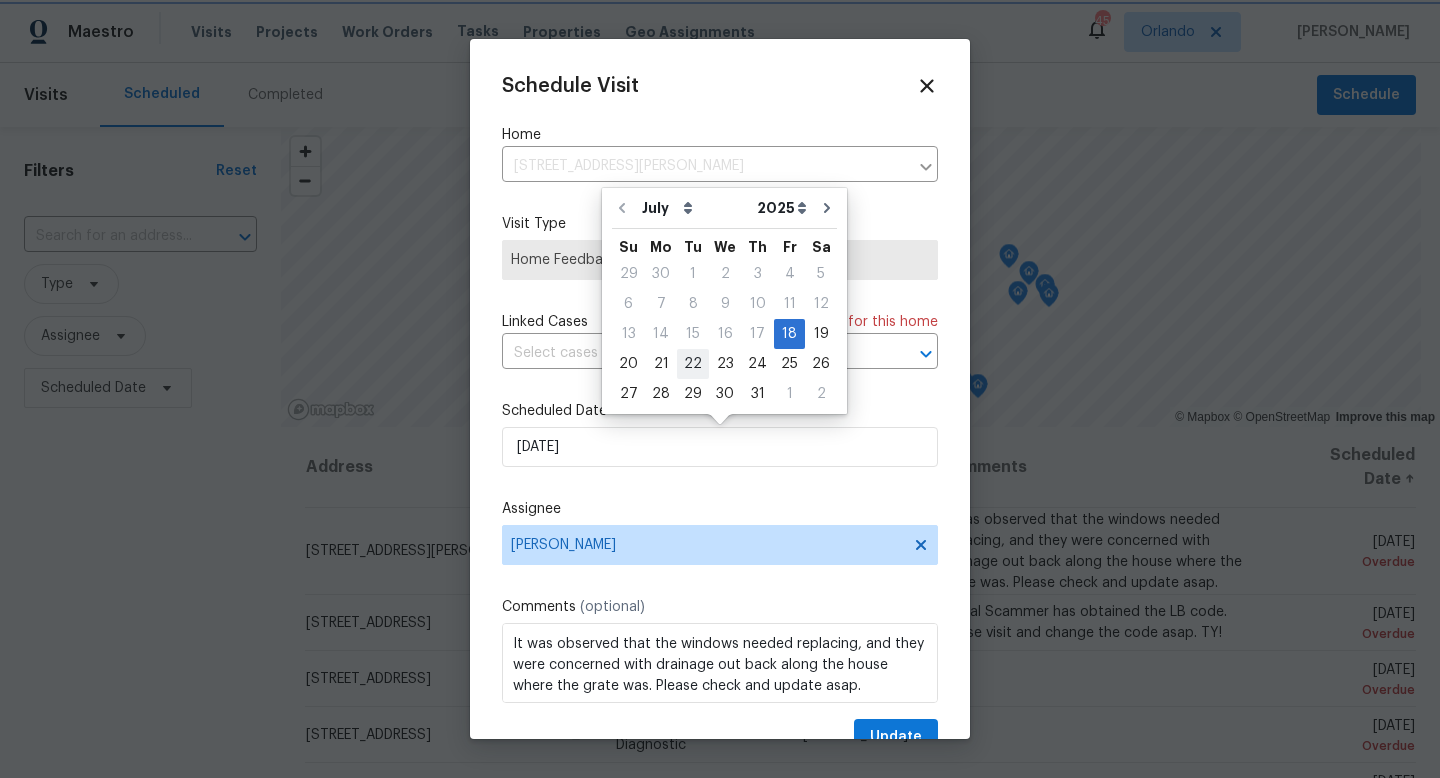 type on "[DATE]" 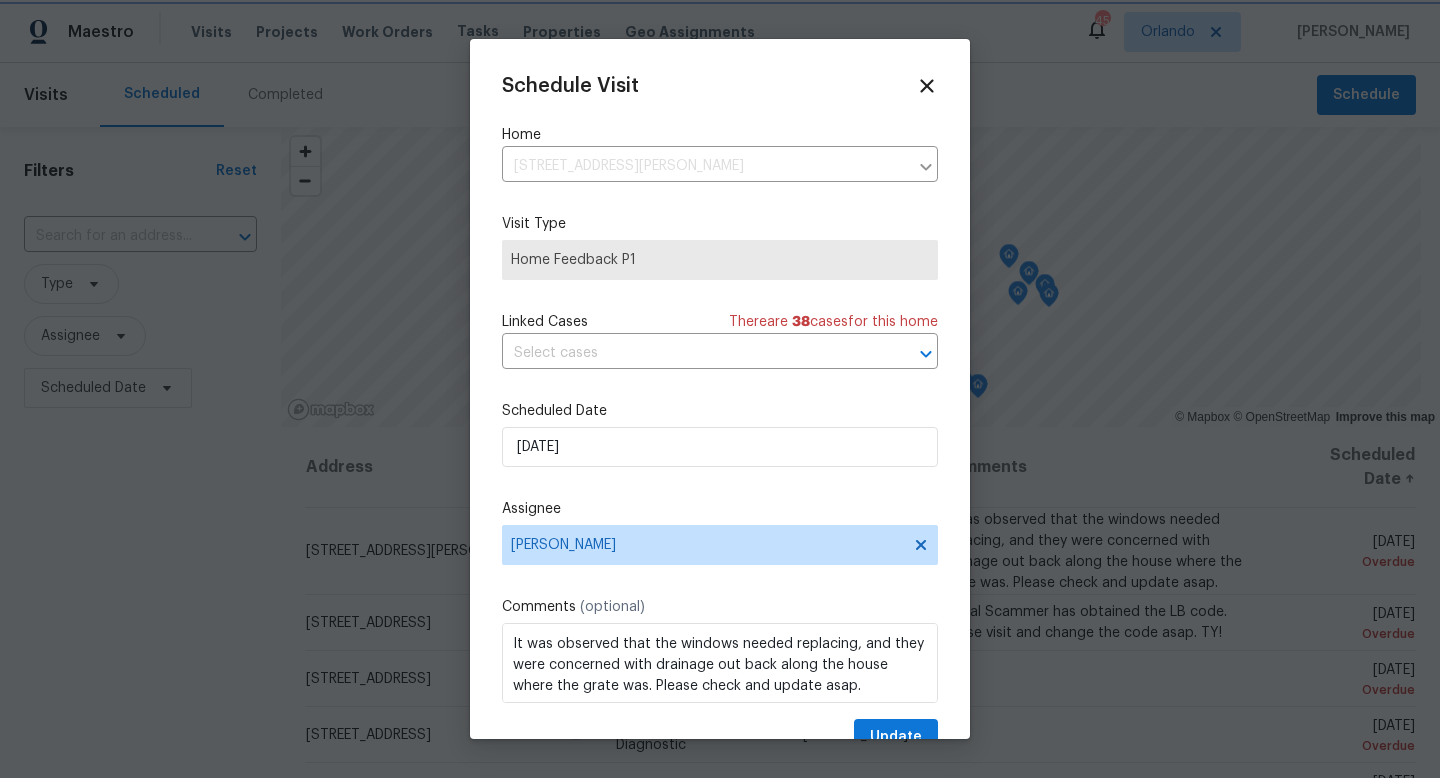 click at bounding box center (720, 389) 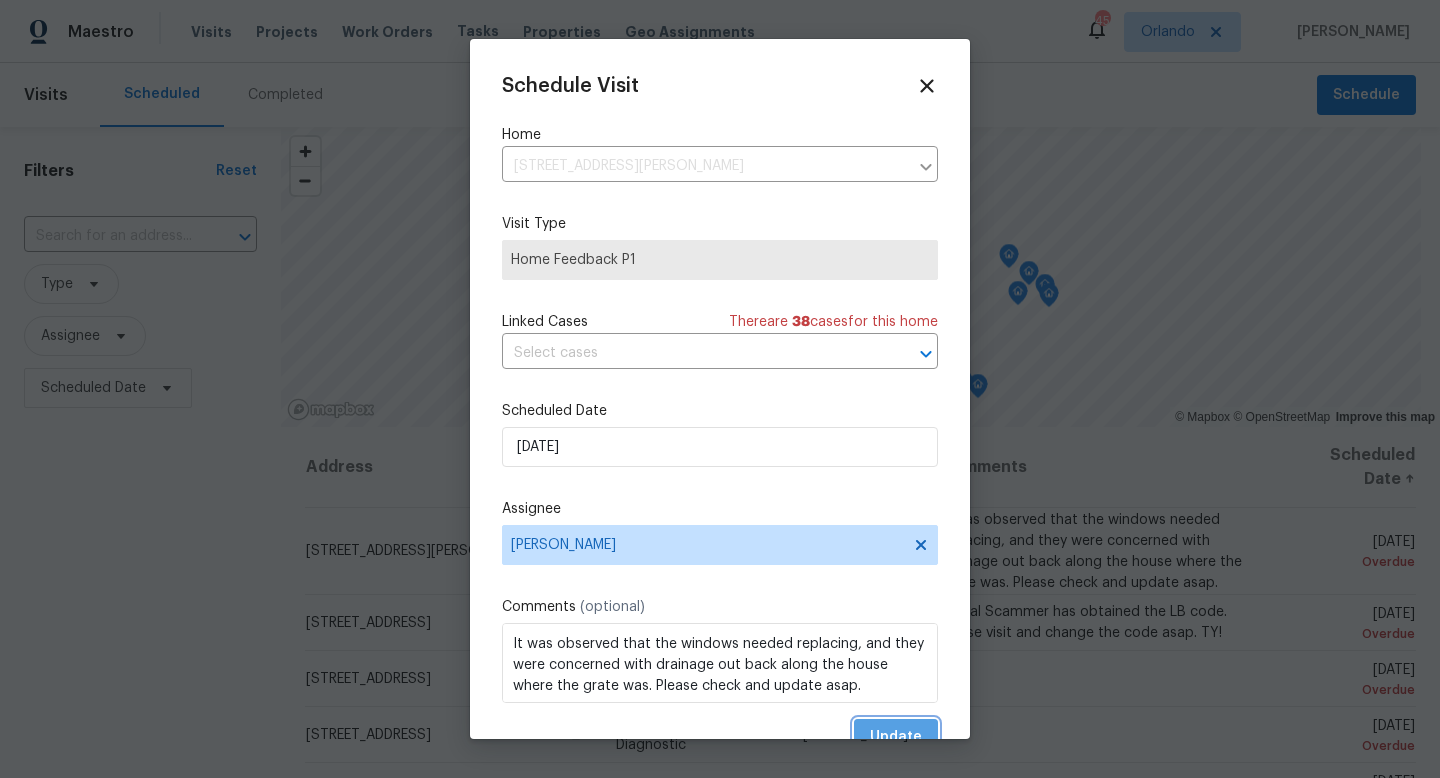 click on "Update" at bounding box center (896, 737) 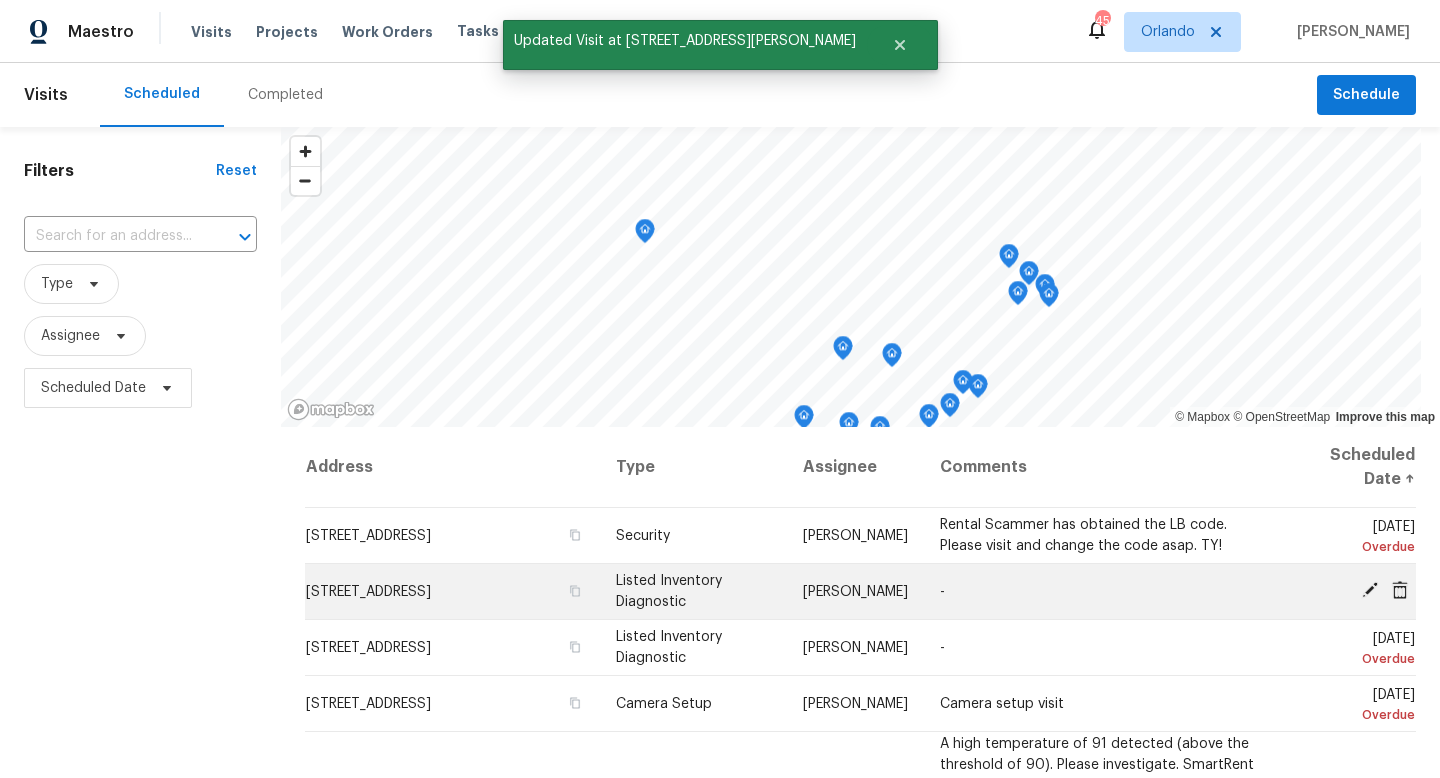click 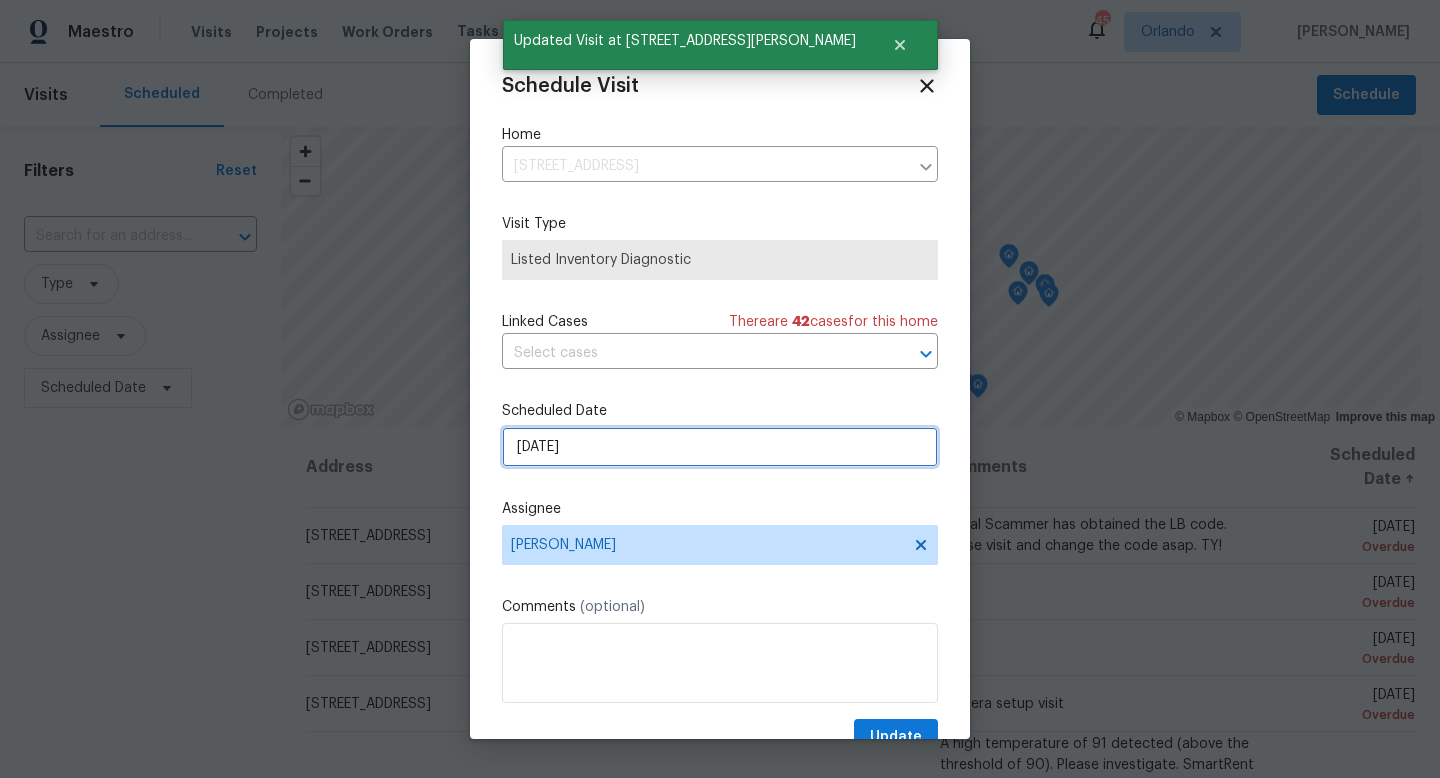 click on "[DATE]" at bounding box center [720, 447] 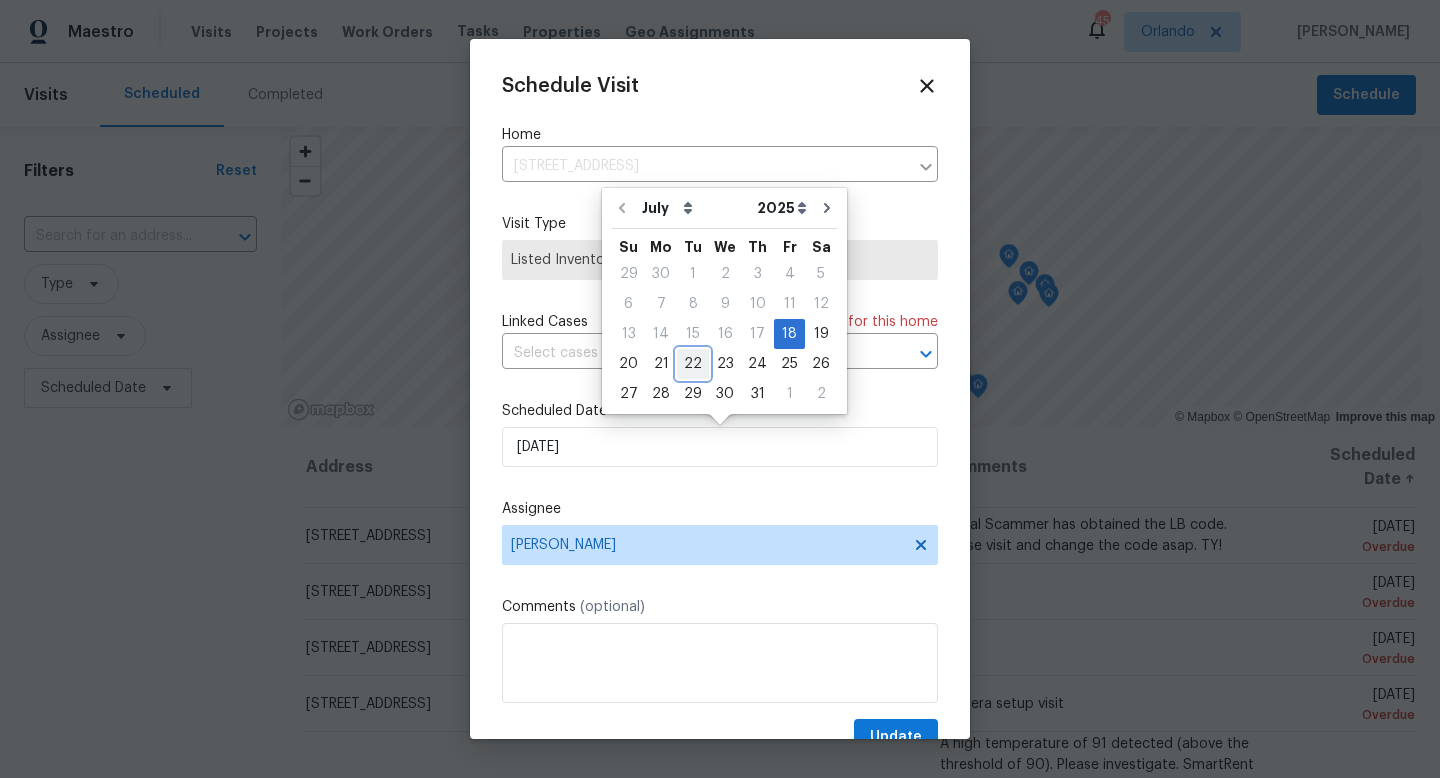 click on "22" at bounding box center [693, 364] 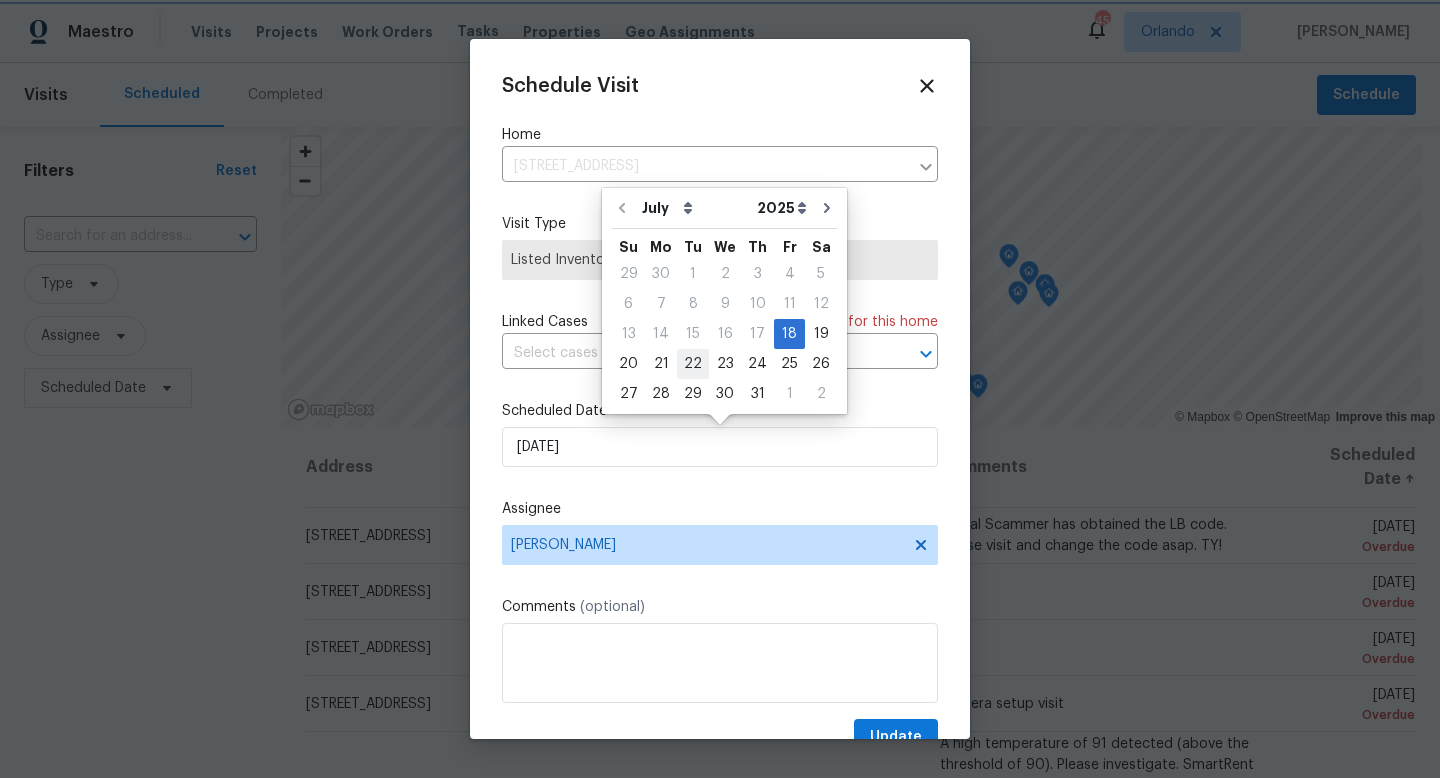 type on "[DATE]" 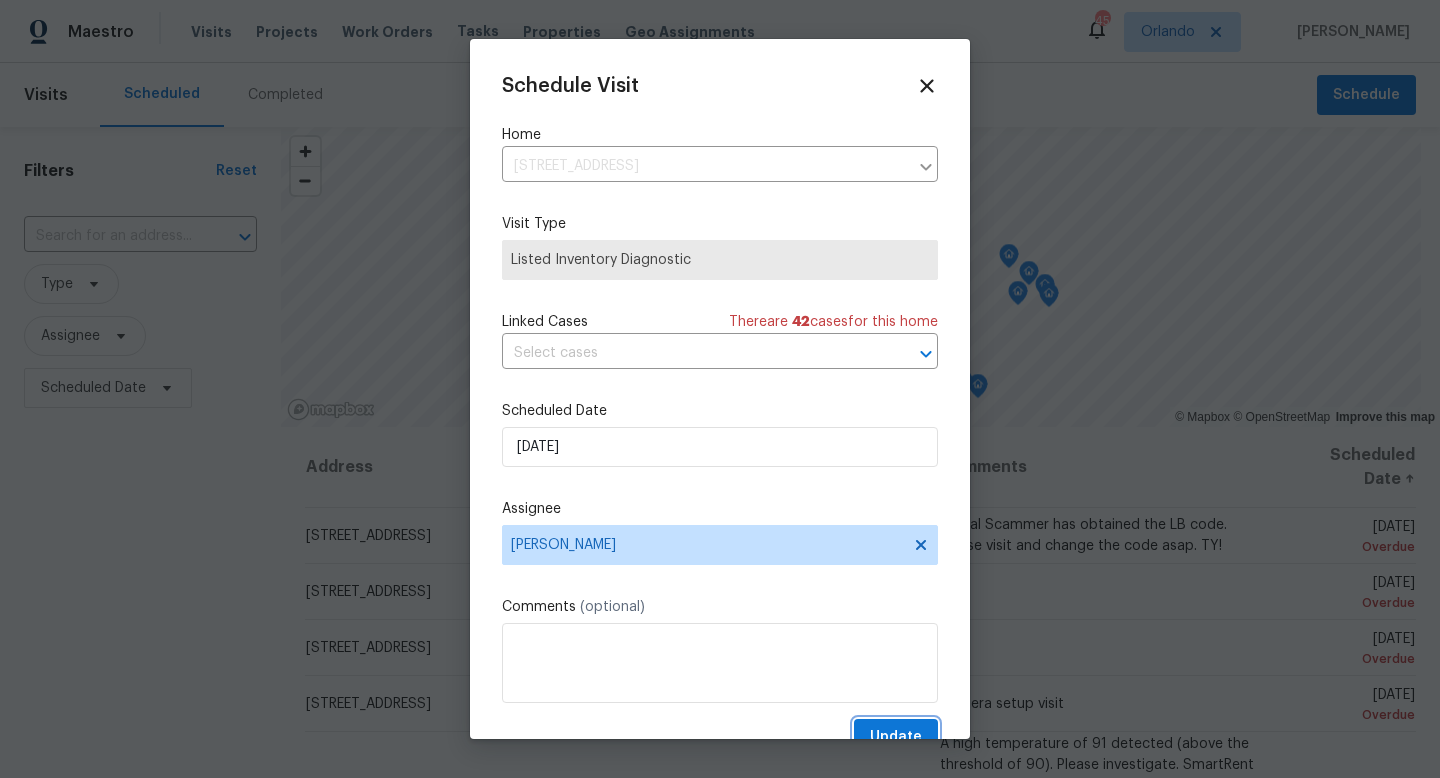 click on "Update" at bounding box center [896, 737] 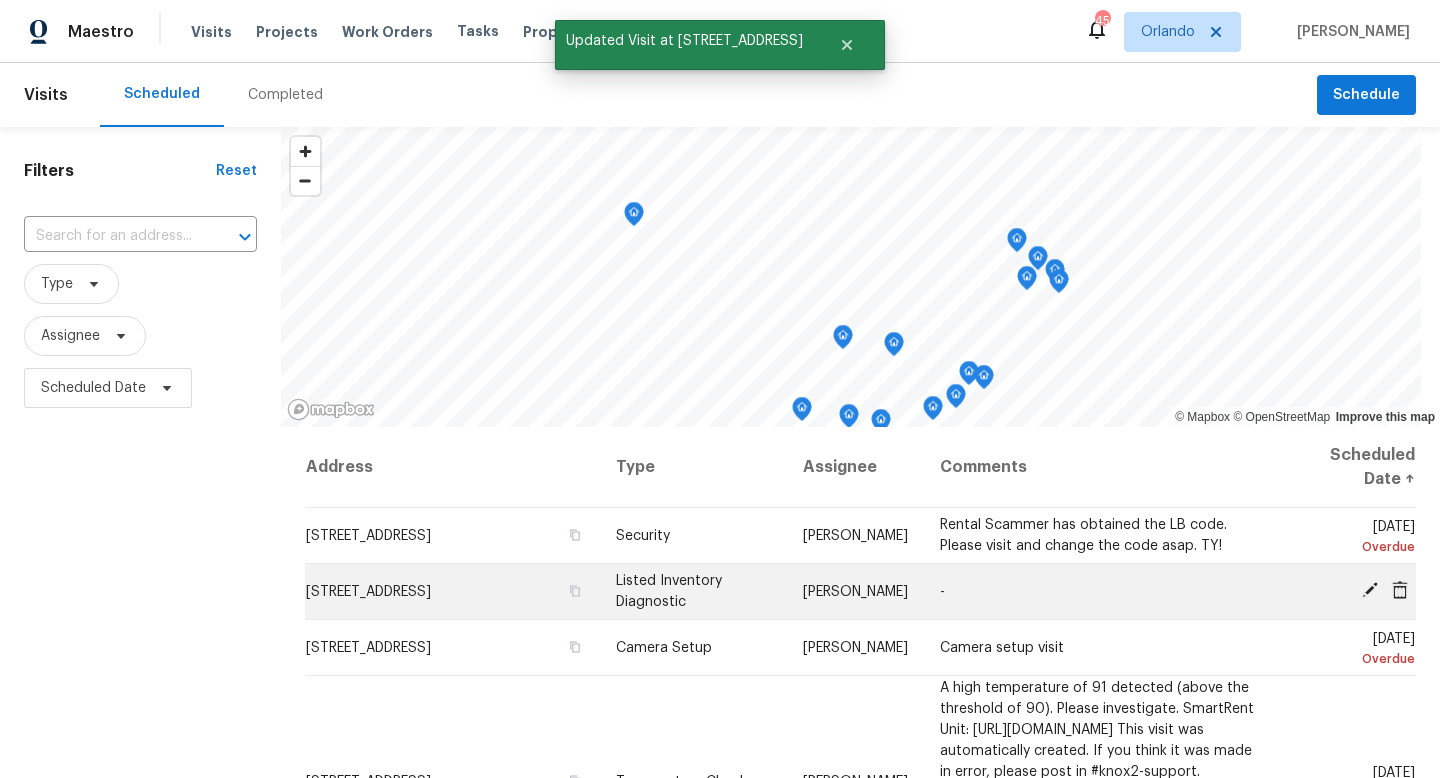 click 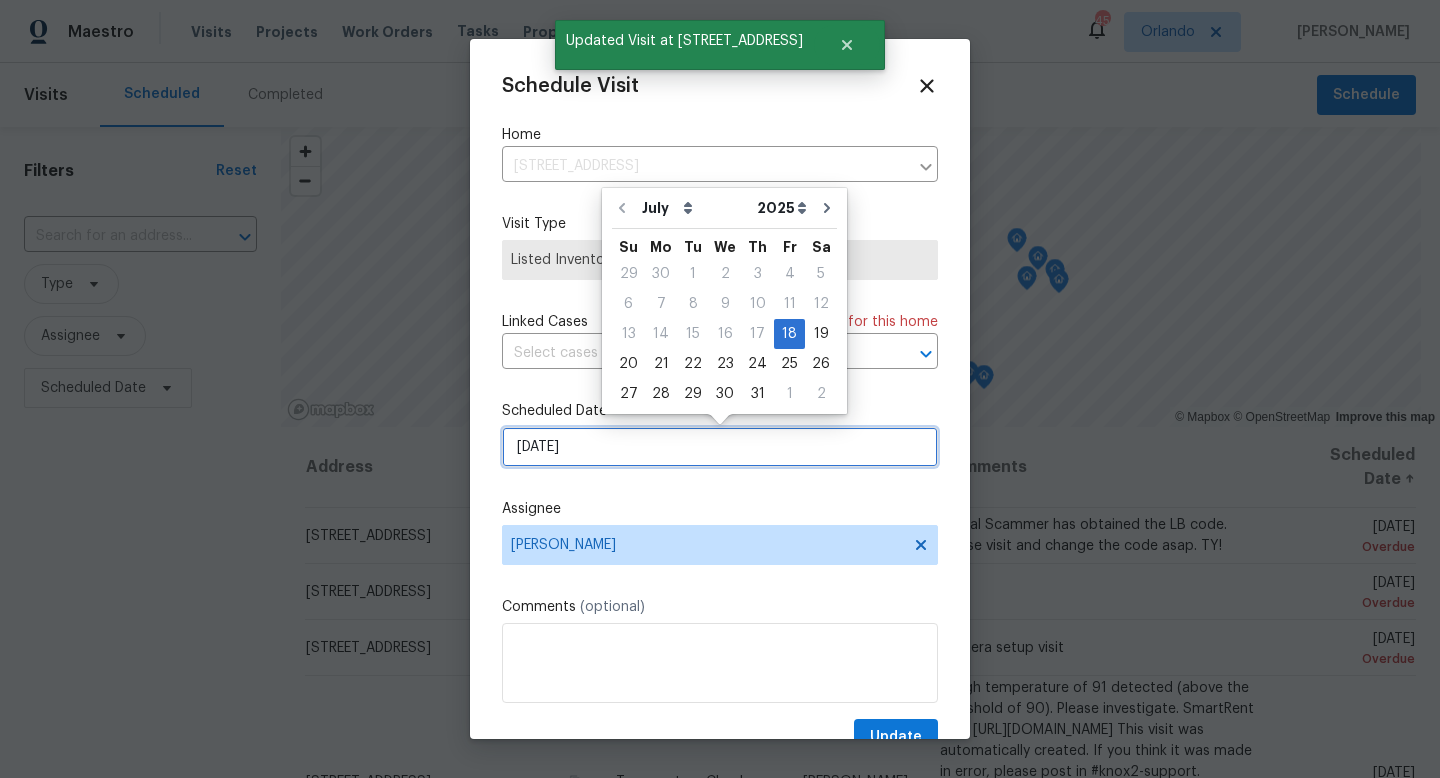 click on "[DATE]" at bounding box center [720, 447] 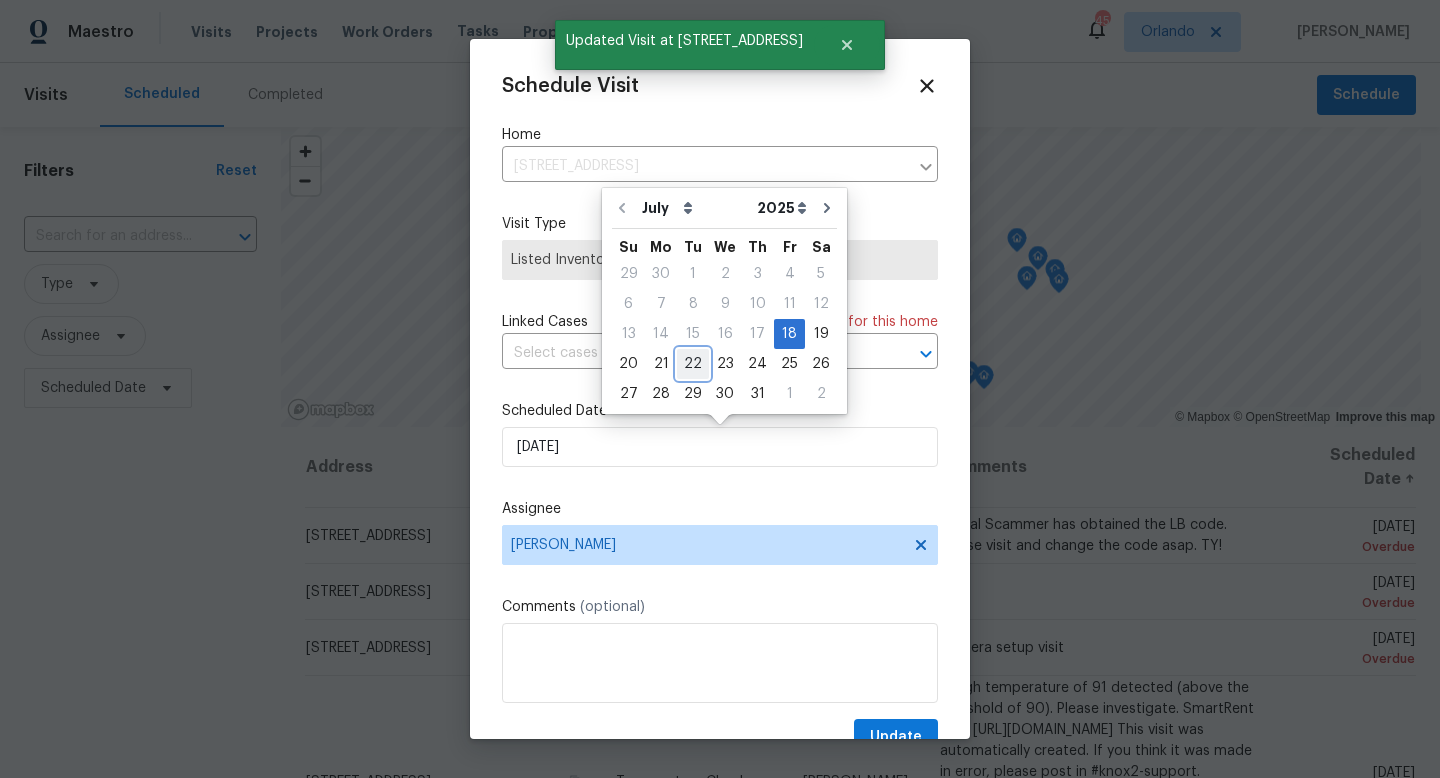 click on "22" at bounding box center (693, 364) 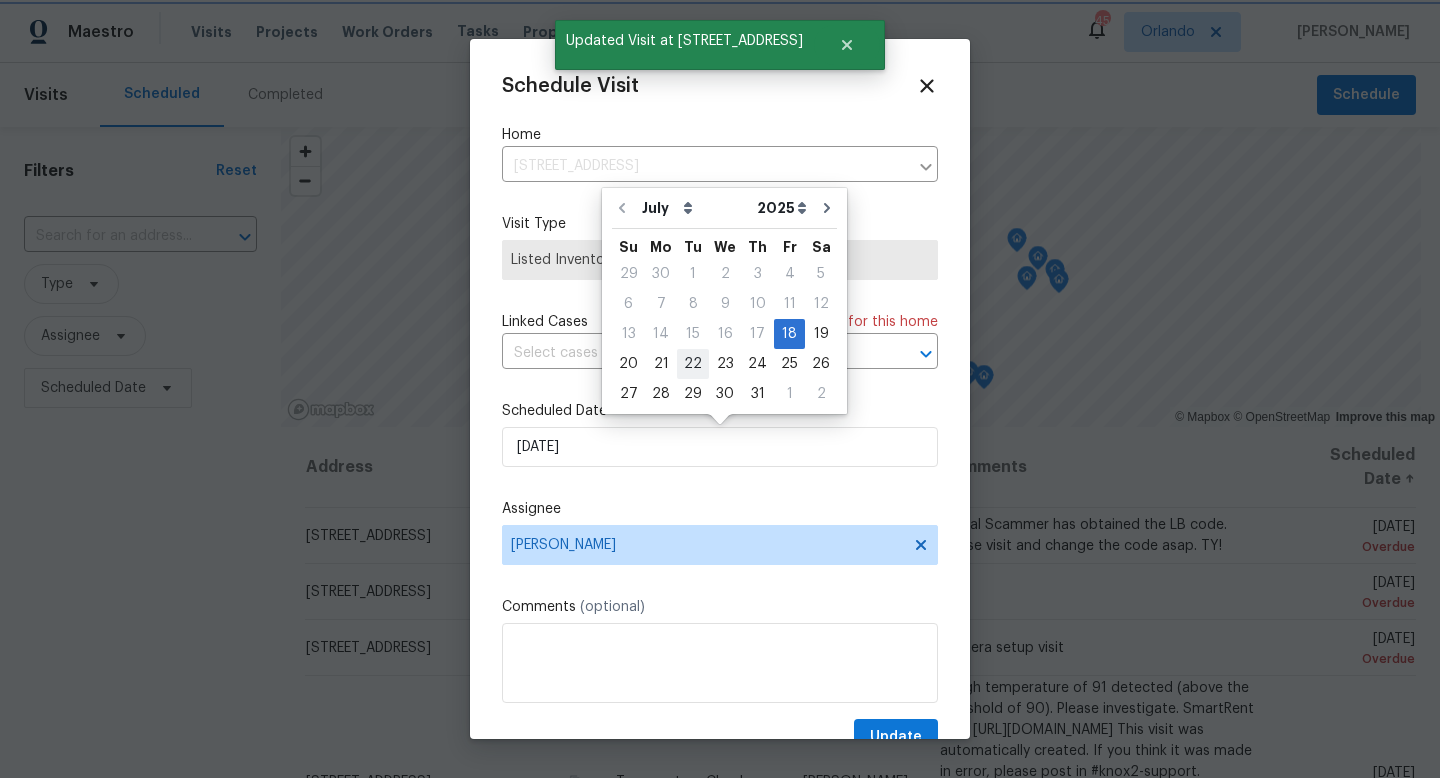 type on "[DATE]" 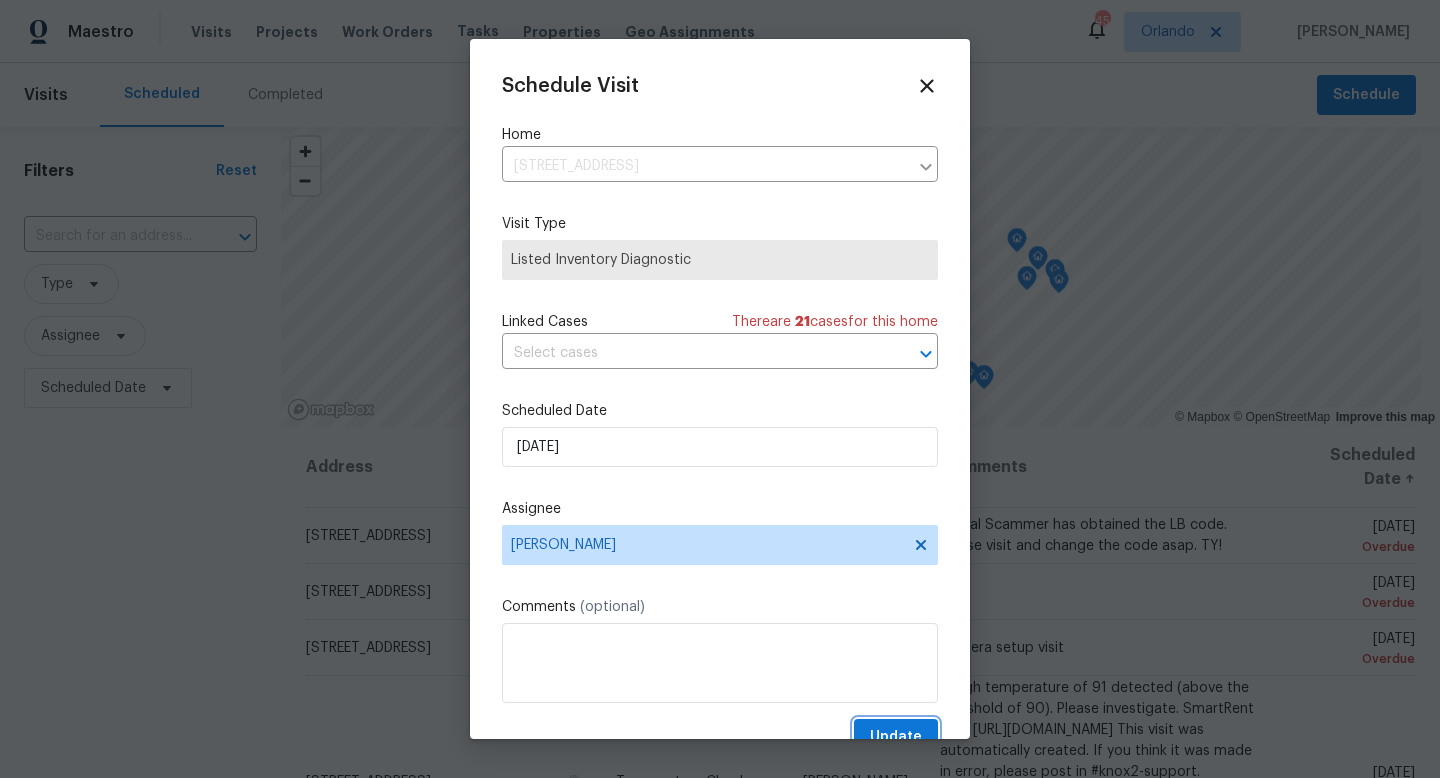click on "Update" at bounding box center (896, 737) 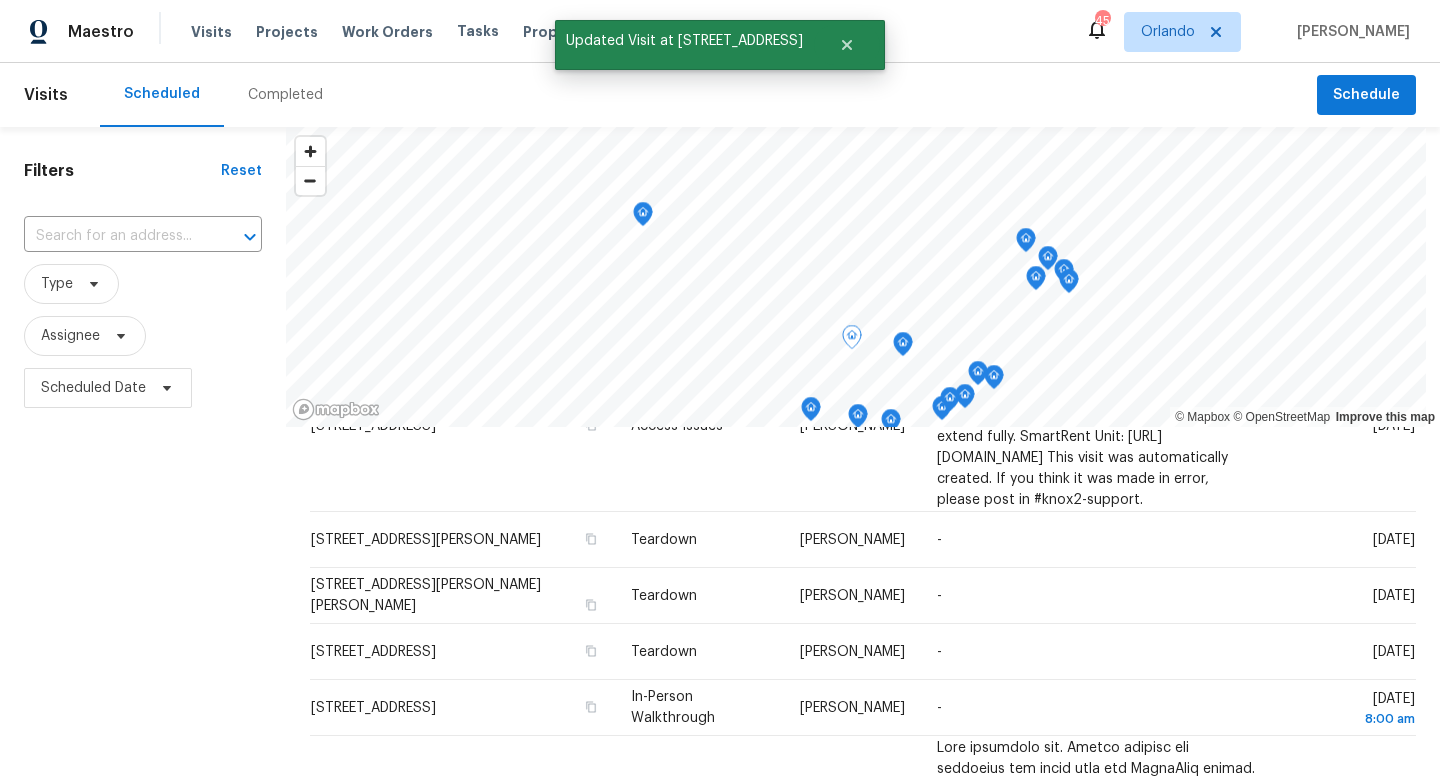 scroll, scrollTop: 658, scrollLeft: 0, axis: vertical 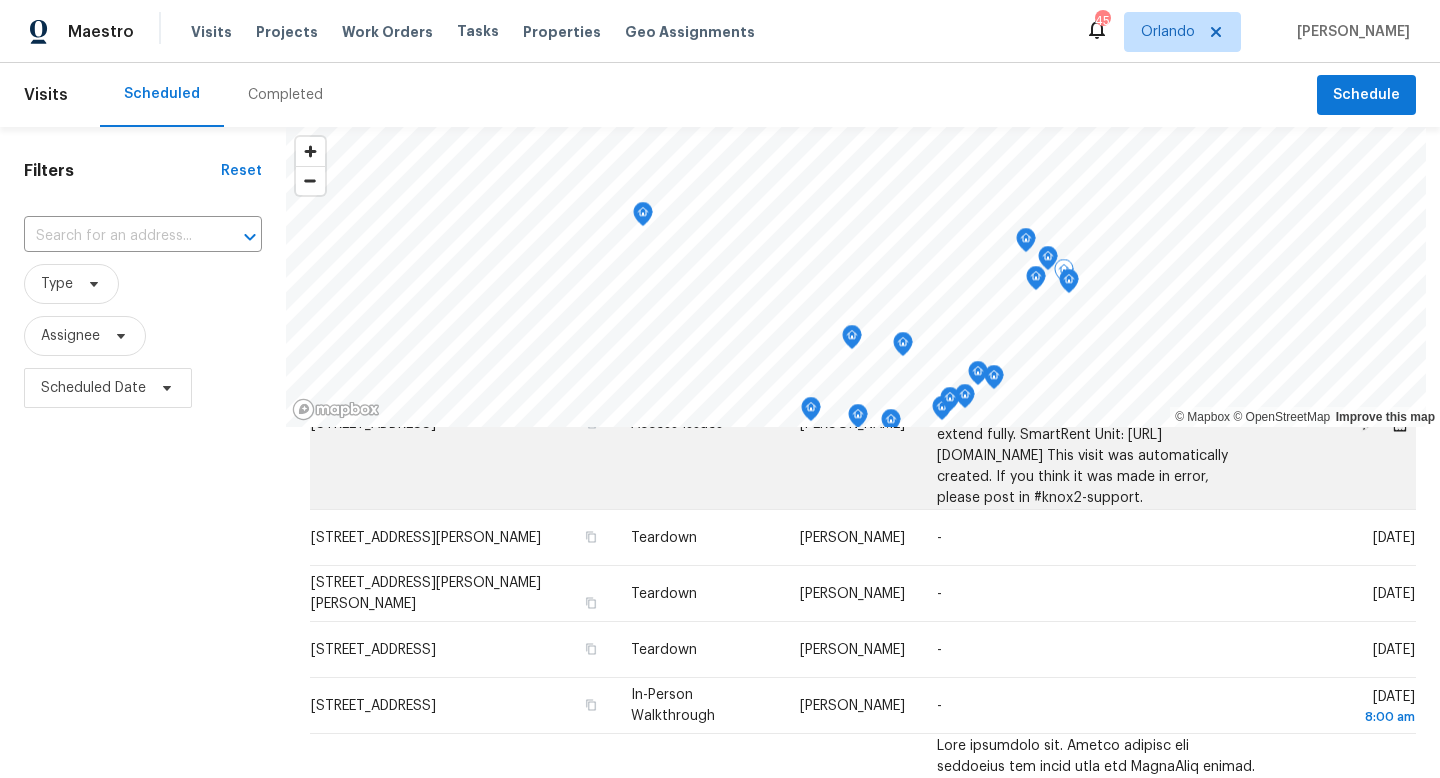 click 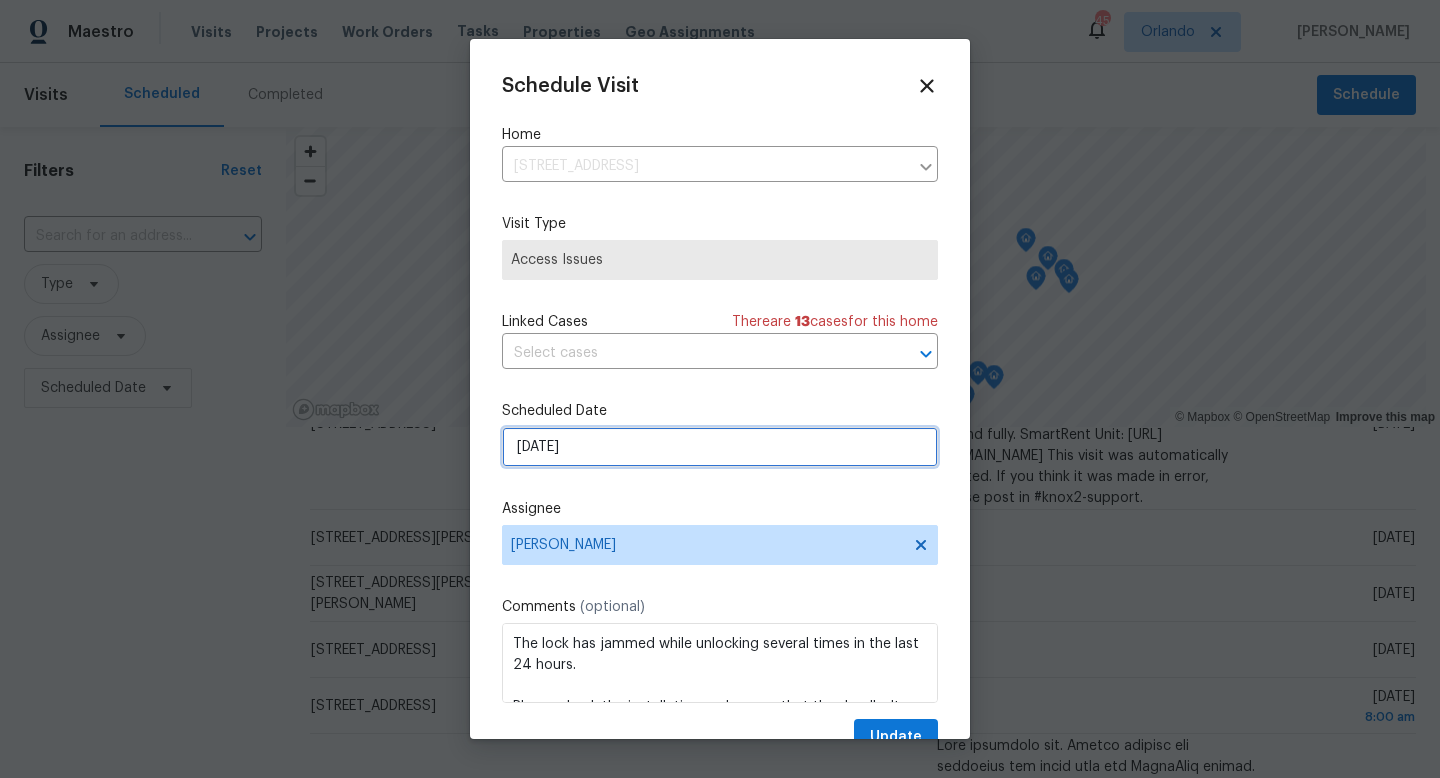 click on "[DATE]" at bounding box center [720, 447] 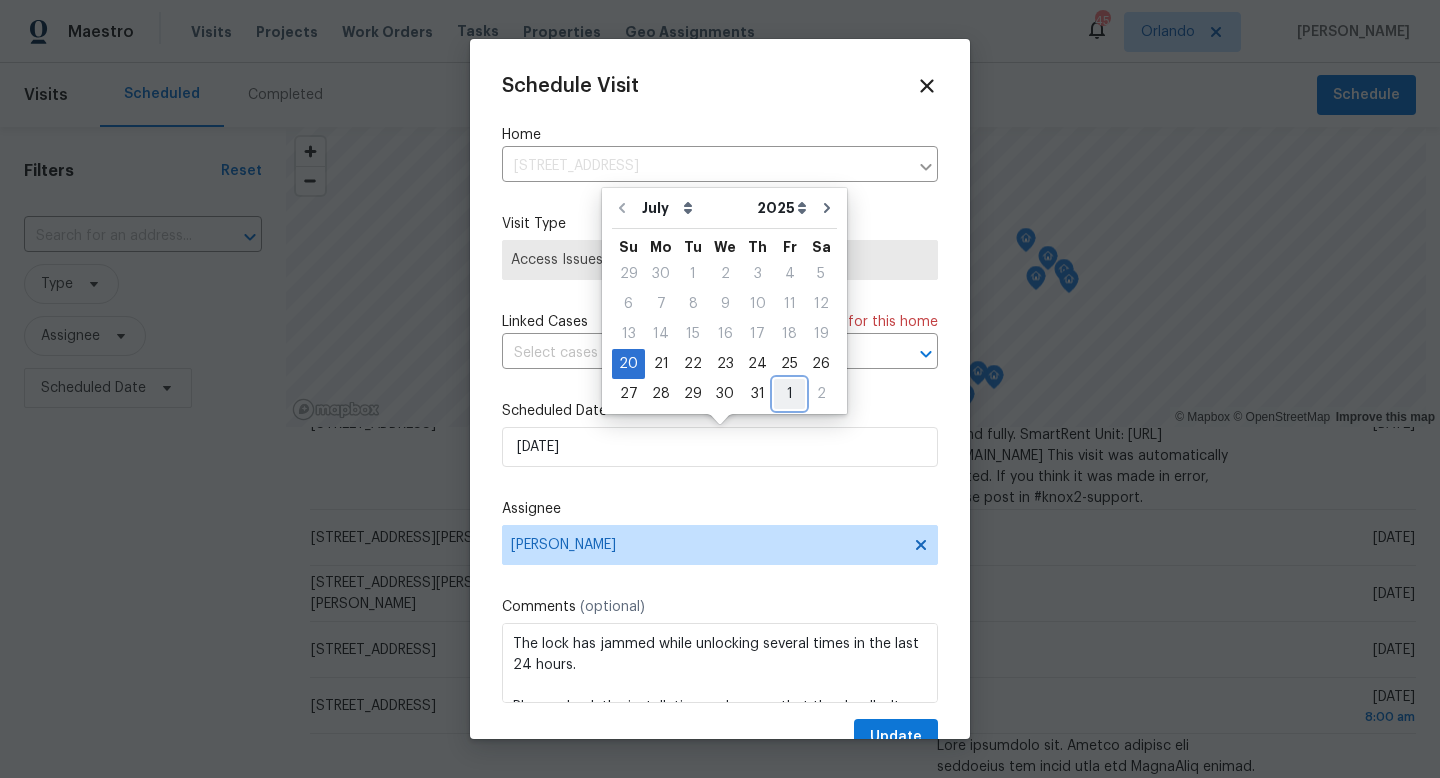 click on "1" at bounding box center (789, 394) 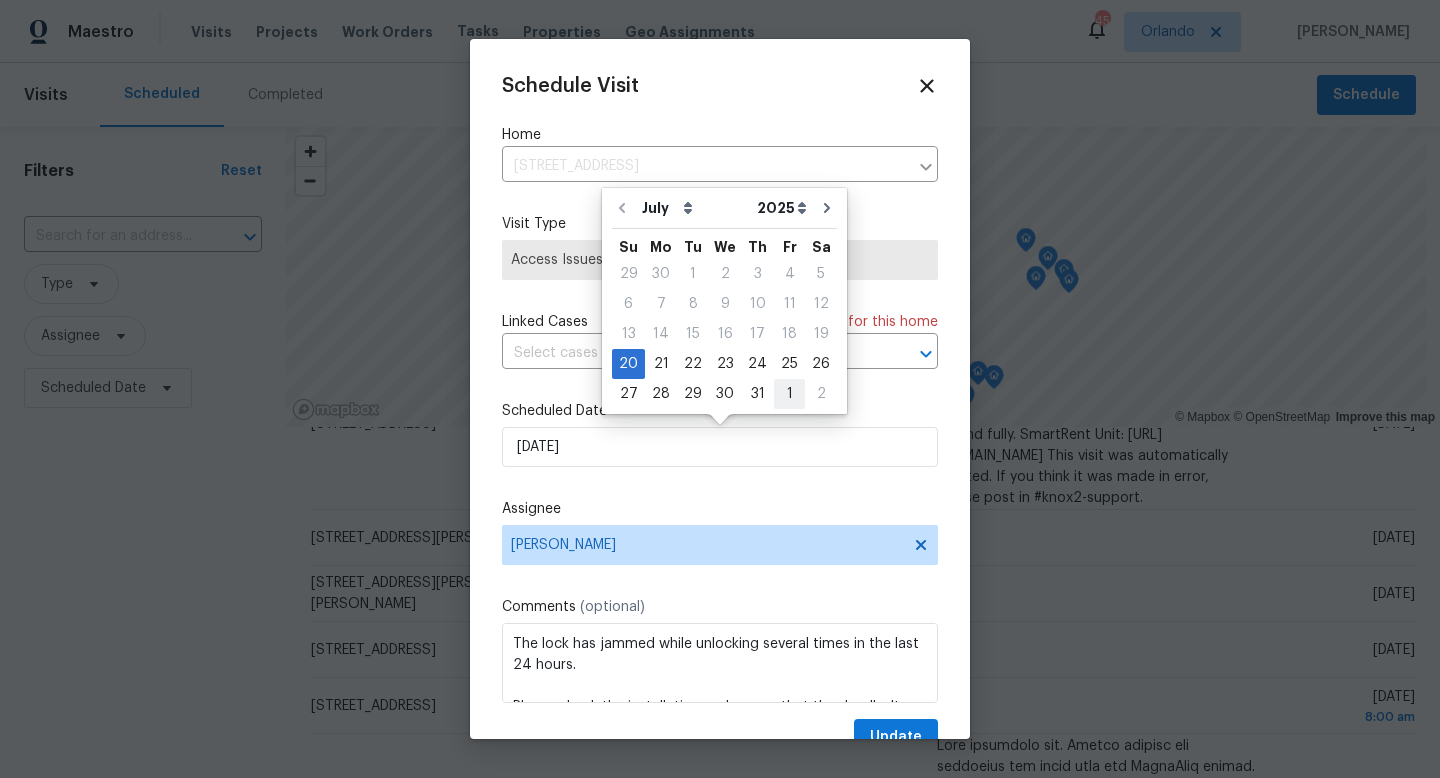 type on "[DATE]" 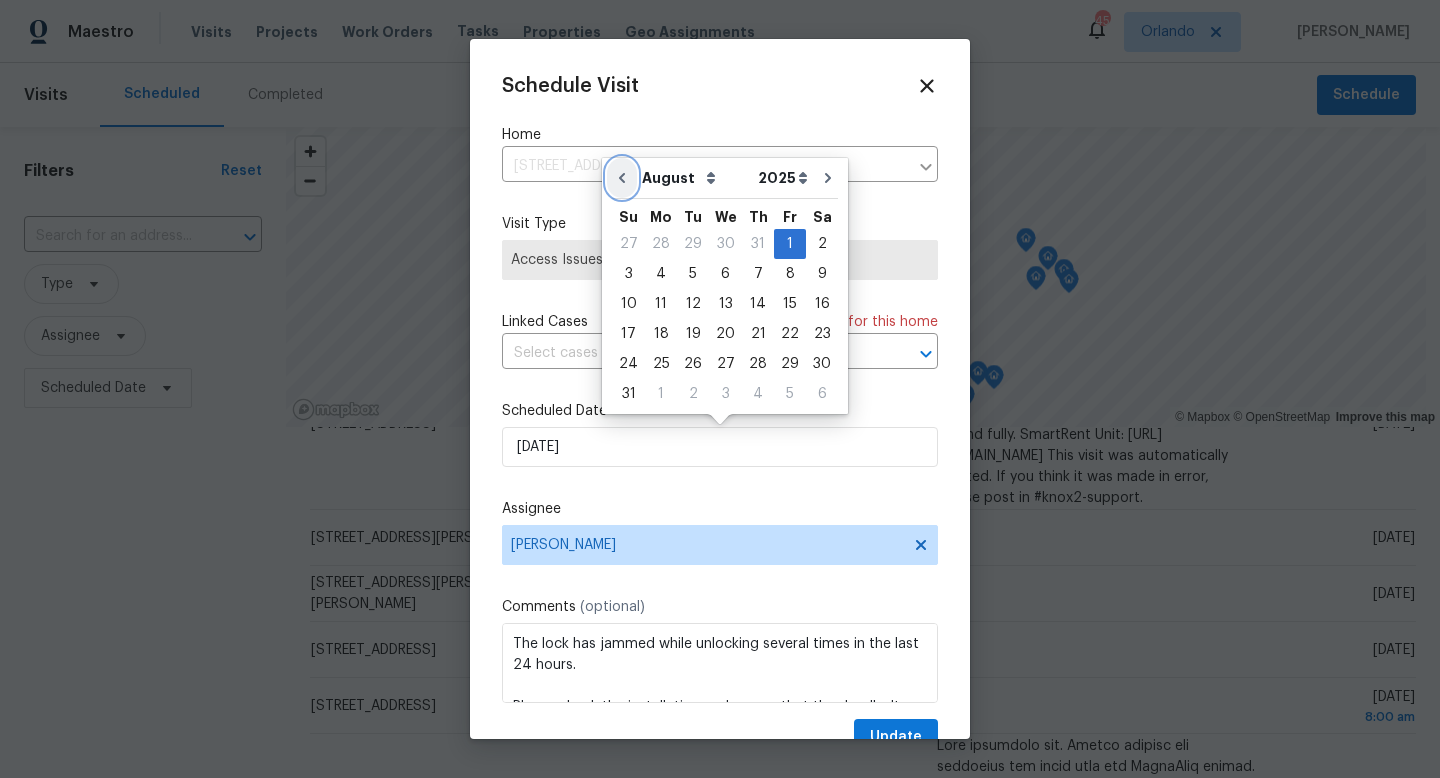 click 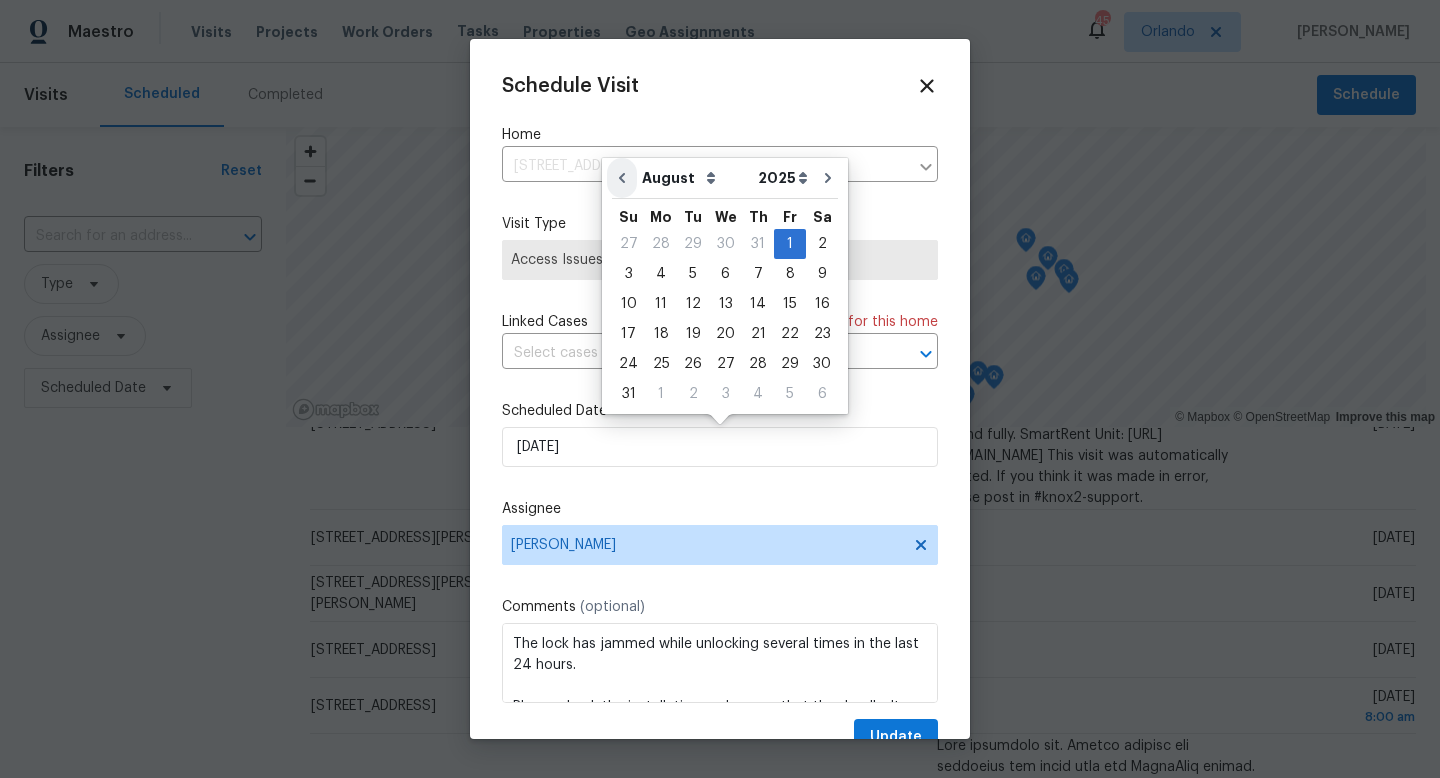 type on "[DATE]" 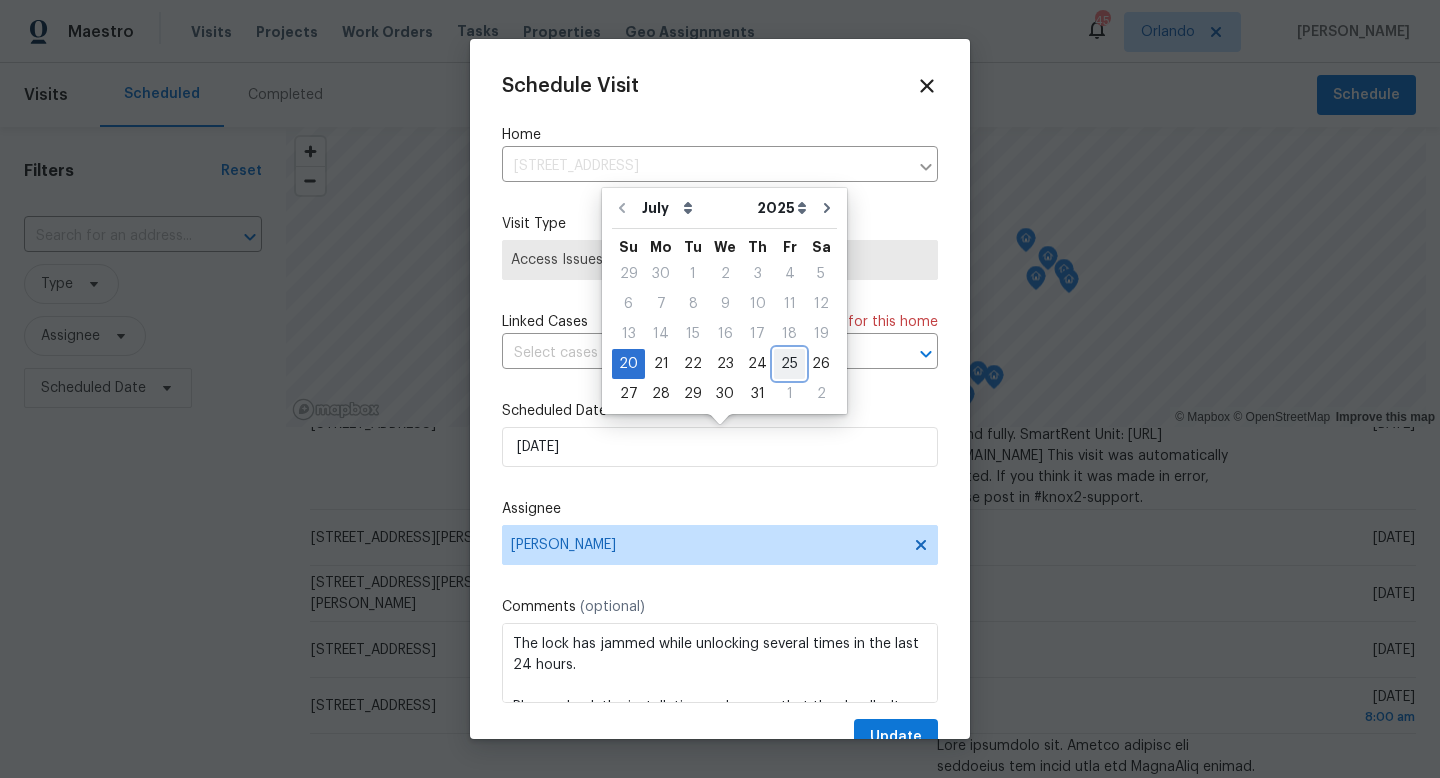 click on "25" at bounding box center (789, 364) 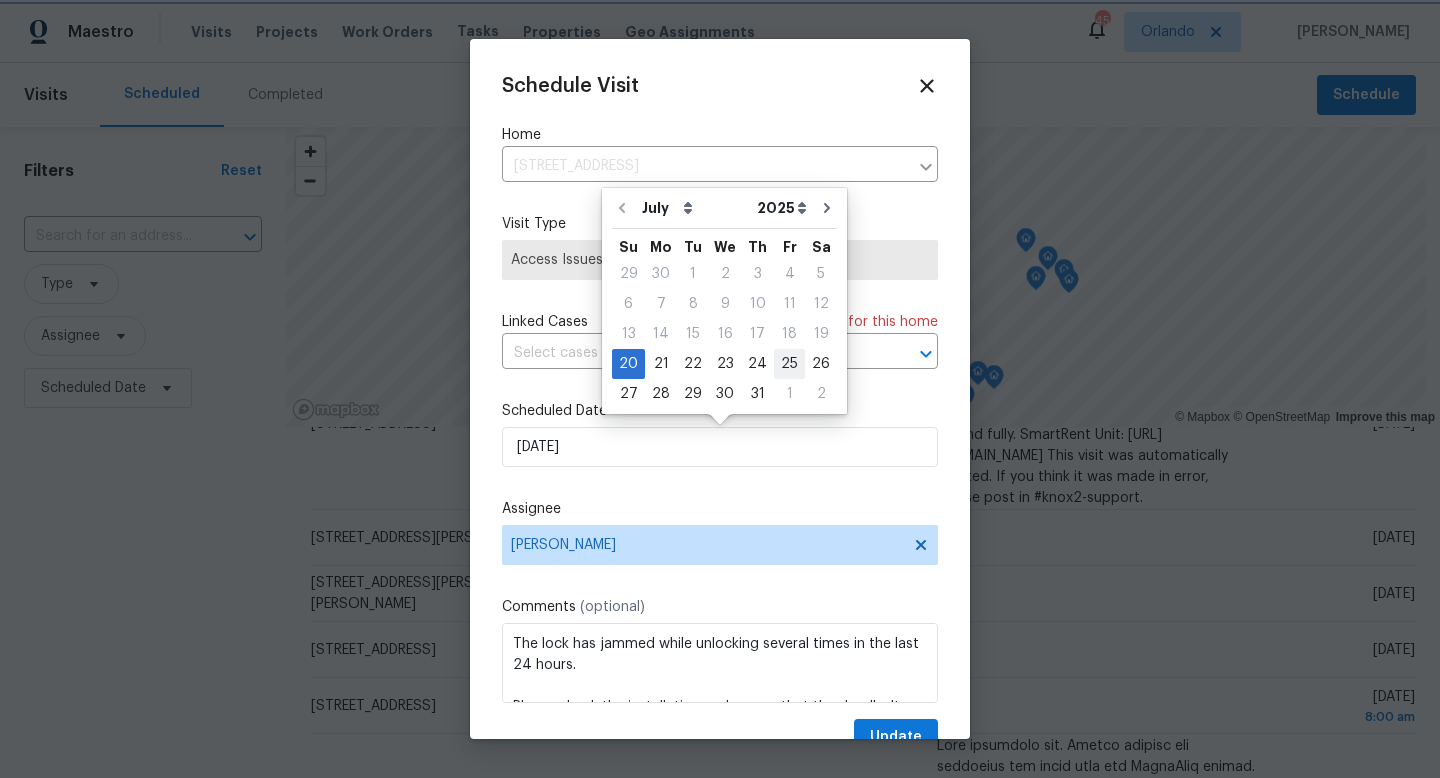 type on "[DATE]" 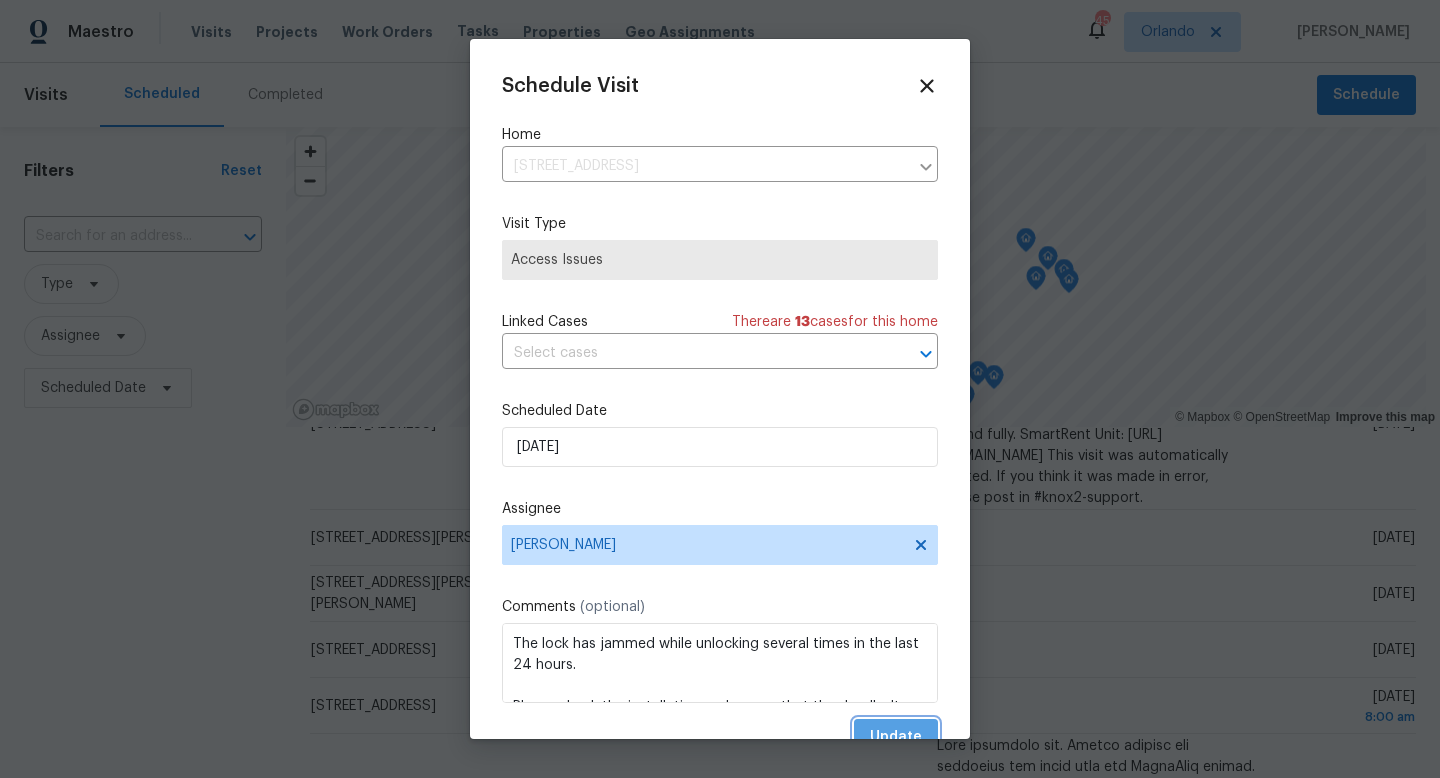 click on "Update" at bounding box center (896, 737) 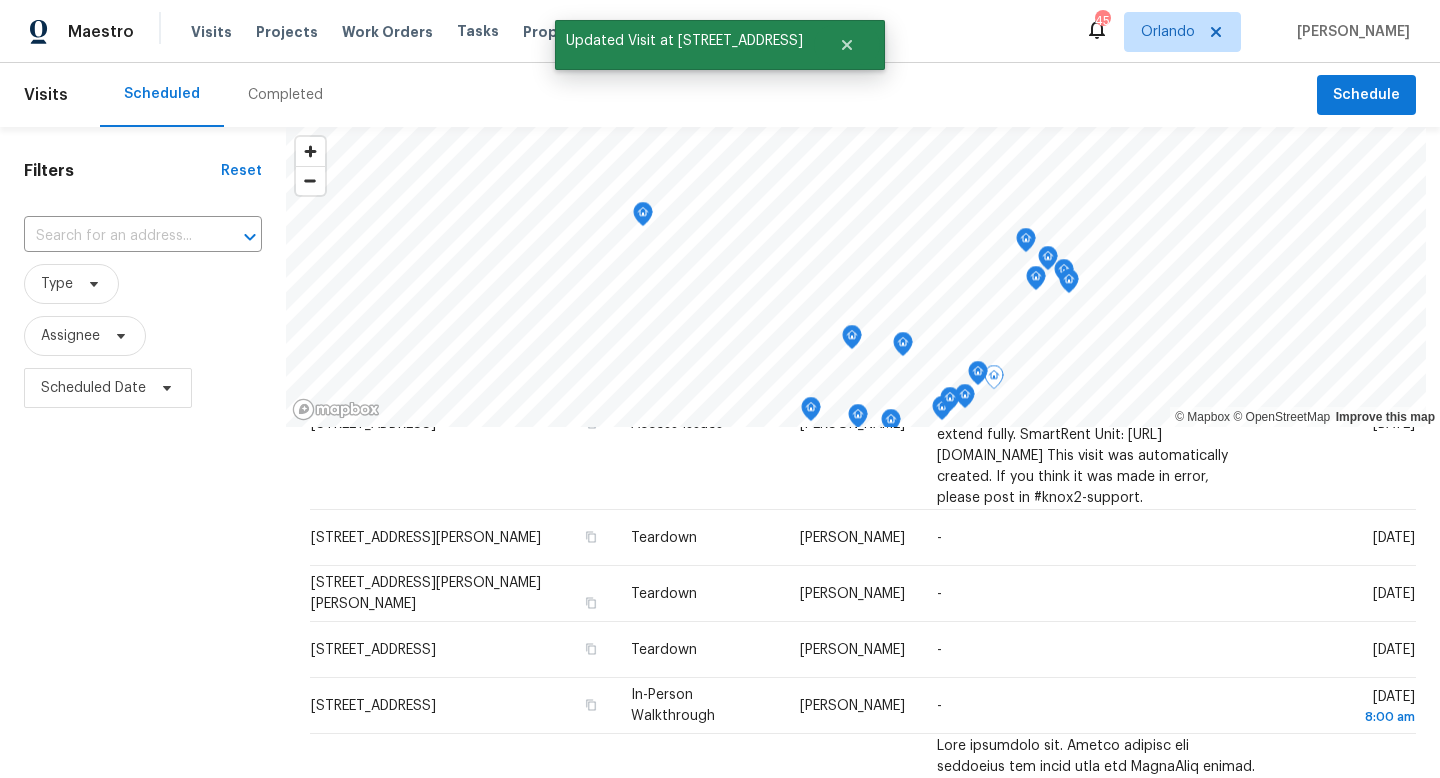 scroll, scrollTop: 466, scrollLeft: 0, axis: vertical 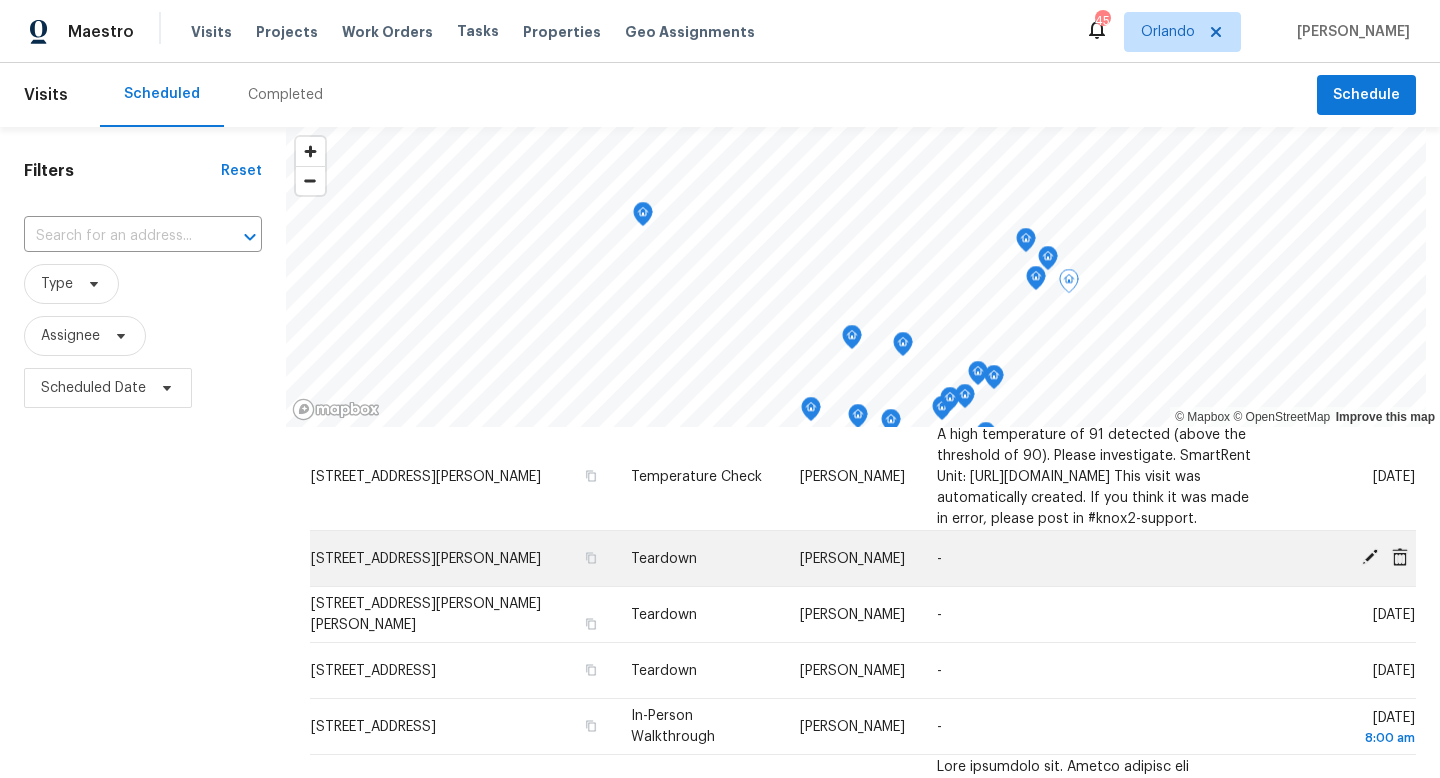 click 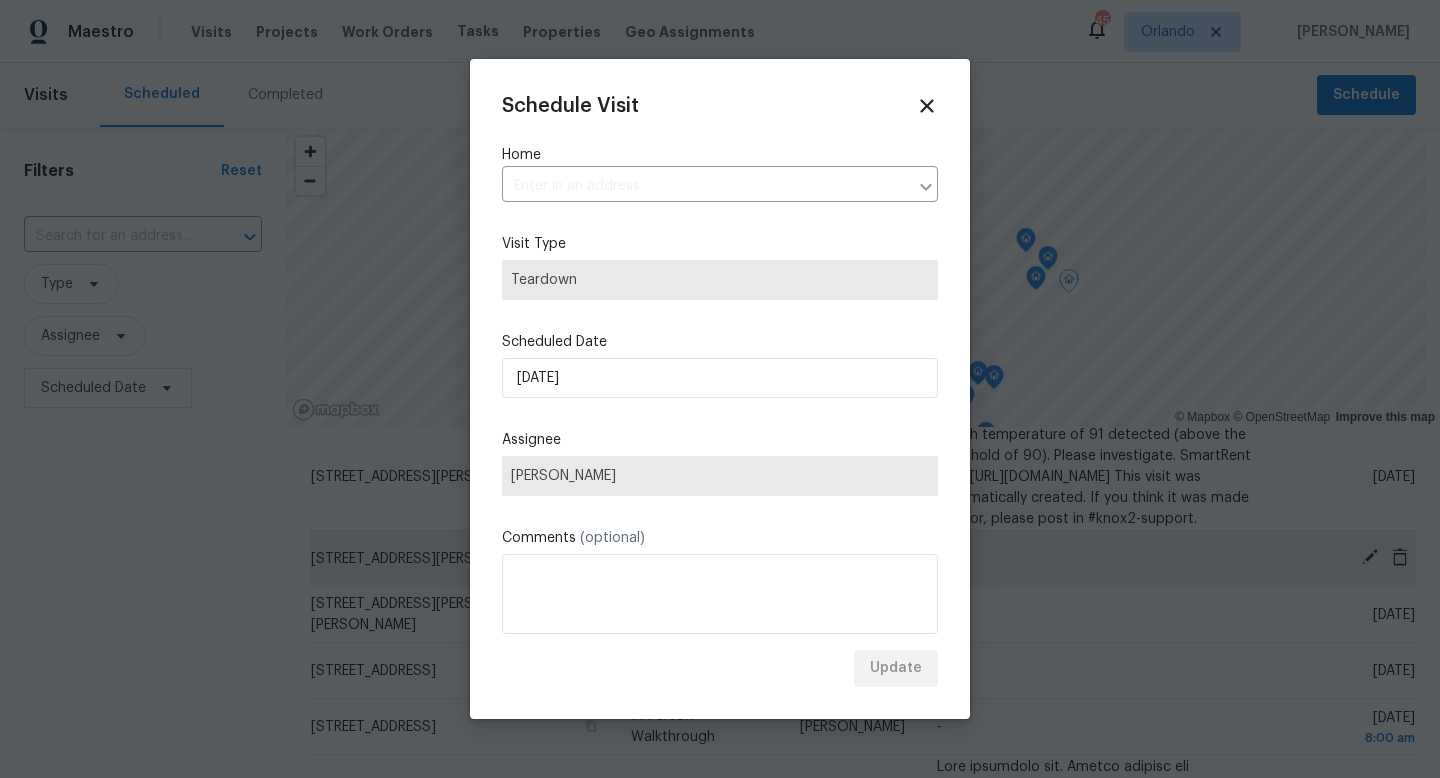 type on "[STREET_ADDRESS][PERSON_NAME]" 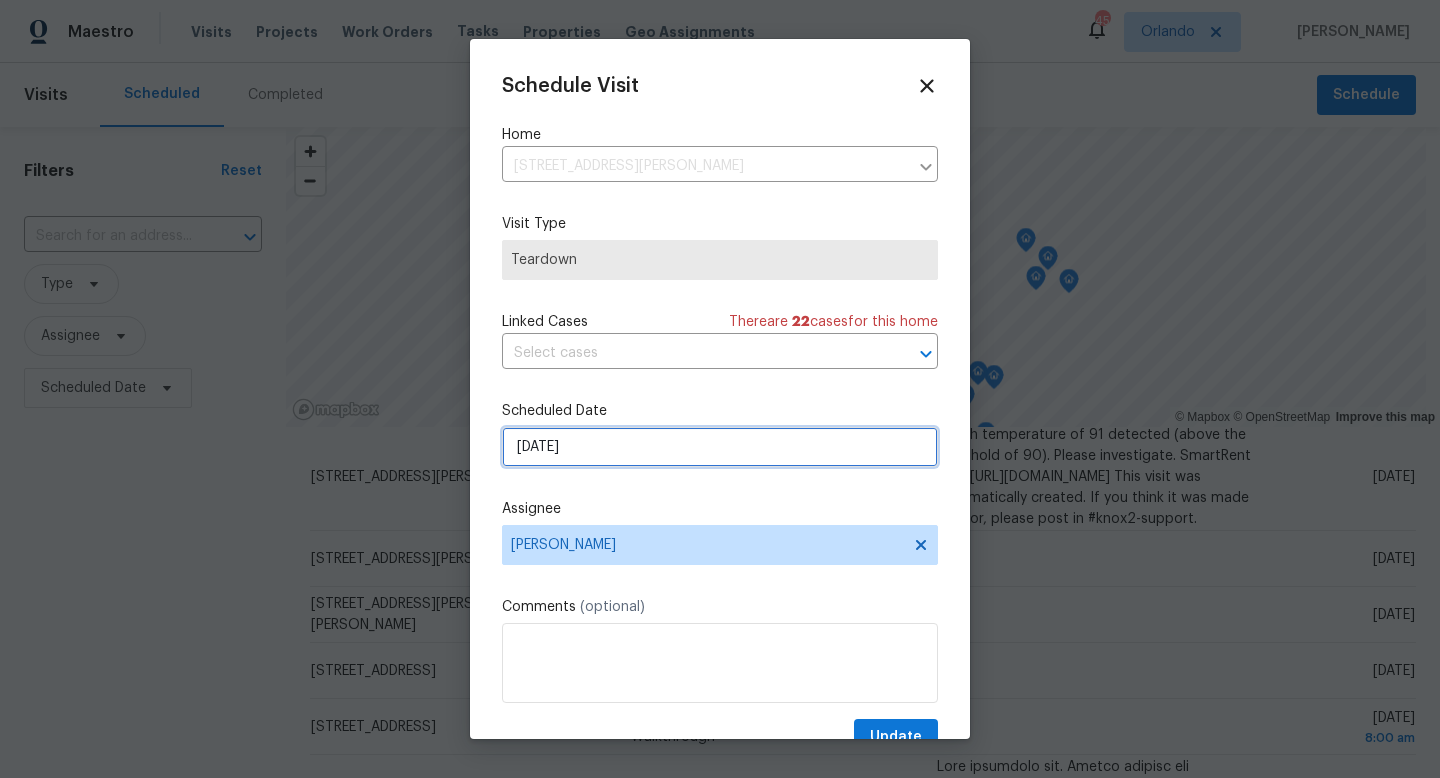 click on "[DATE]" at bounding box center [720, 447] 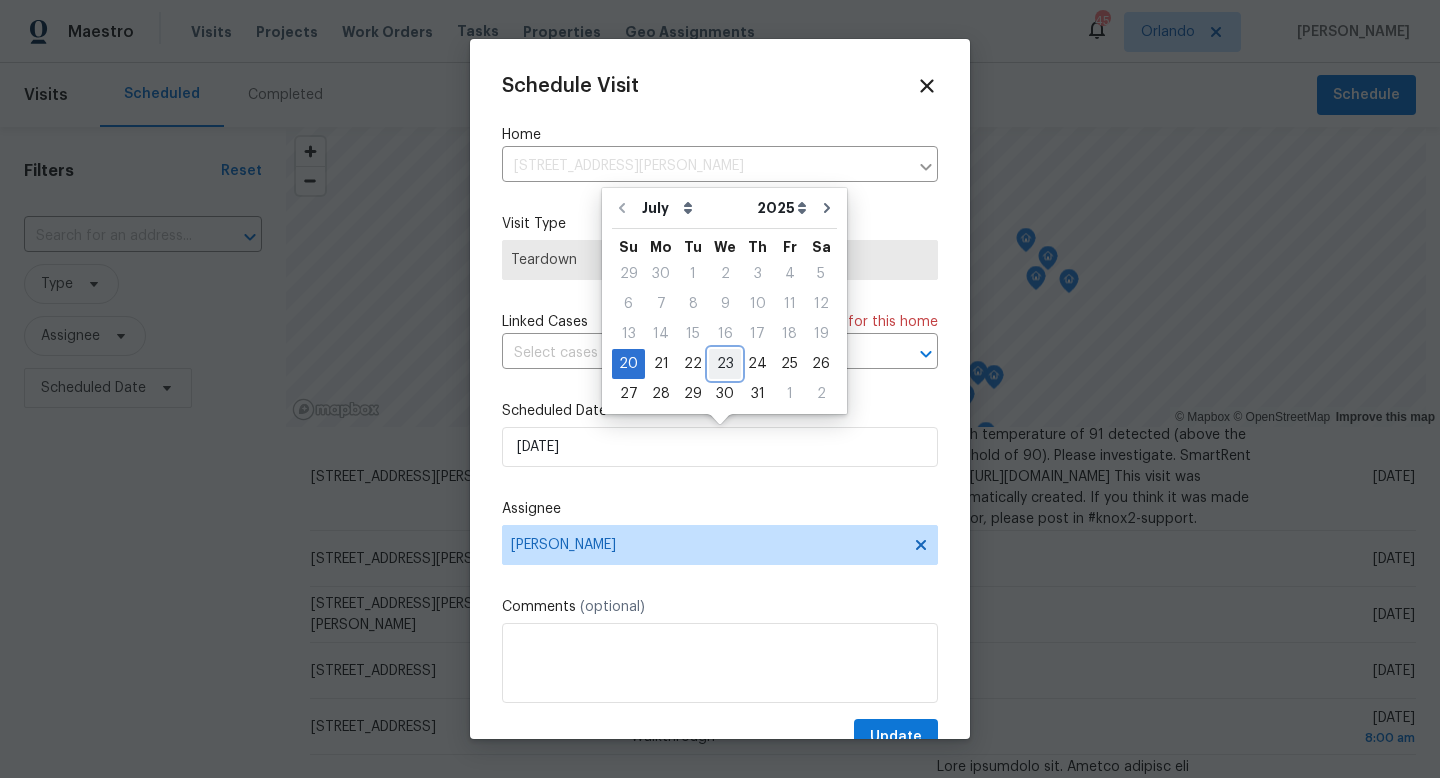 click on "23" at bounding box center [725, 364] 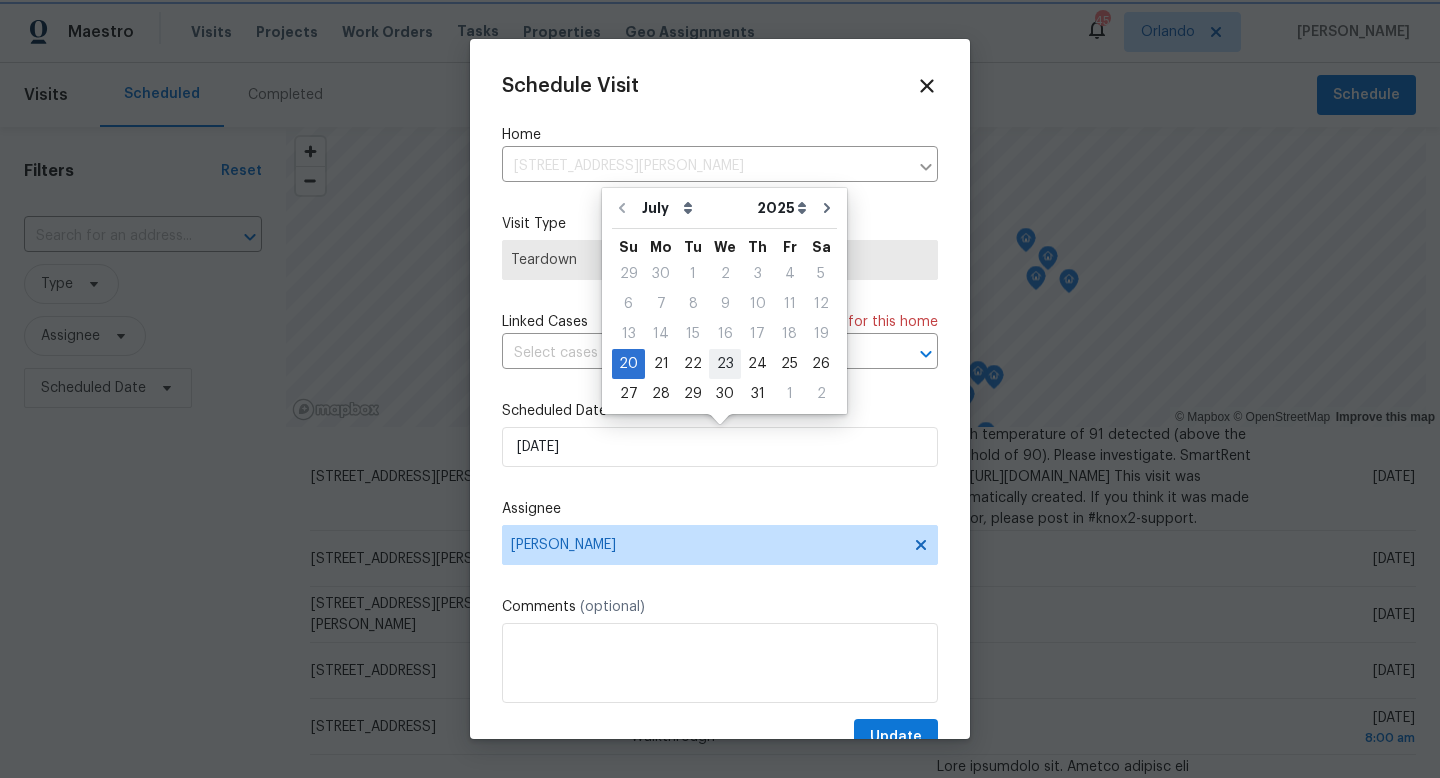 type on "[DATE]" 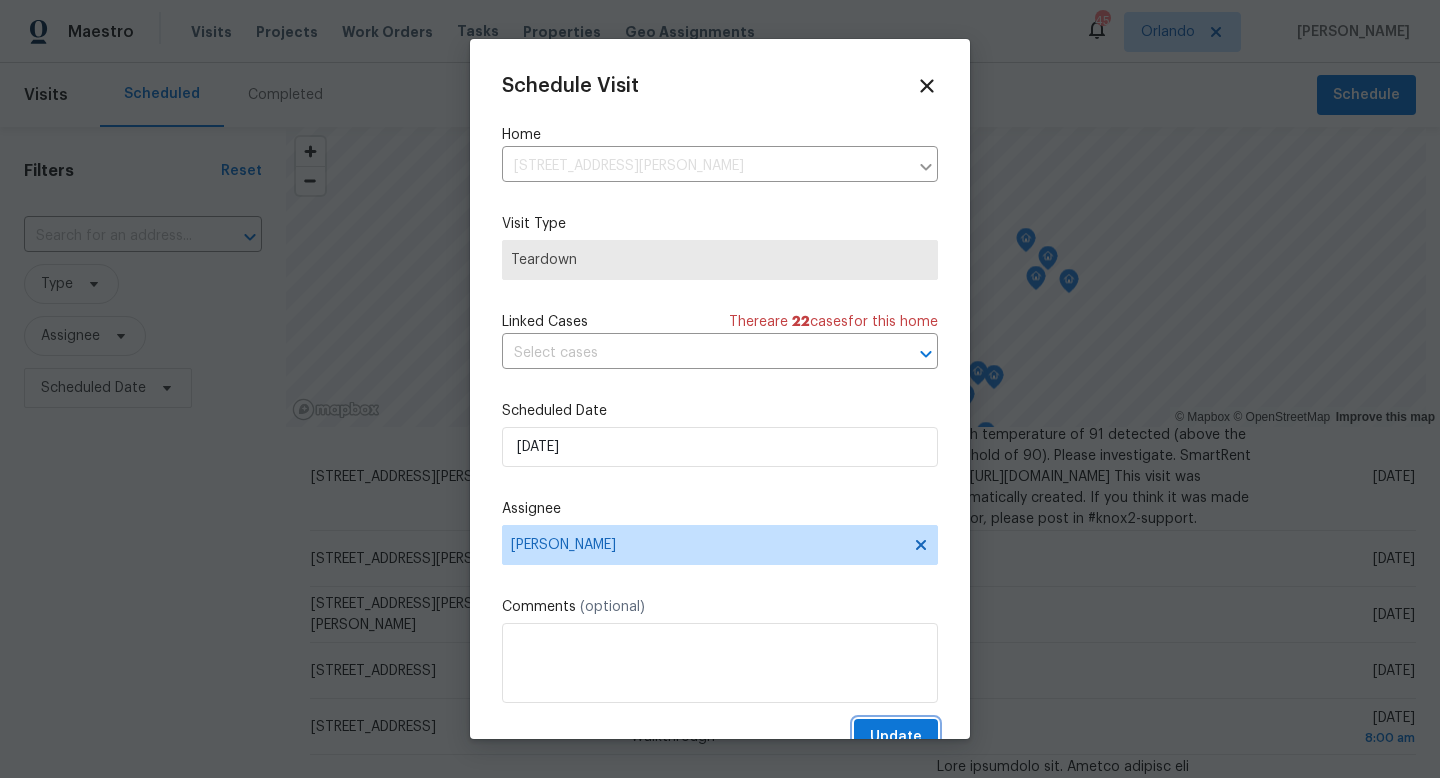 click on "Update" at bounding box center [896, 737] 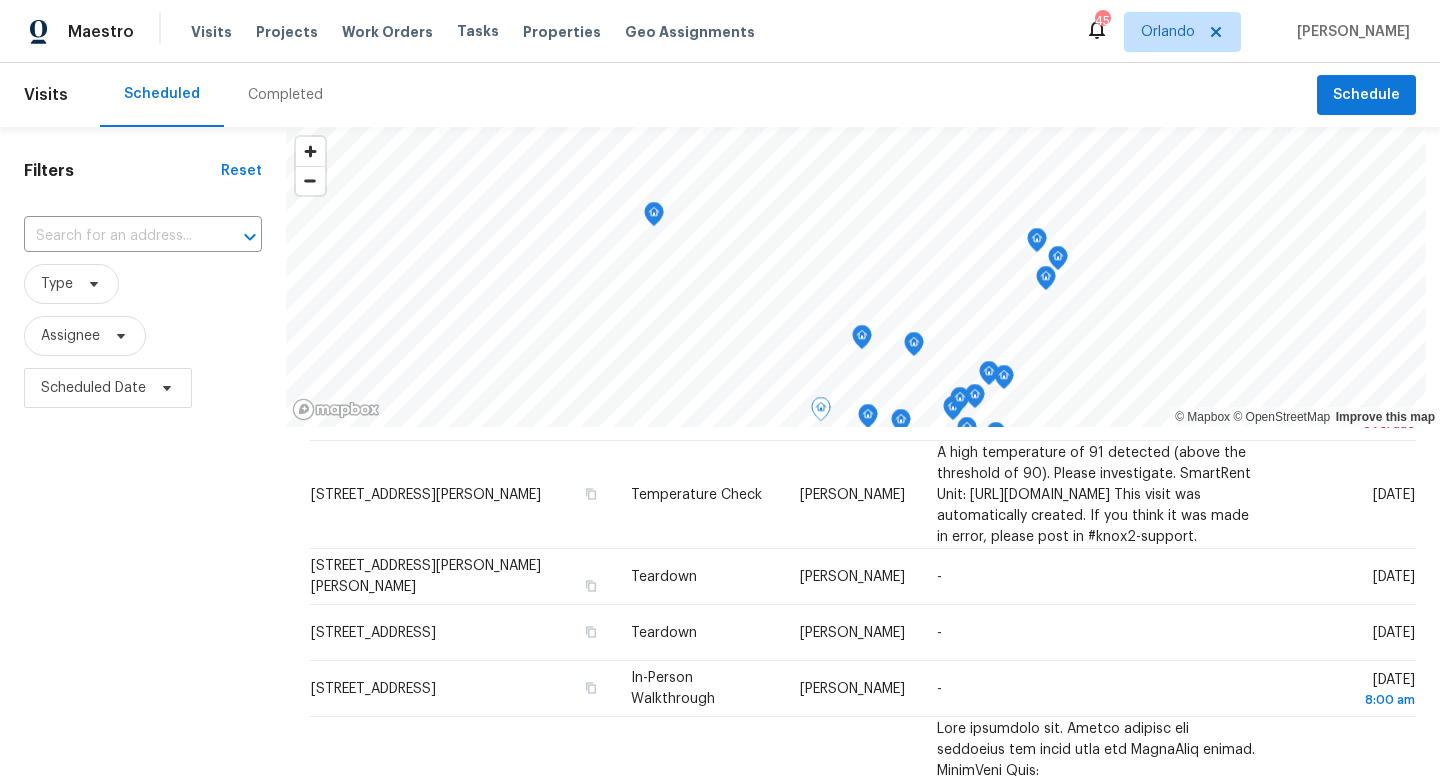scroll, scrollTop: 509, scrollLeft: 0, axis: vertical 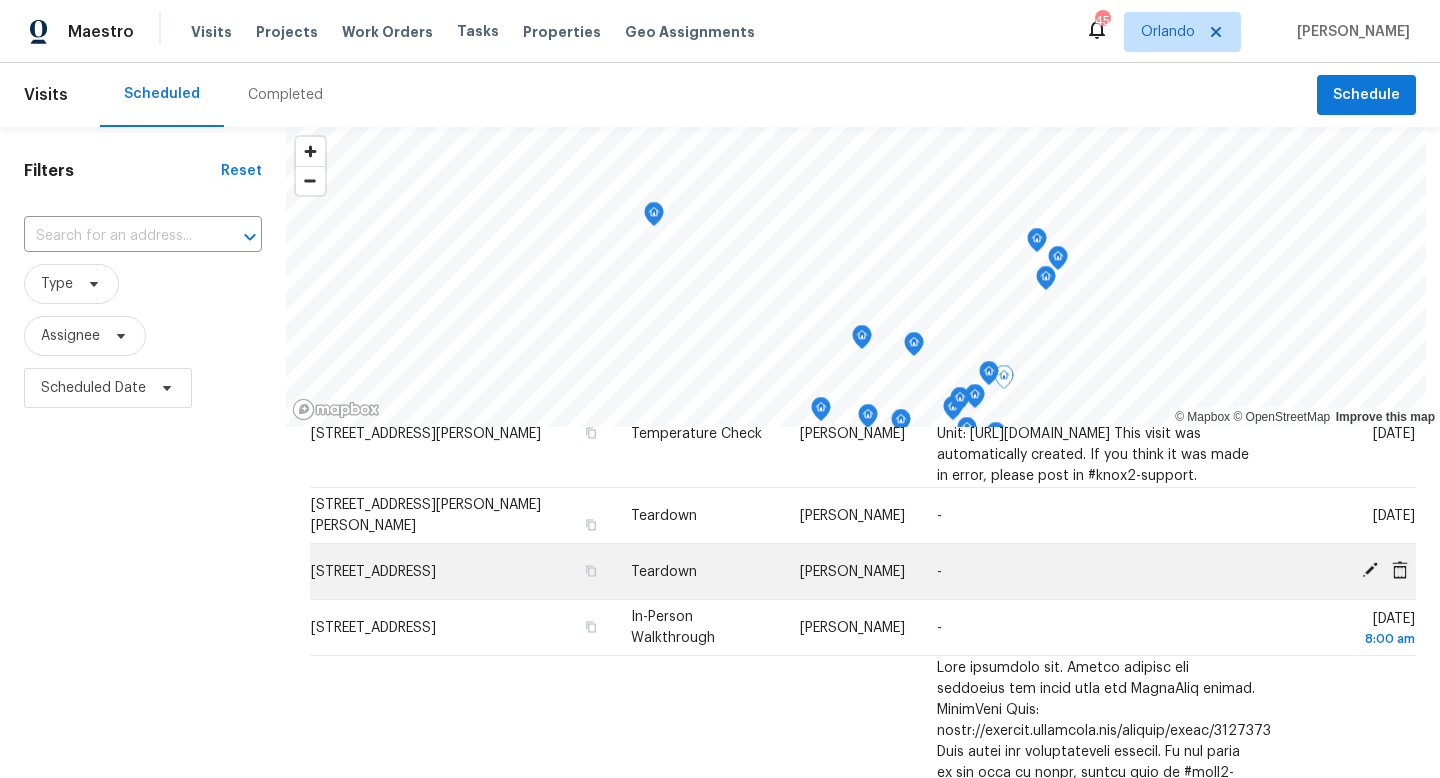 click 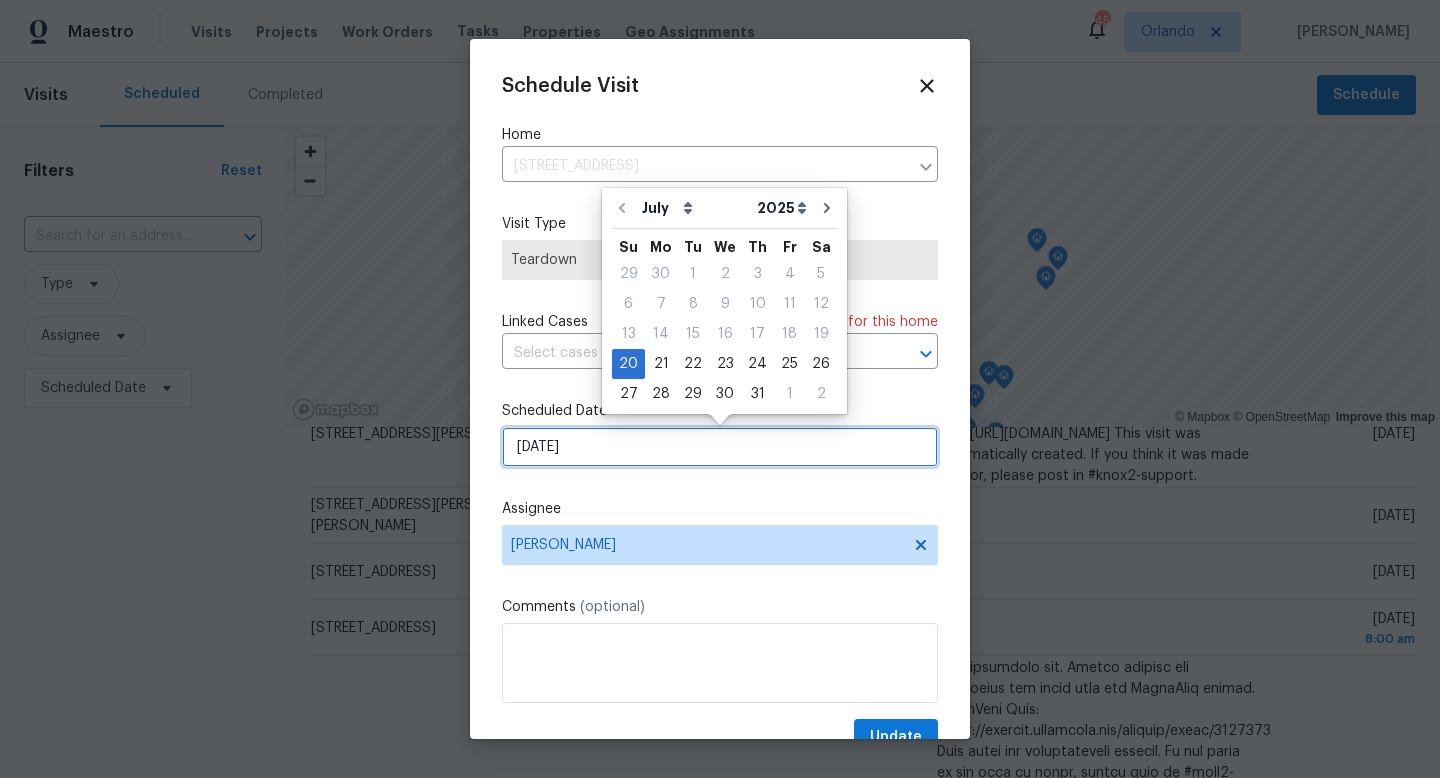 click on "[DATE]" at bounding box center (720, 447) 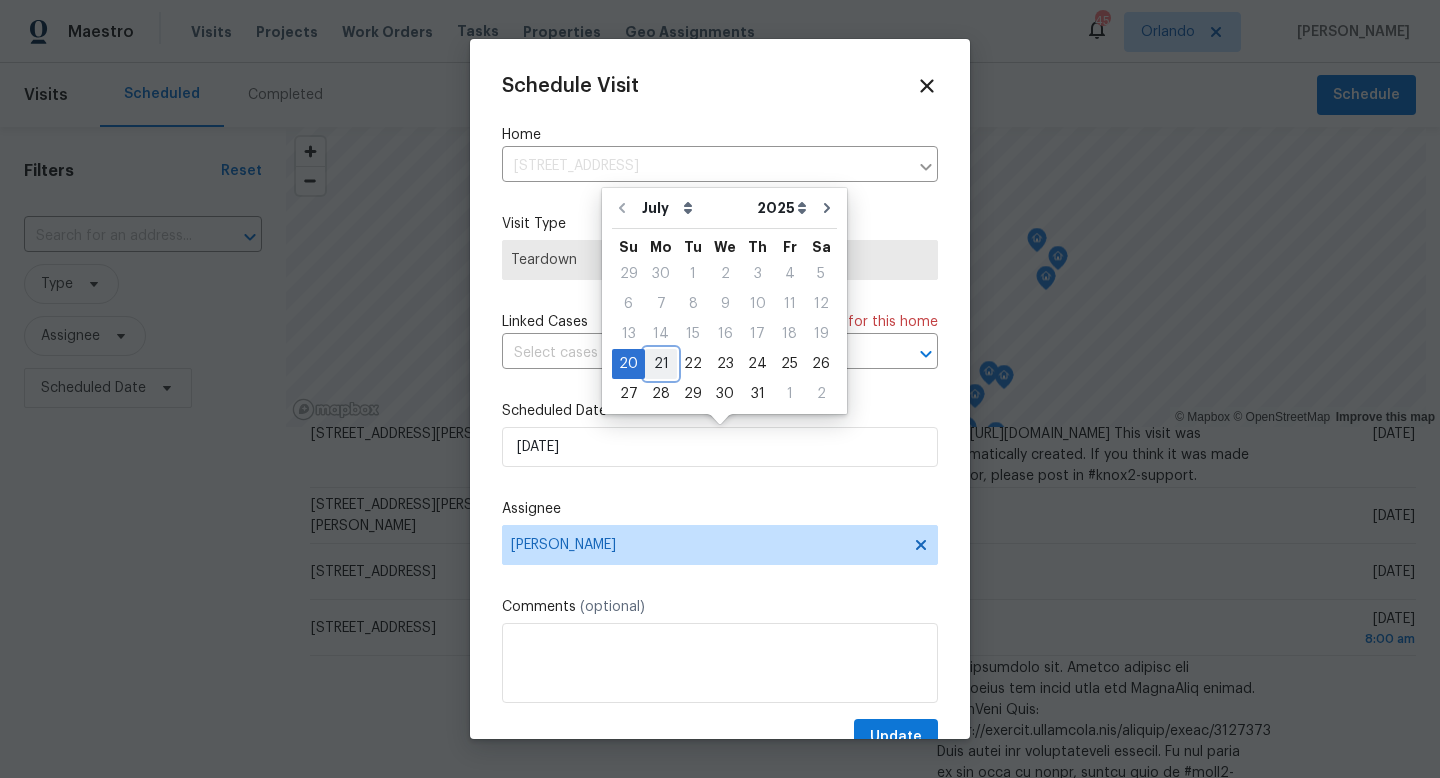 click on "21" at bounding box center (661, 364) 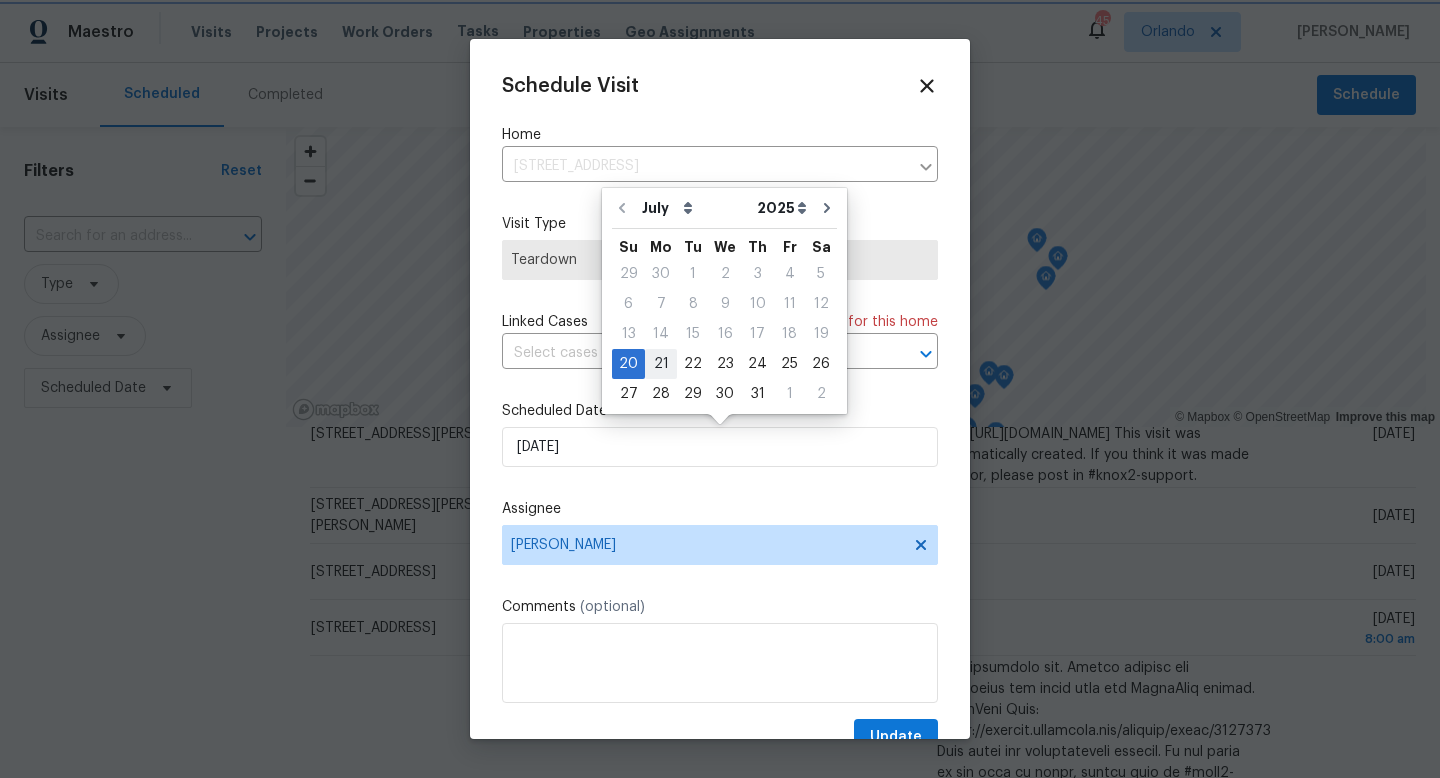 type on "[DATE]" 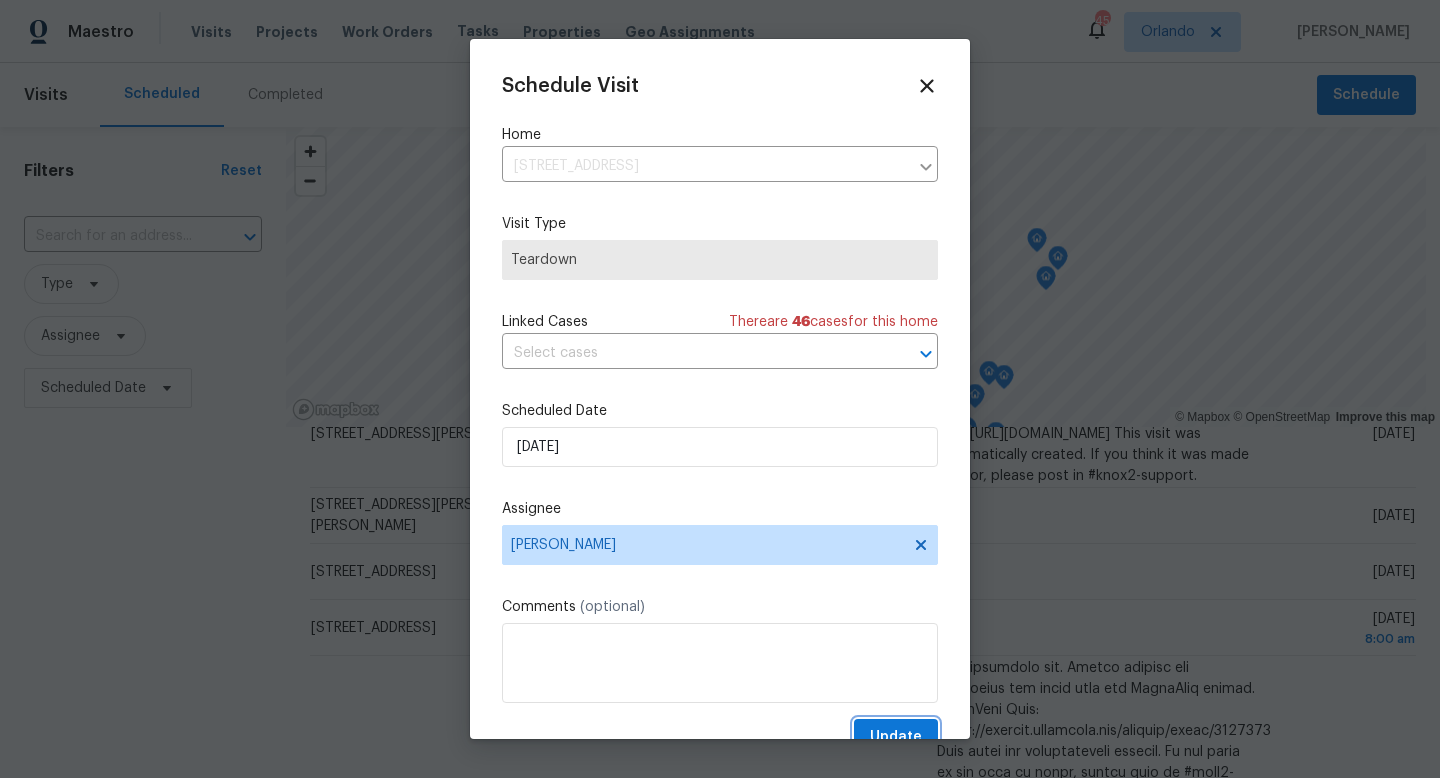 click on "Update" at bounding box center [896, 737] 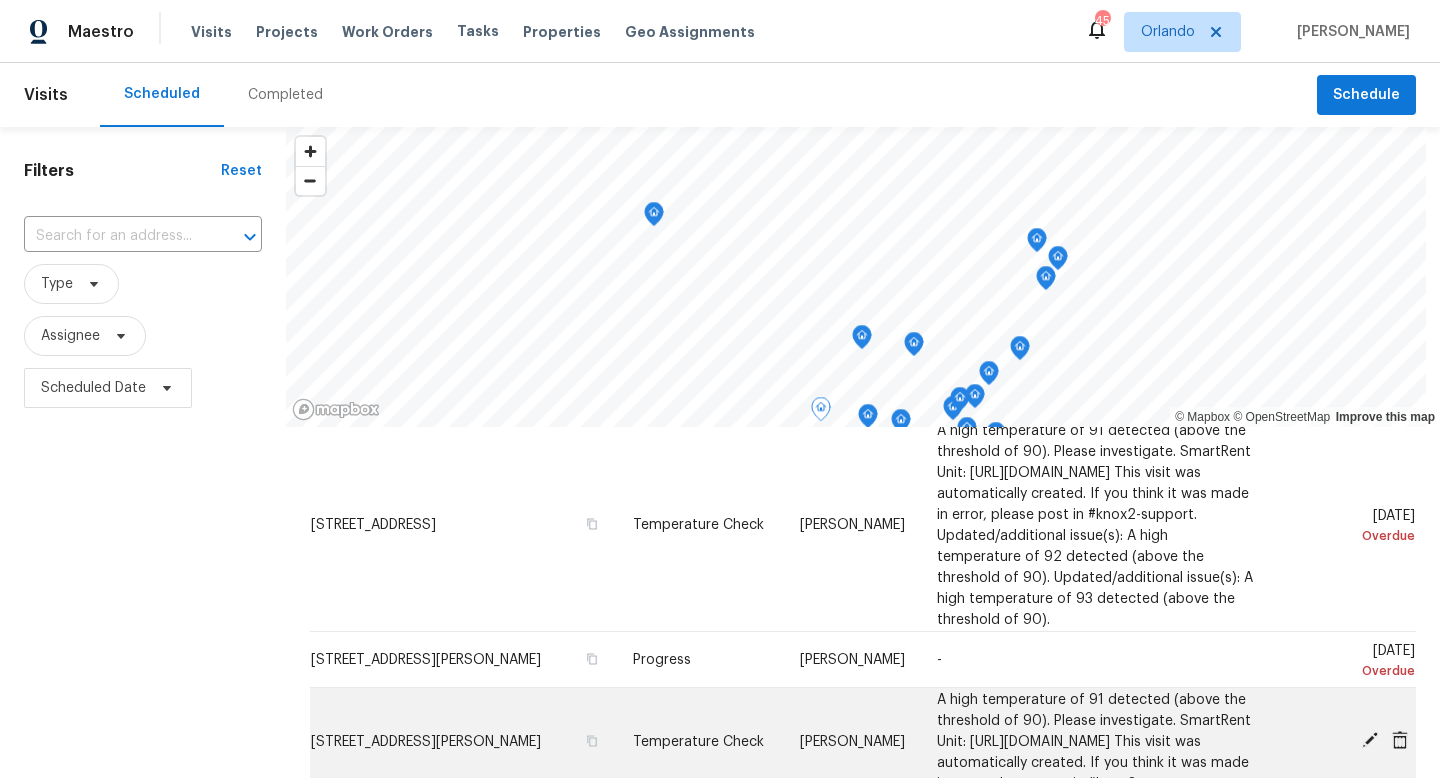 scroll, scrollTop: 0, scrollLeft: 0, axis: both 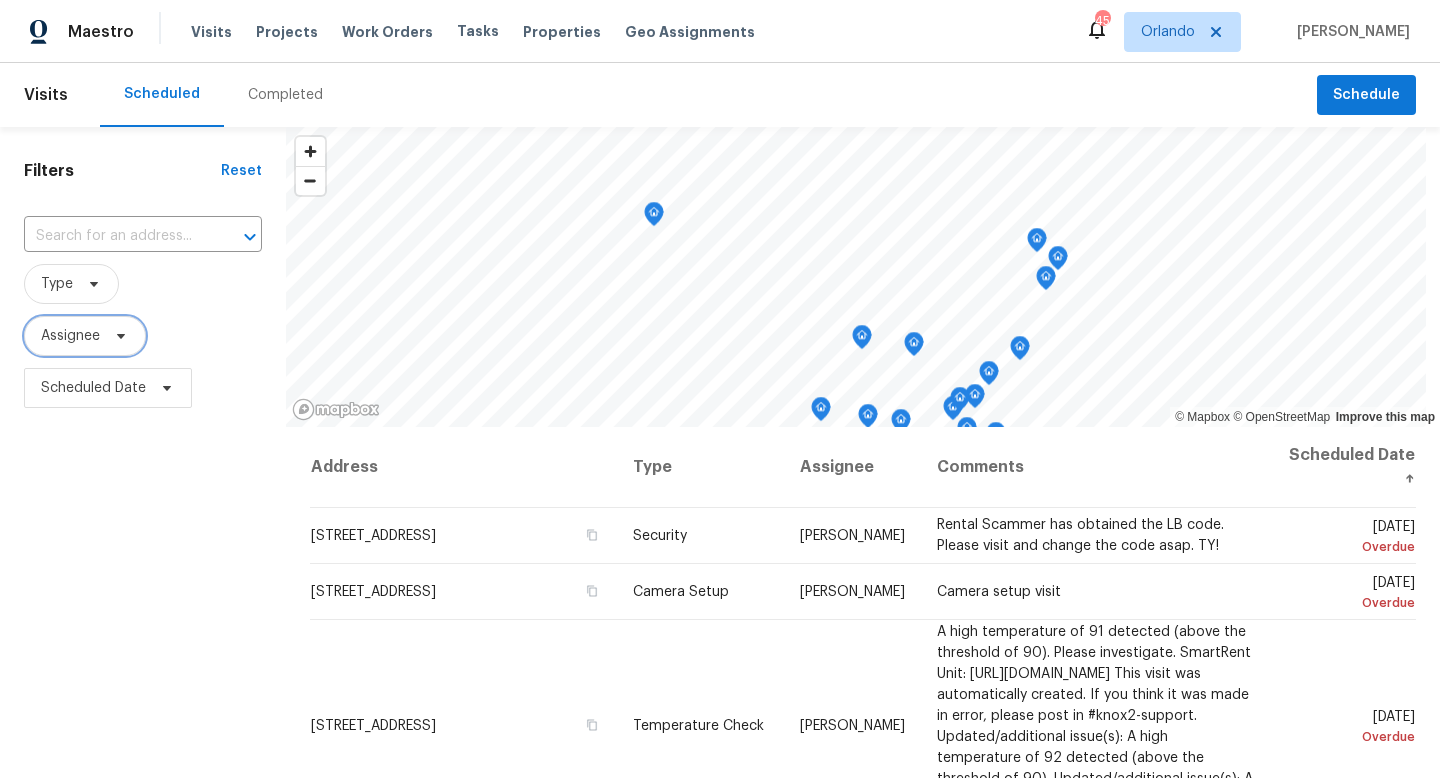 click 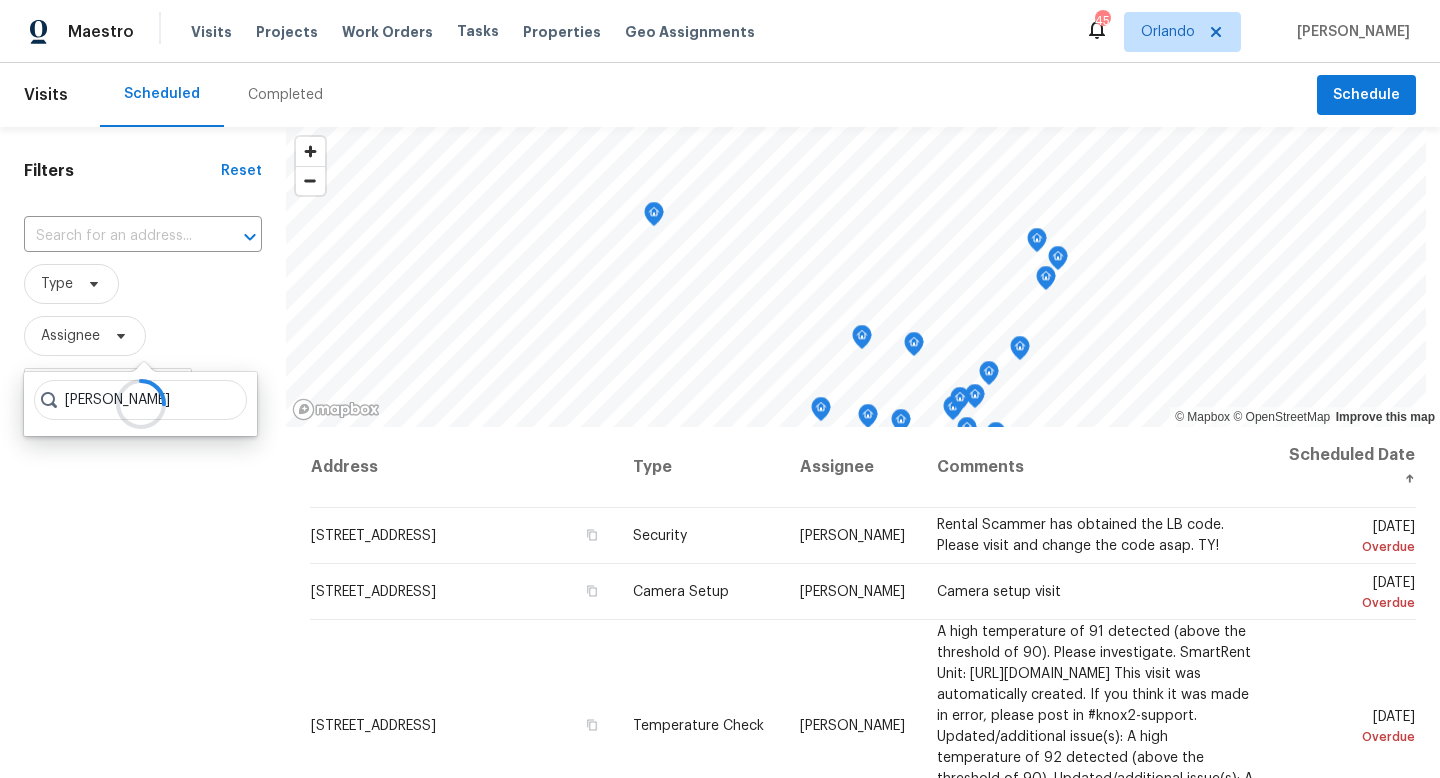 type on "[PERSON_NAME]" 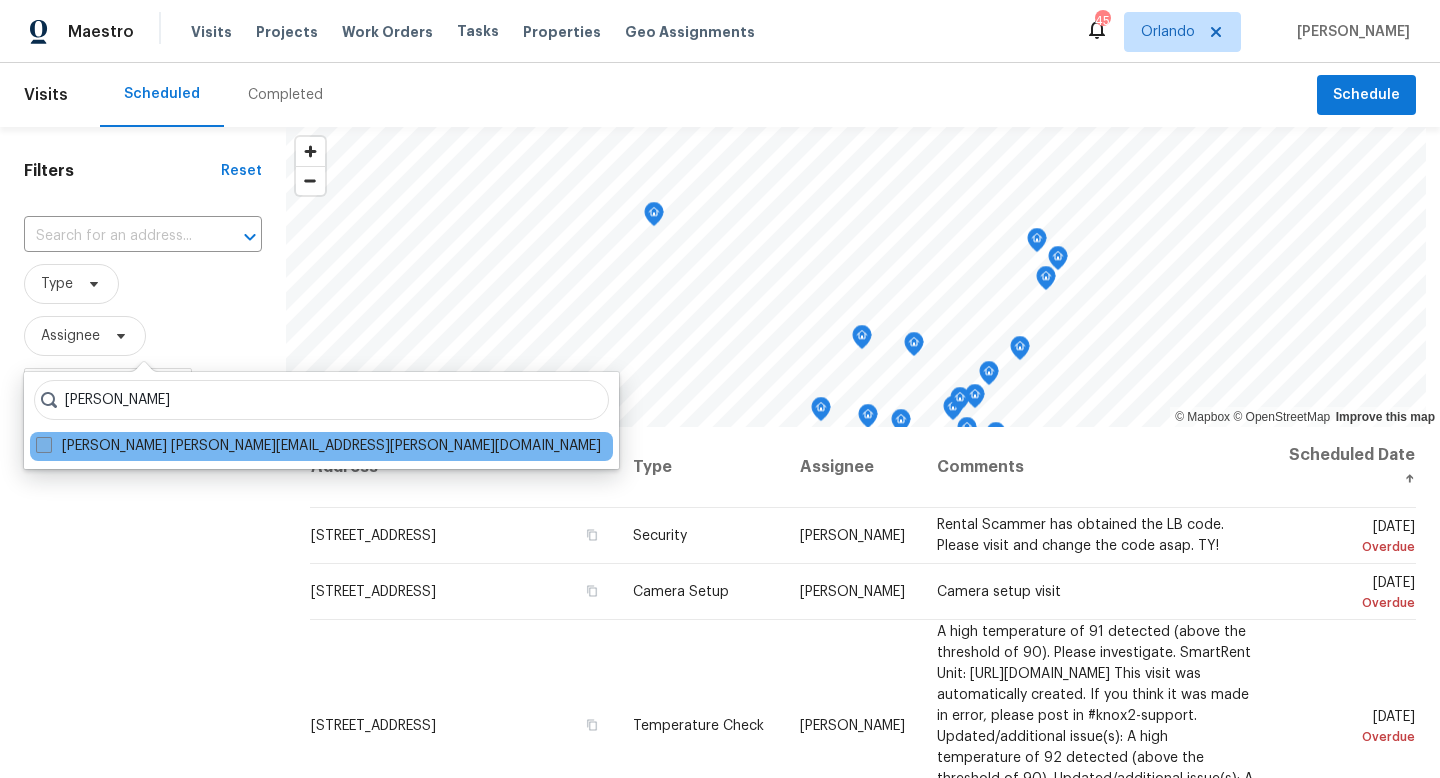 click at bounding box center (44, 445) 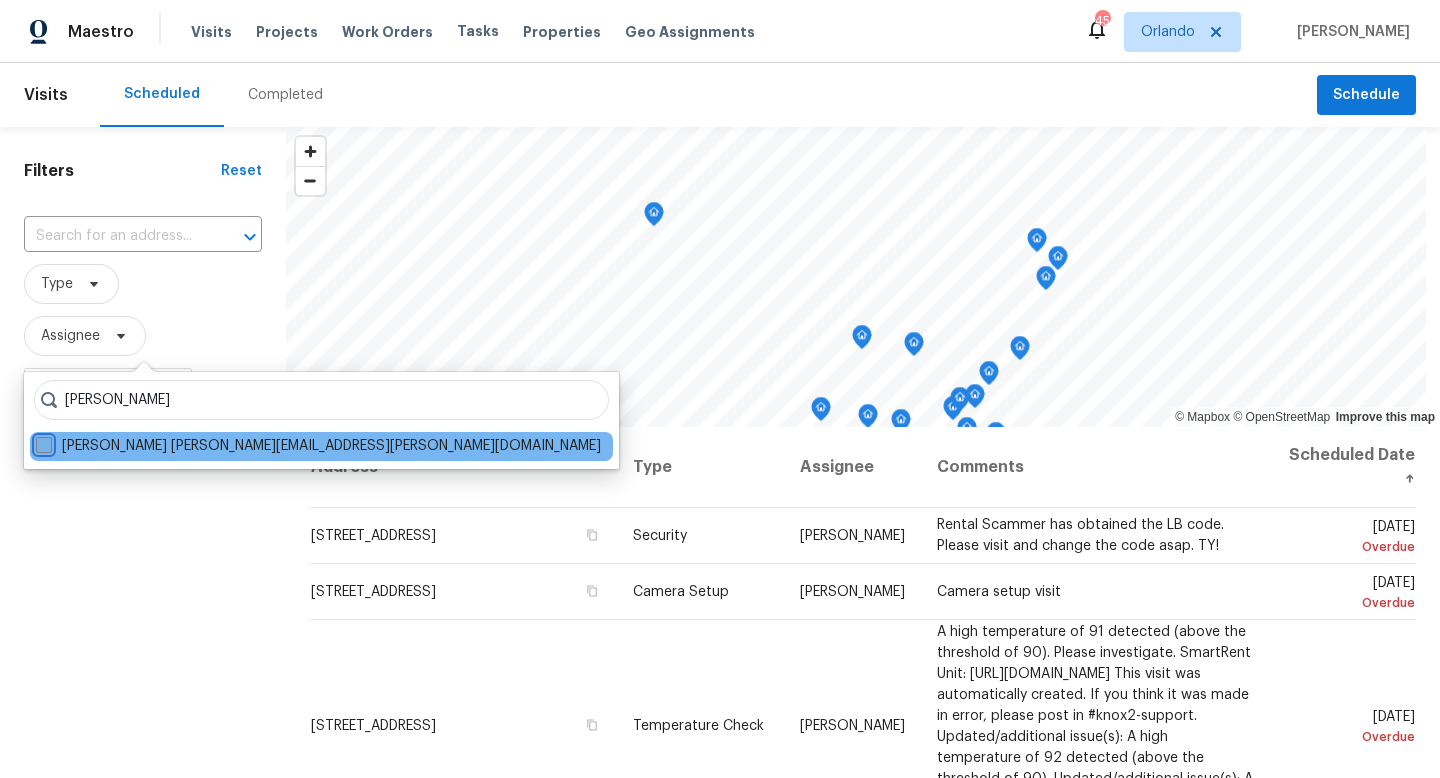 click on "[PERSON_NAME]
[PERSON_NAME][EMAIL_ADDRESS][PERSON_NAME][DOMAIN_NAME]" at bounding box center (42, 442) 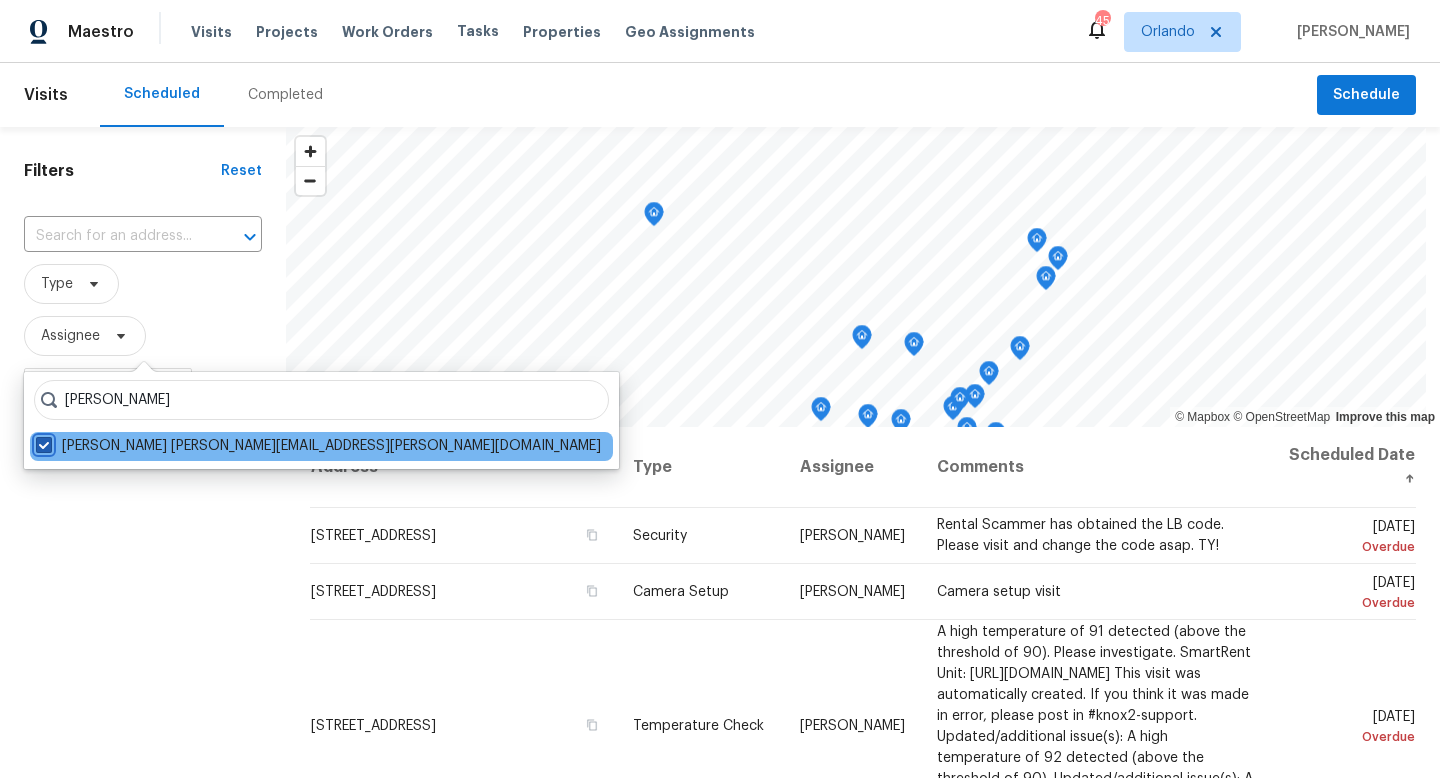 checkbox on "true" 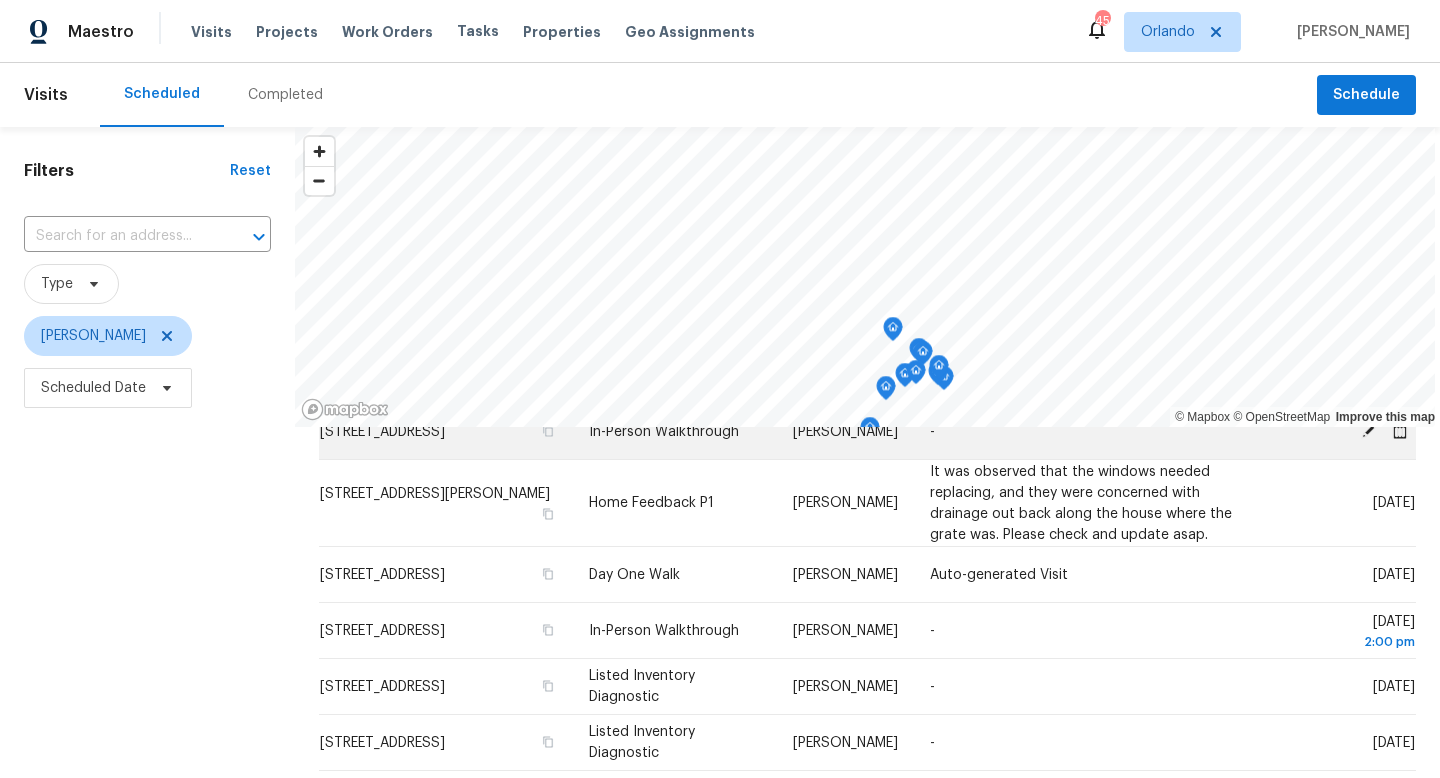 scroll, scrollTop: 1450, scrollLeft: 0, axis: vertical 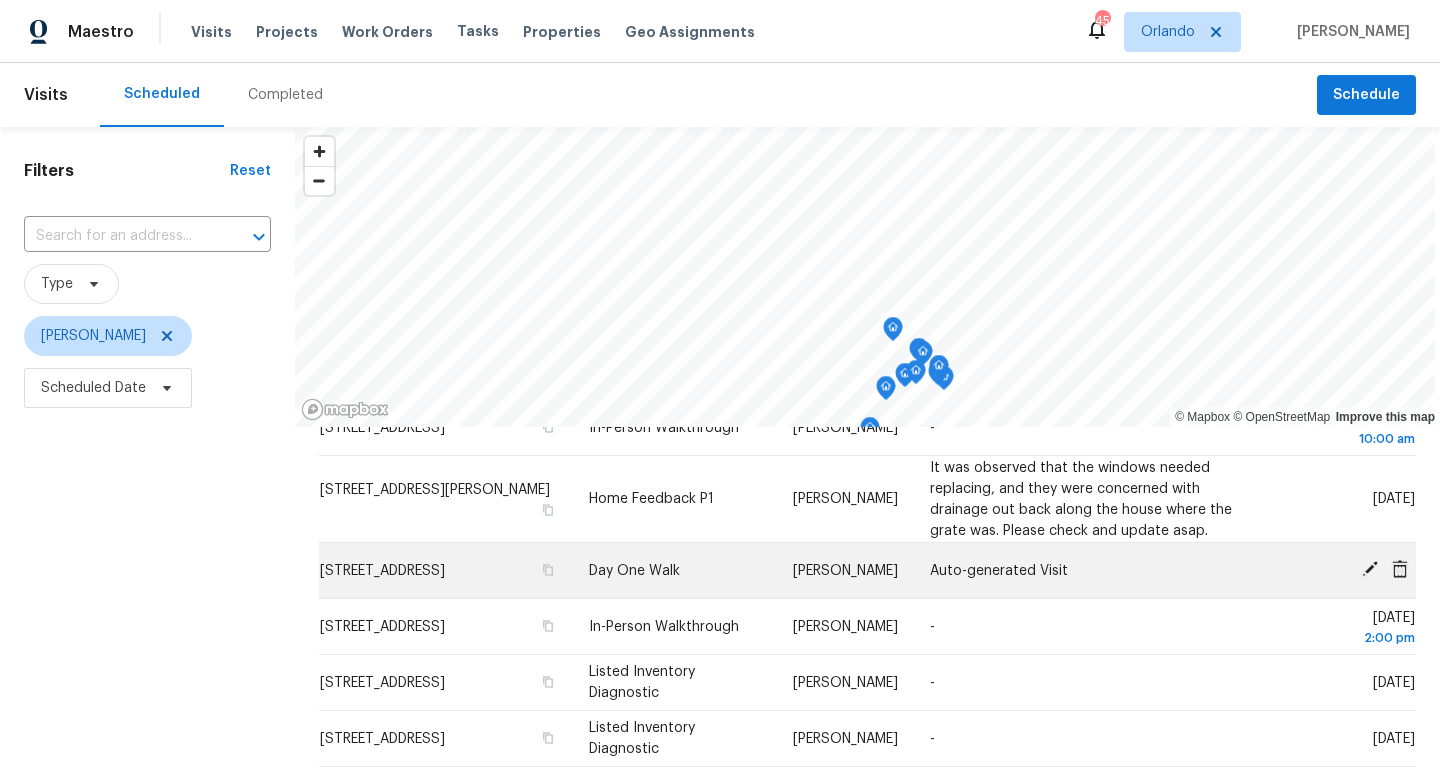 click 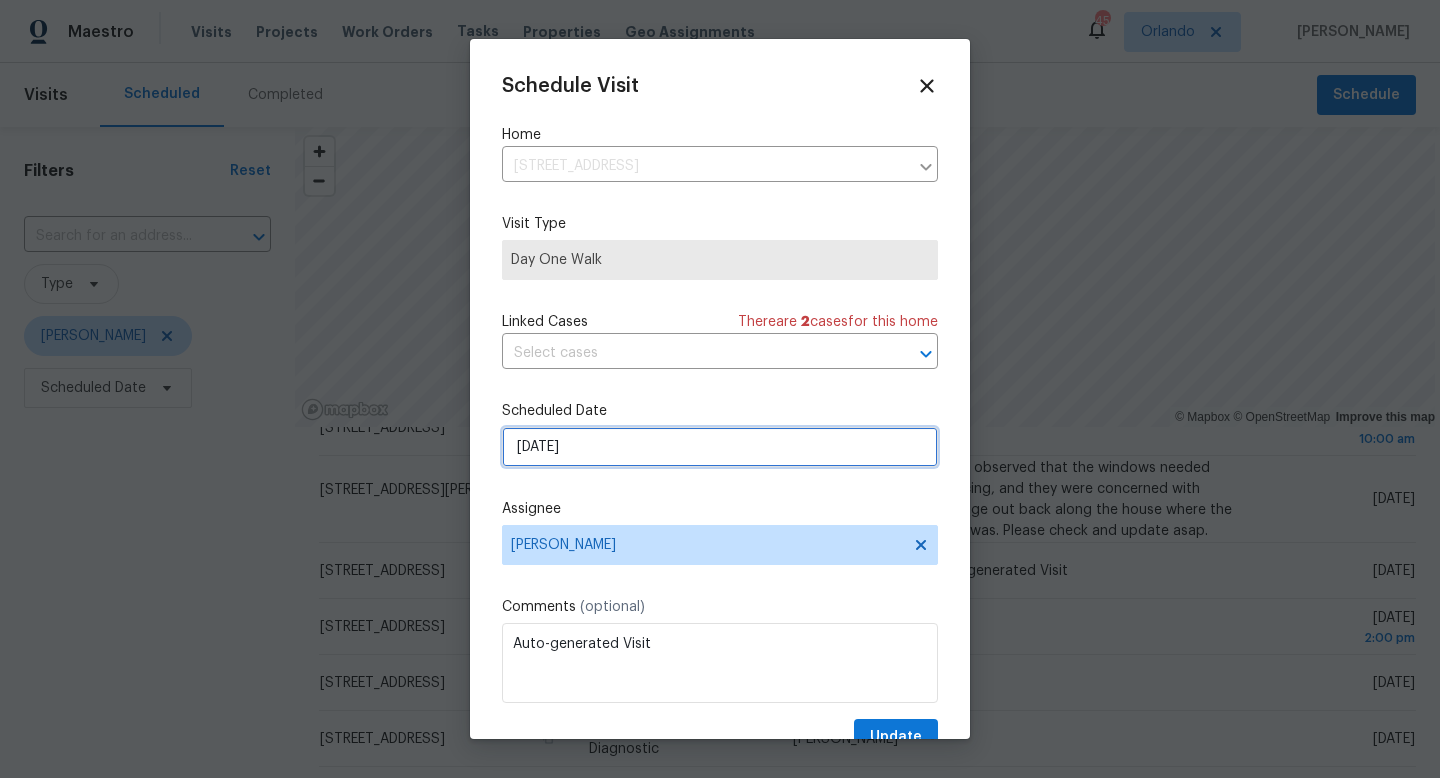 click on "[DATE]" at bounding box center [720, 447] 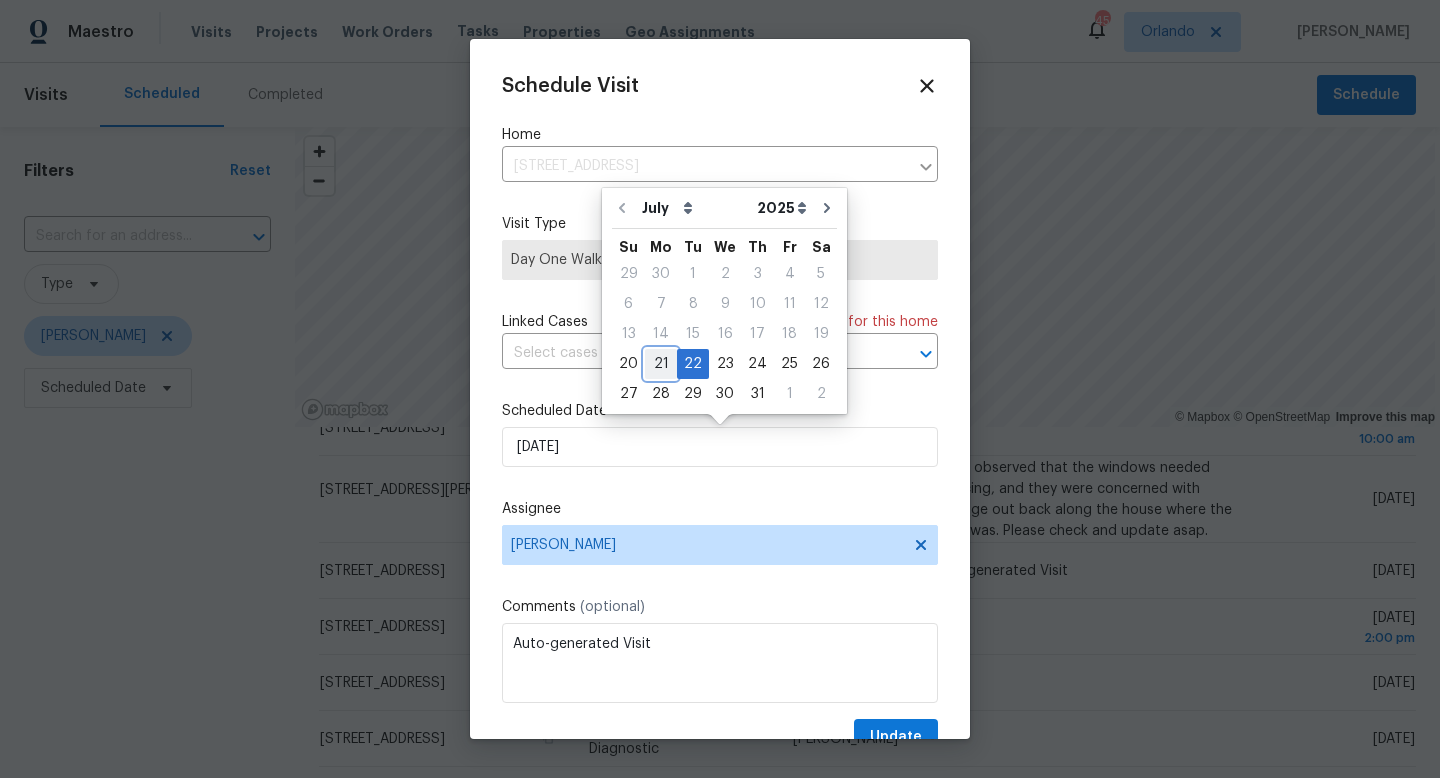 click on "21" at bounding box center [661, 364] 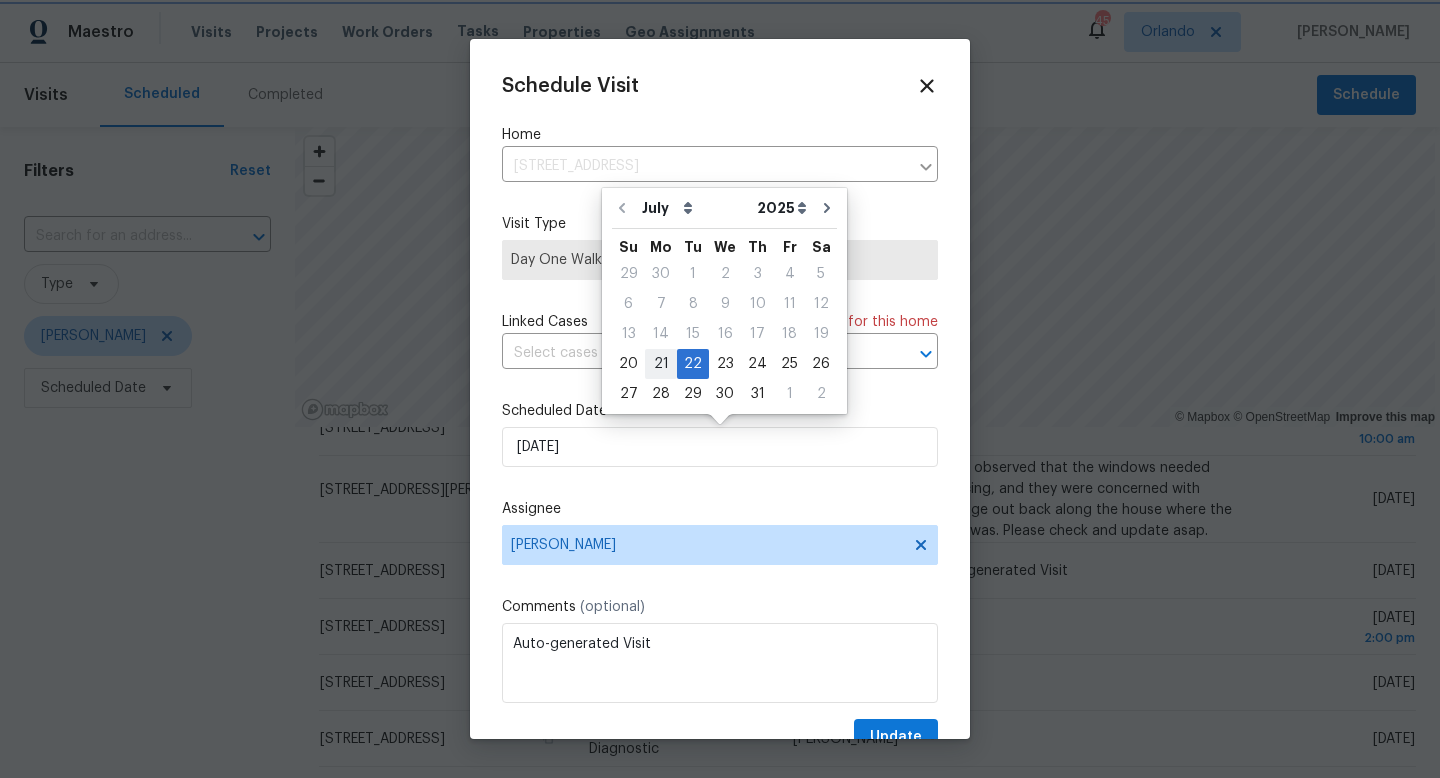 type on "[DATE]" 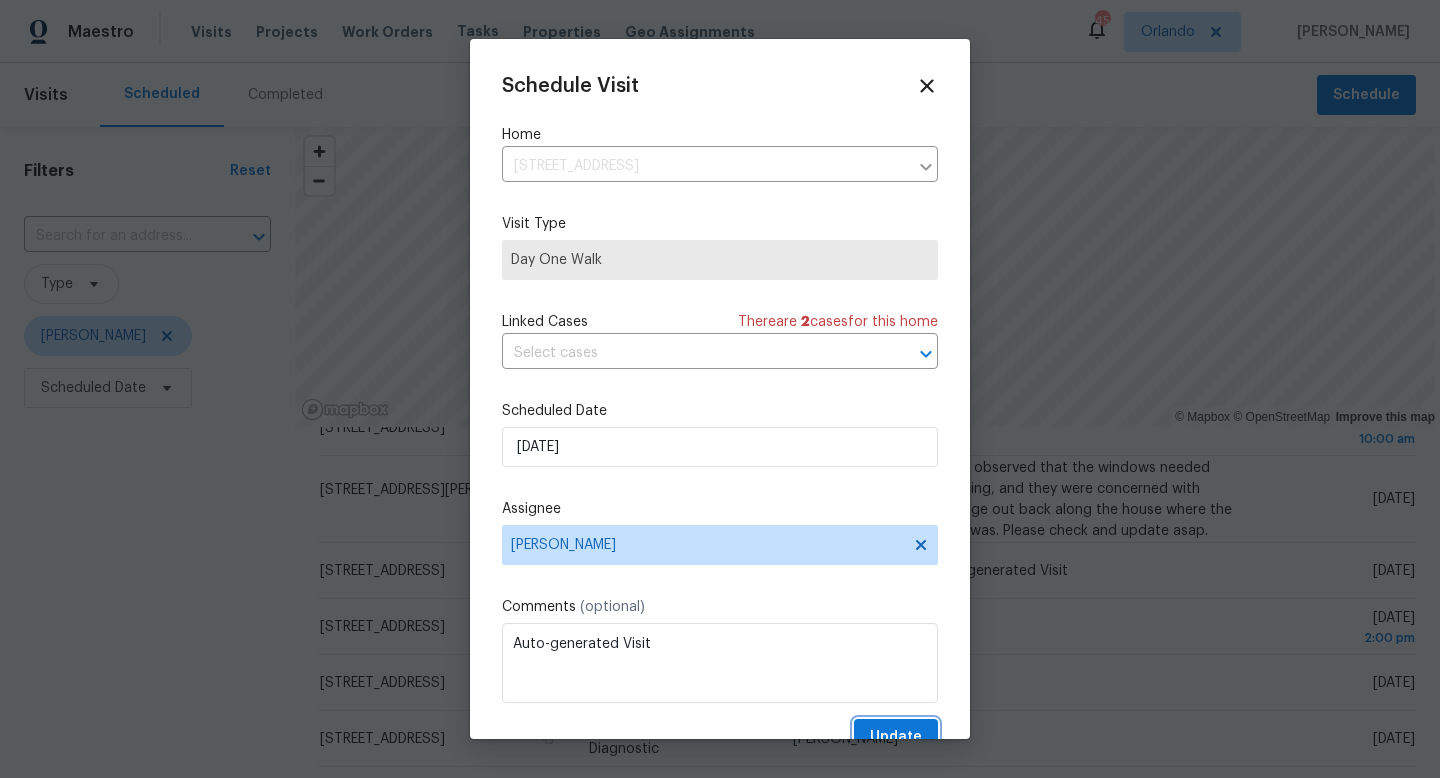 click on "Update" at bounding box center [896, 737] 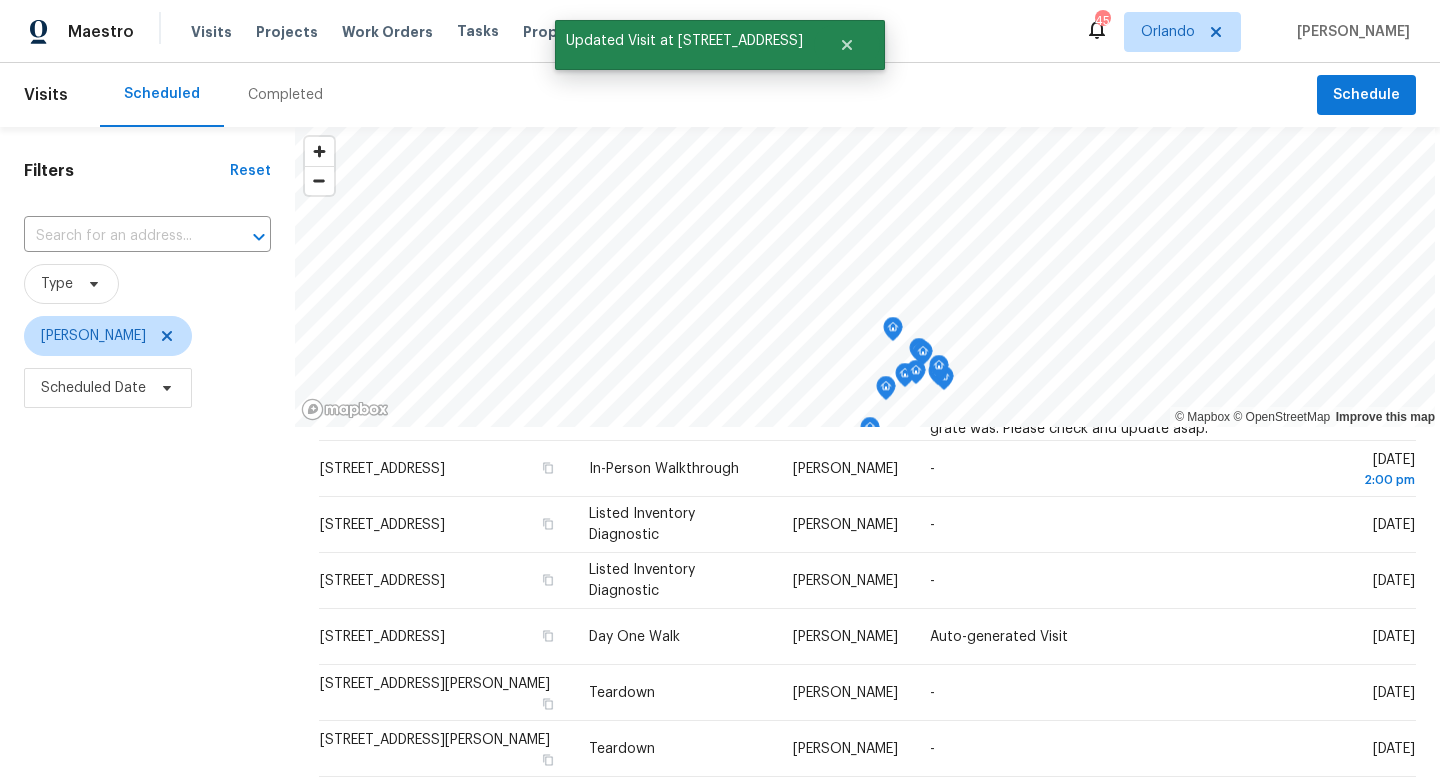 scroll, scrollTop: 1609, scrollLeft: 0, axis: vertical 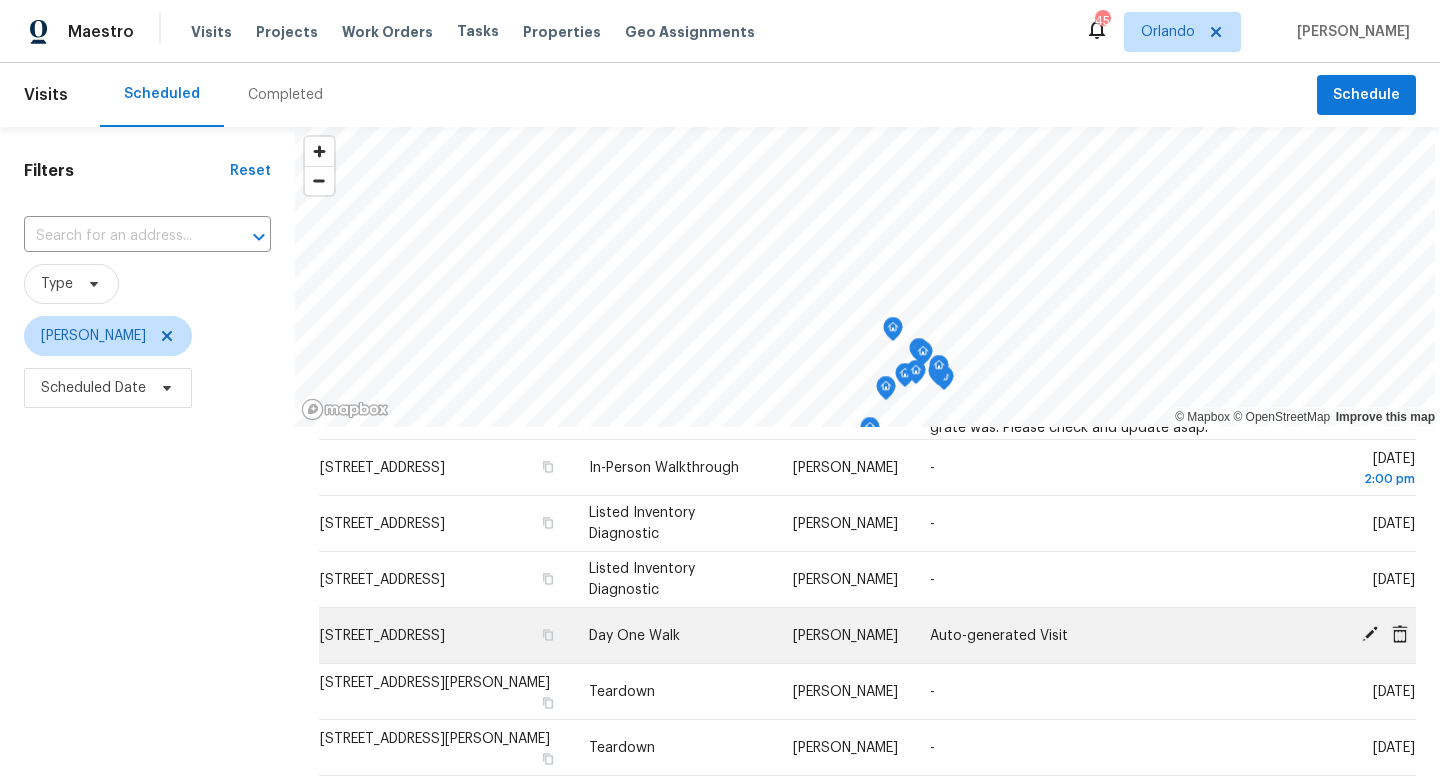 click 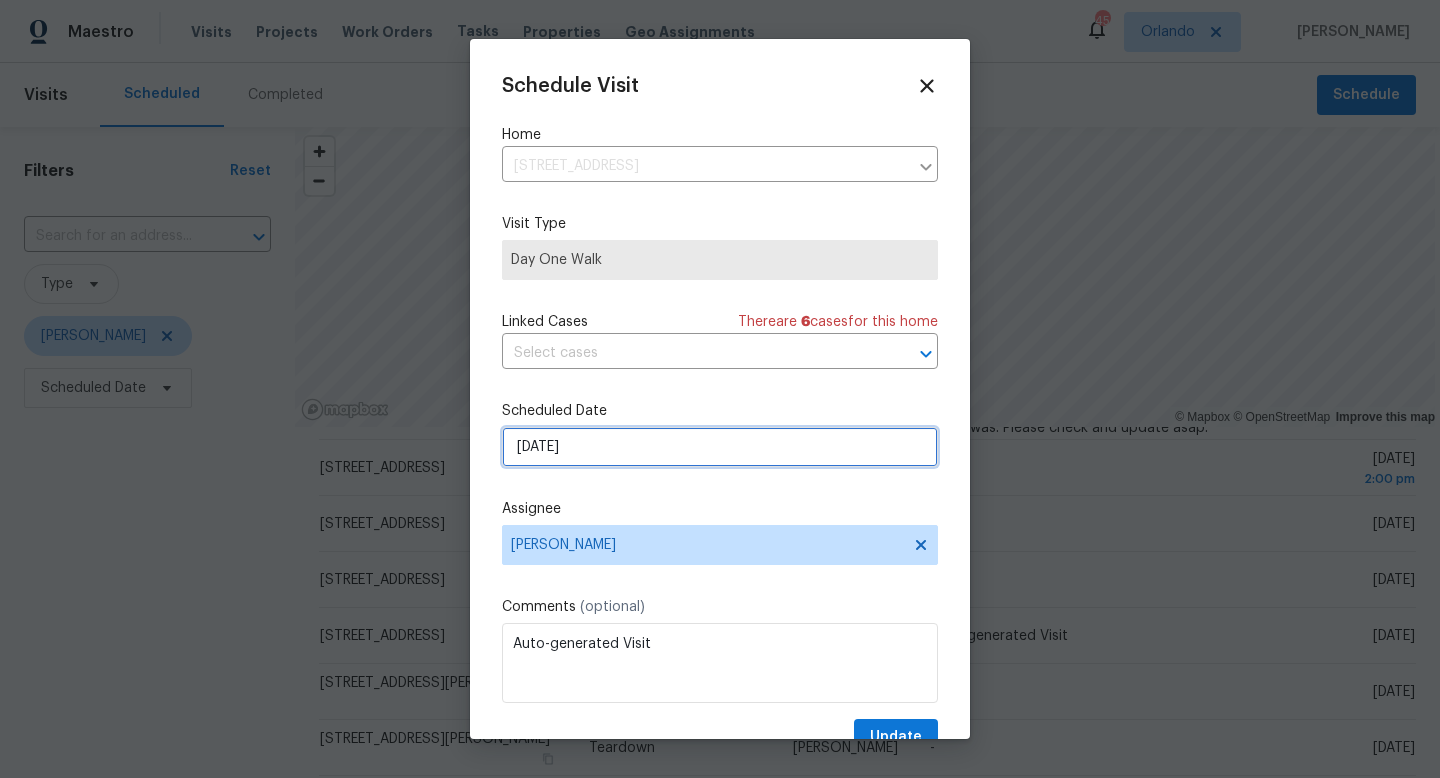 click on "[DATE]" at bounding box center (720, 447) 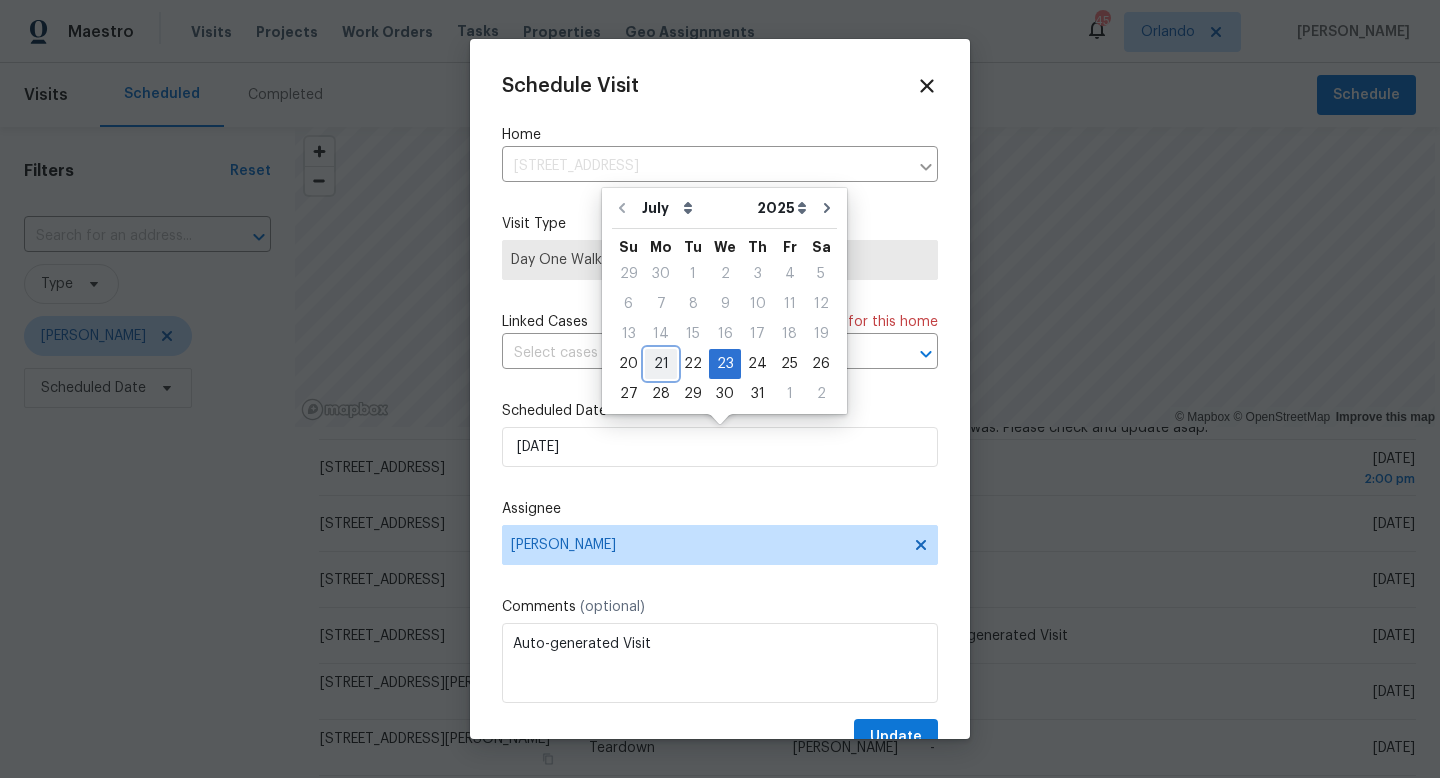 click on "21" at bounding box center (661, 364) 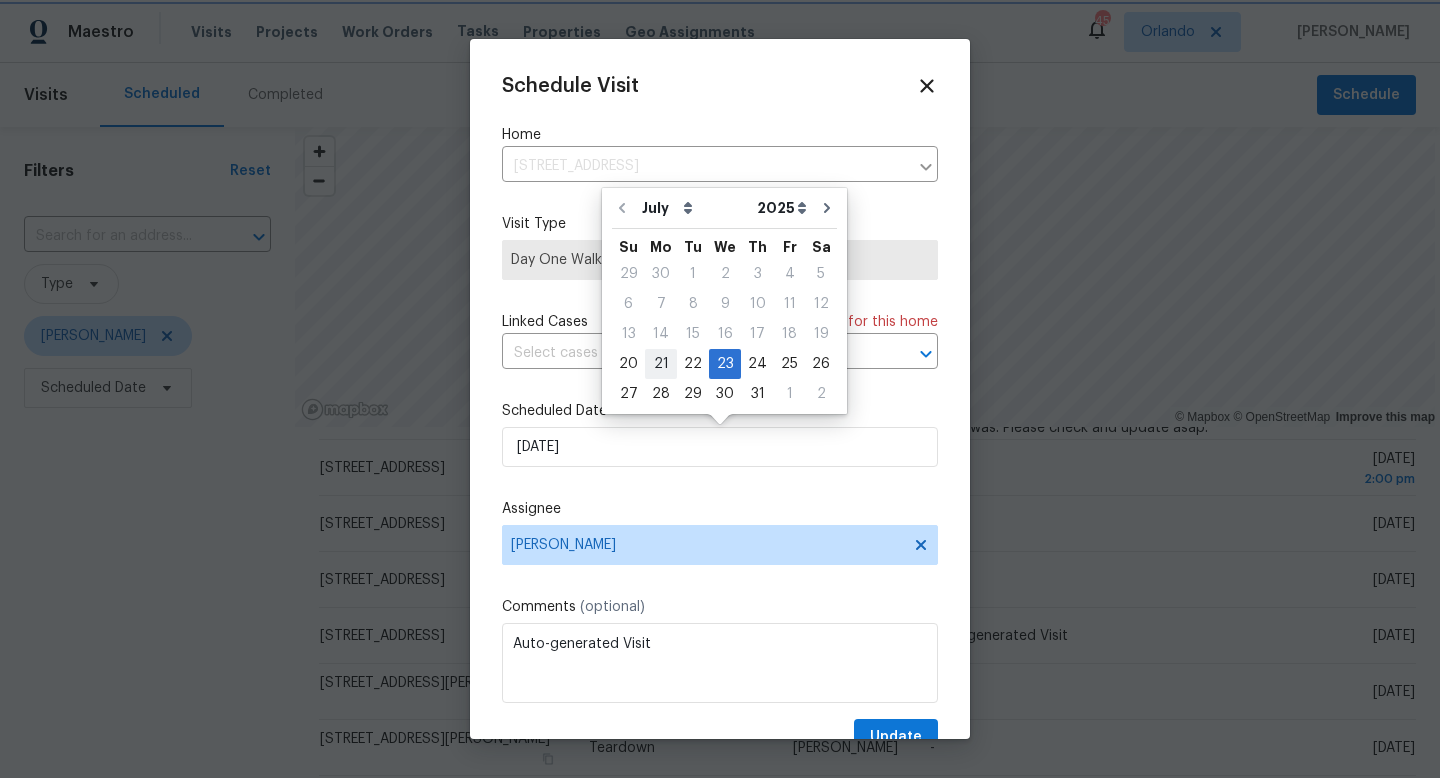 type on "[DATE]" 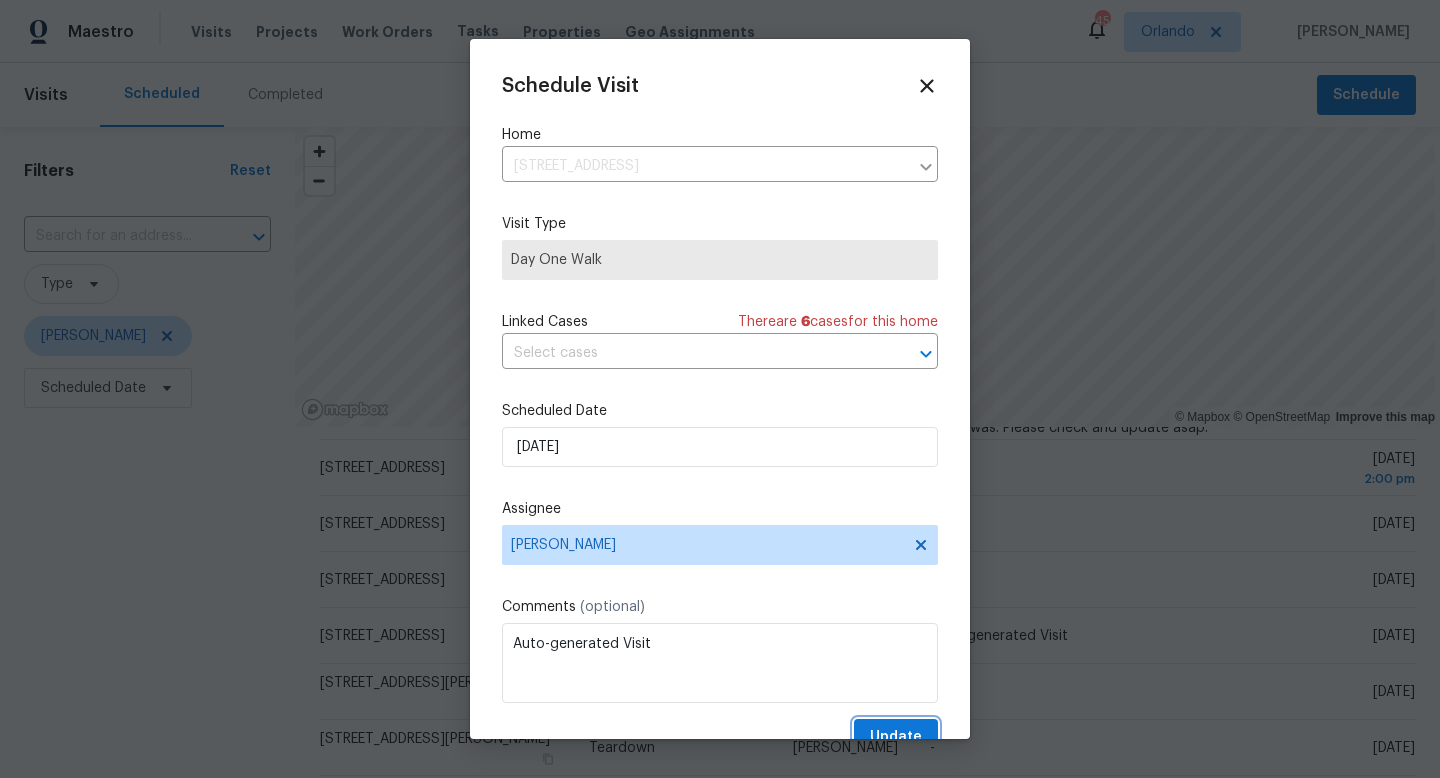 click on "Update" at bounding box center [896, 737] 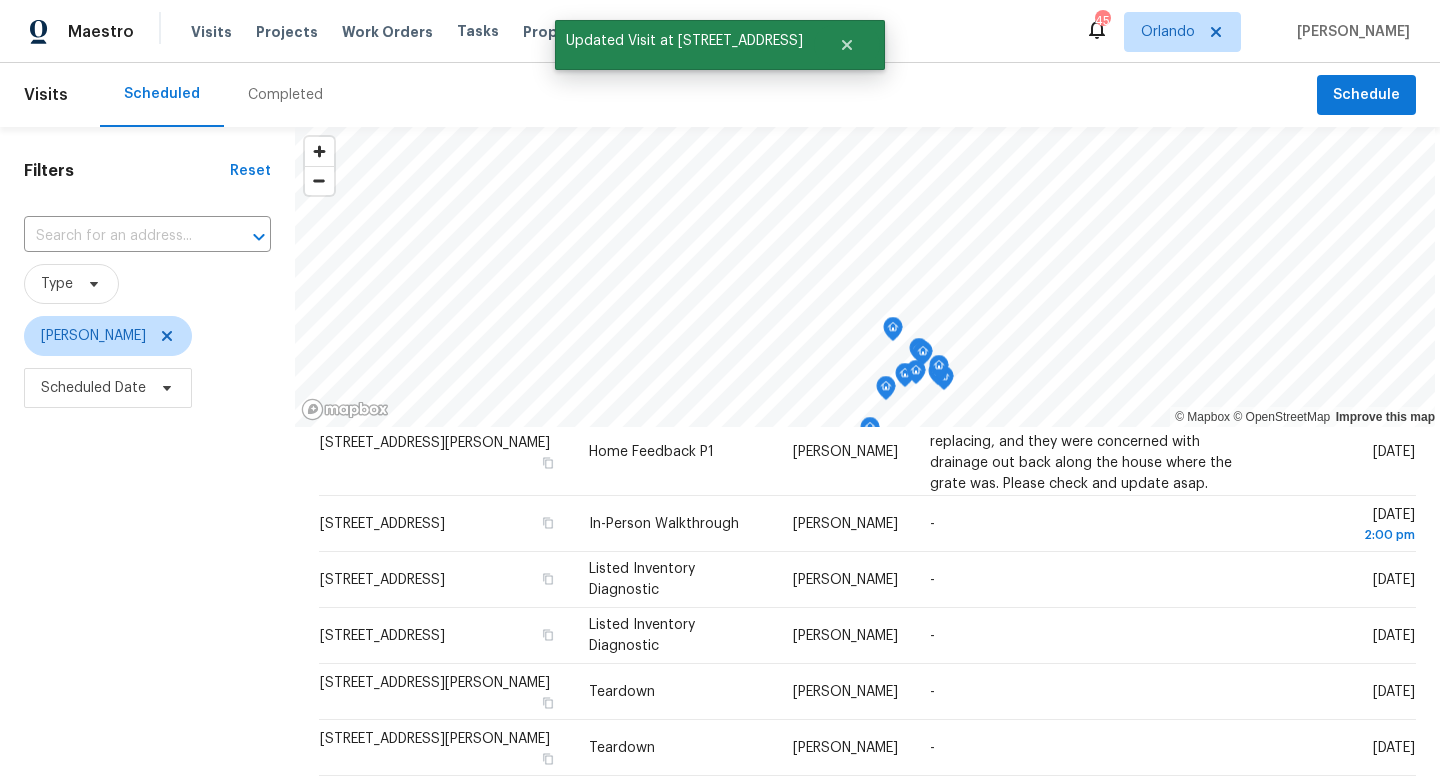 scroll, scrollTop: 1130, scrollLeft: 0, axis: vertical 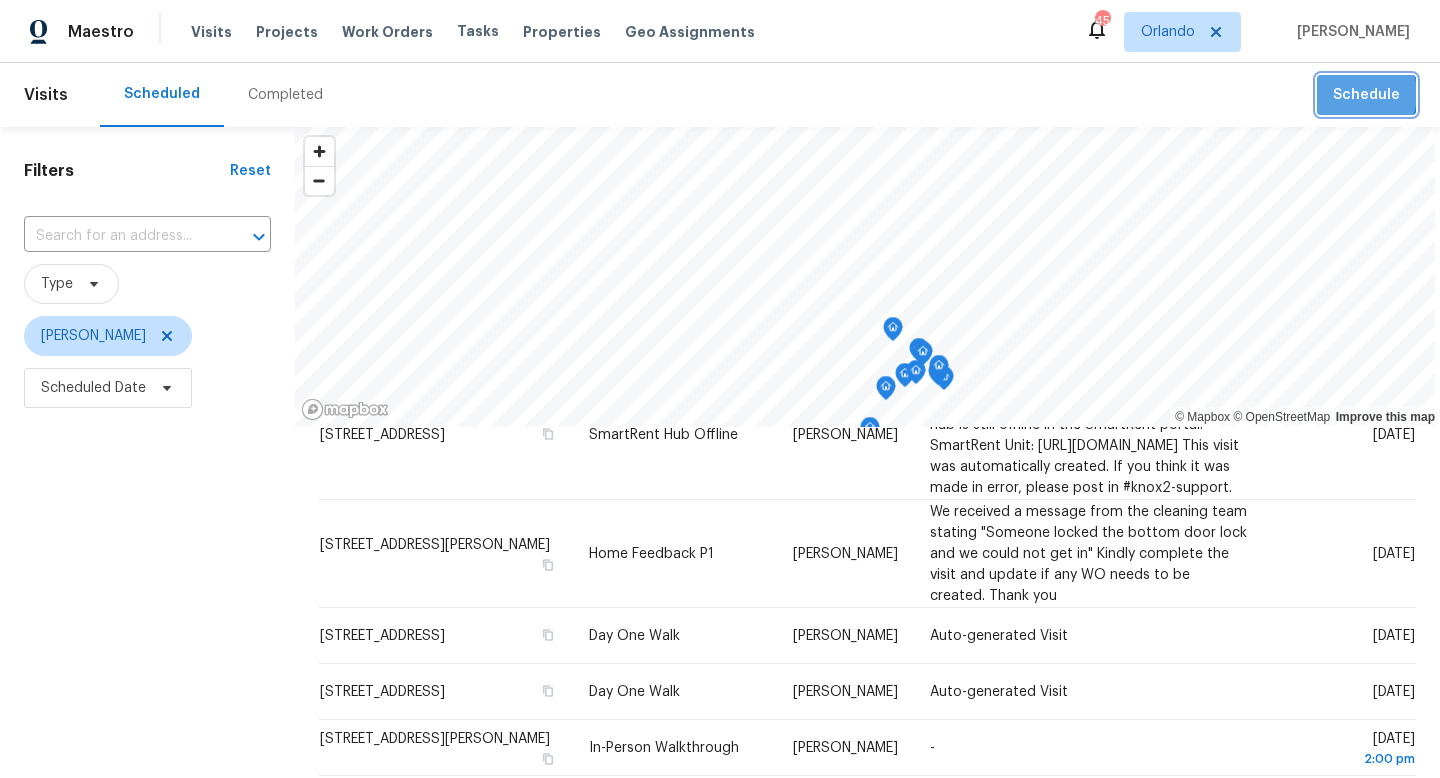 click on "Schedule" at bounding box center [1366, 95] 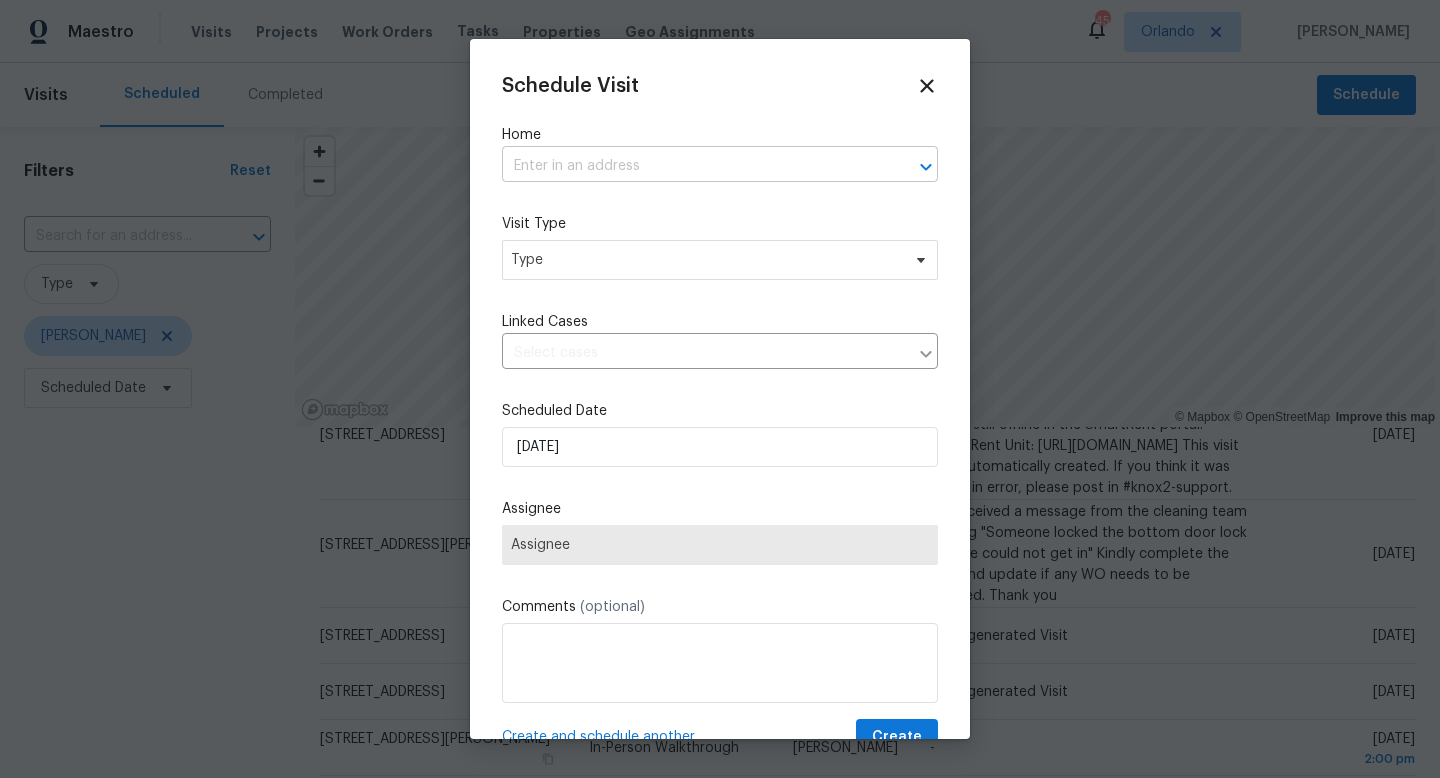 click at bounding box center [692, 166] 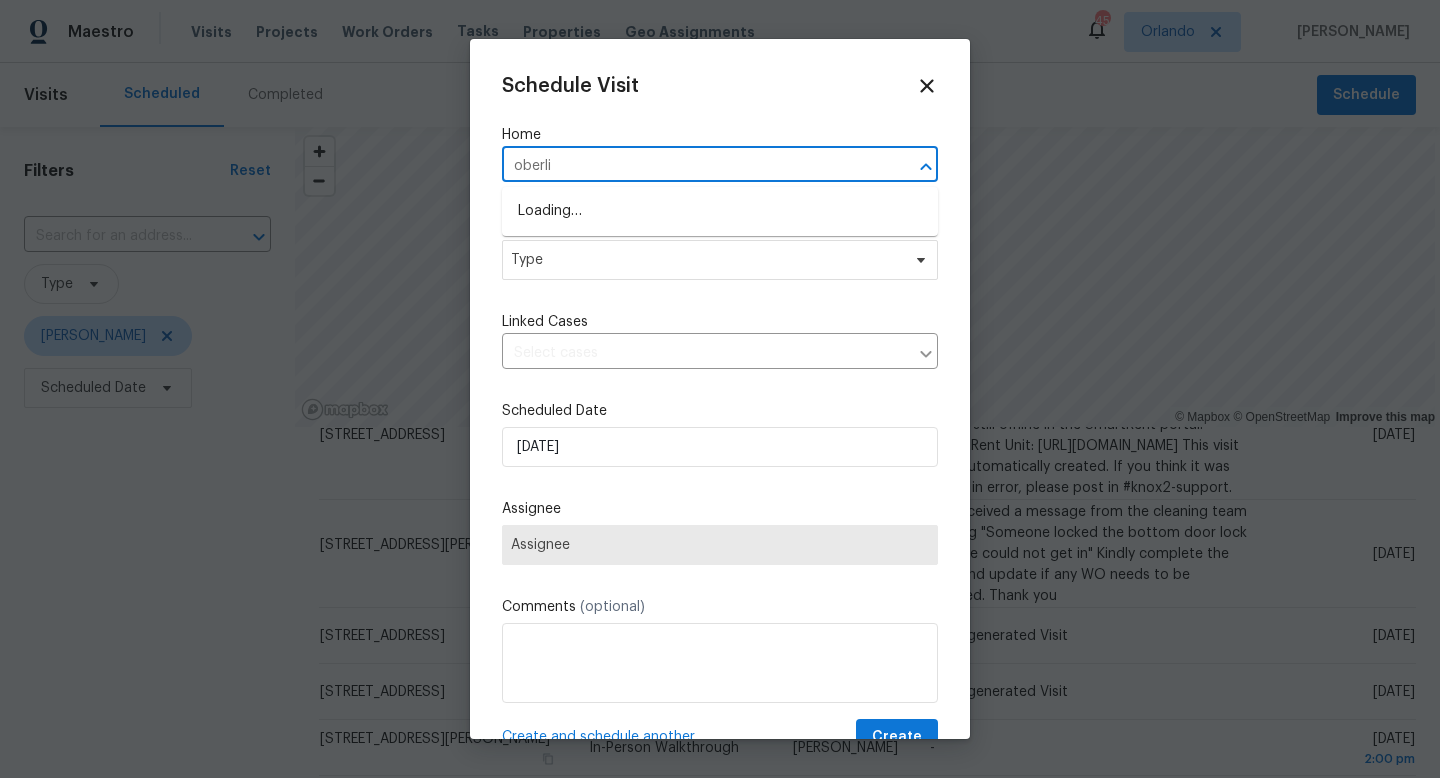 type on "oberlin" 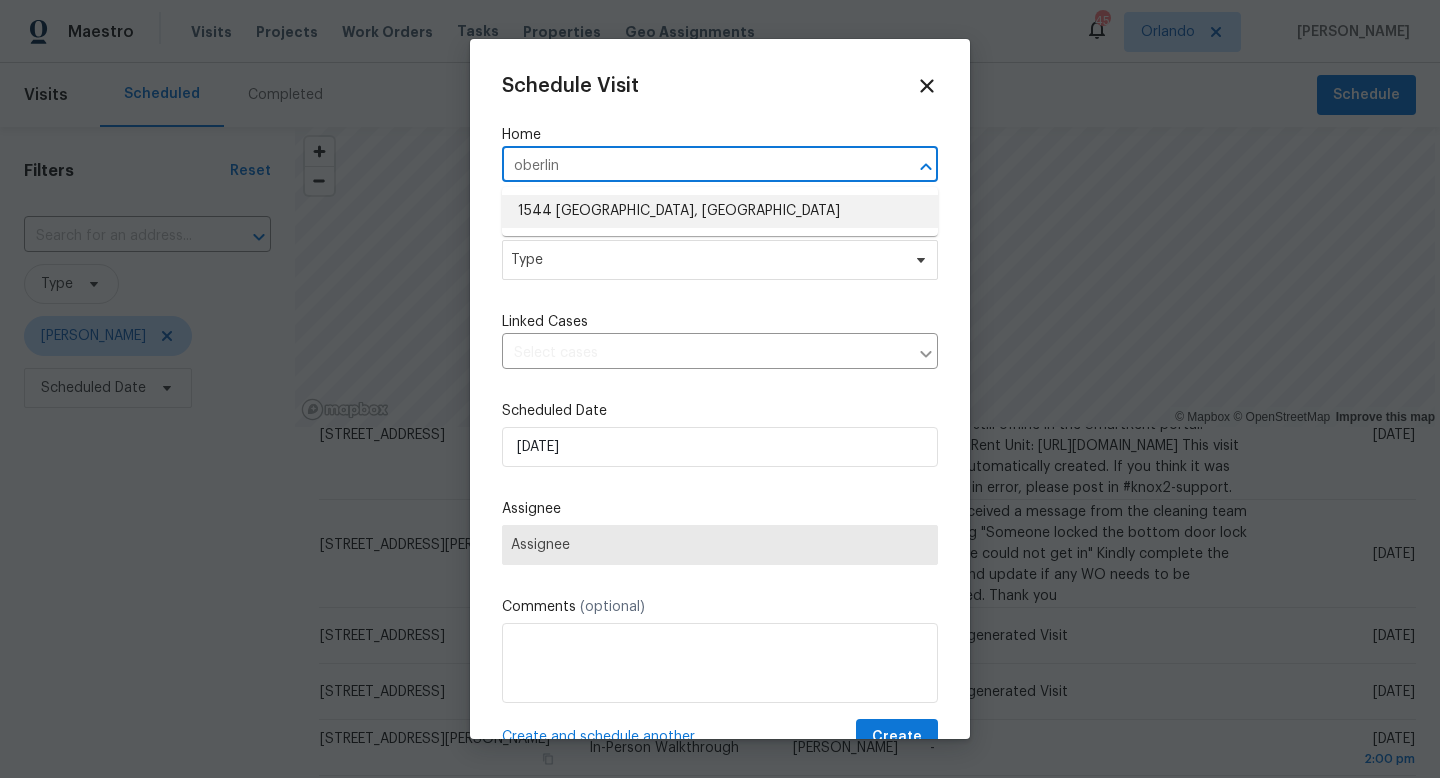 click on "1544 [GEOGRAPHIC_DATA], [GEOGRAPHIC_DATA]" at bounding box center (720, 211) 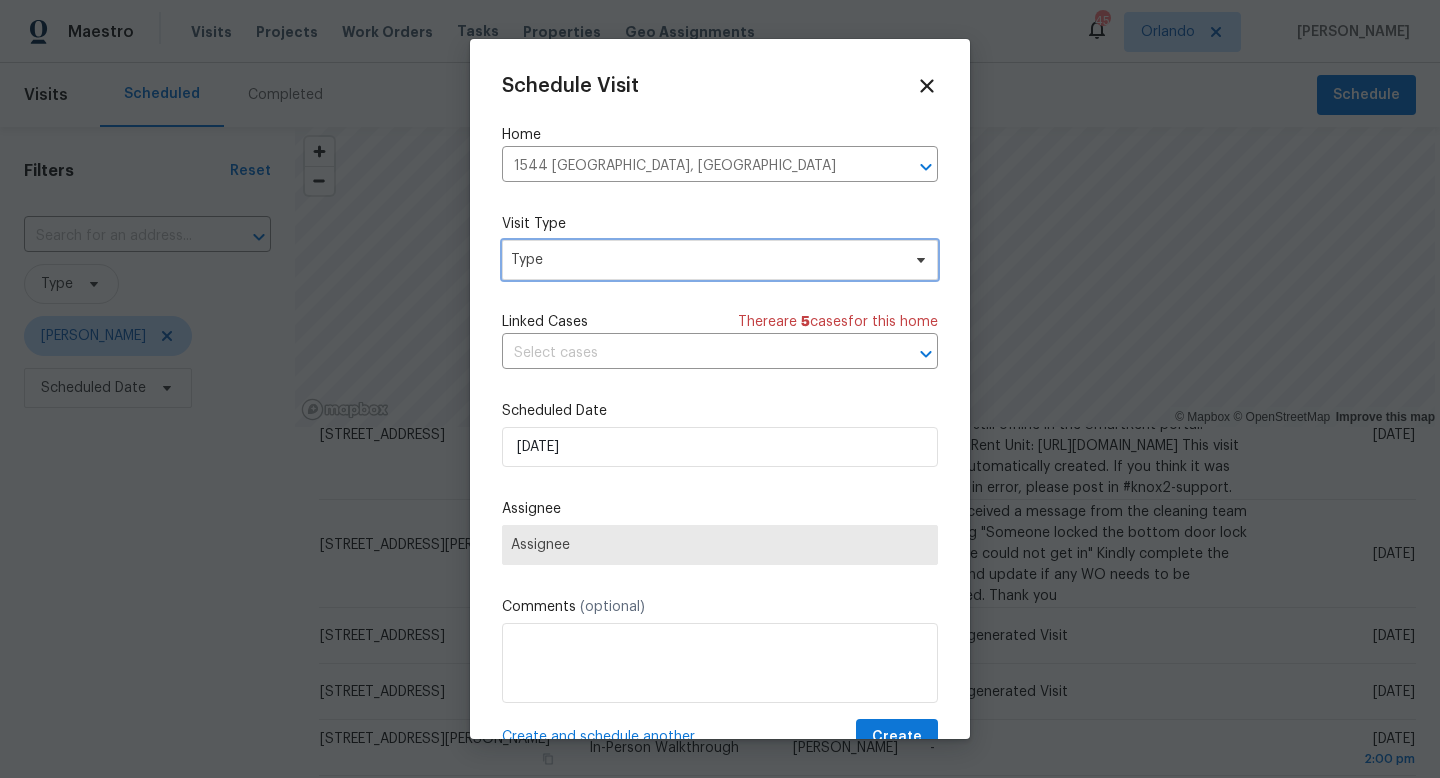 click on "Type" at bounding box center [705, 260] 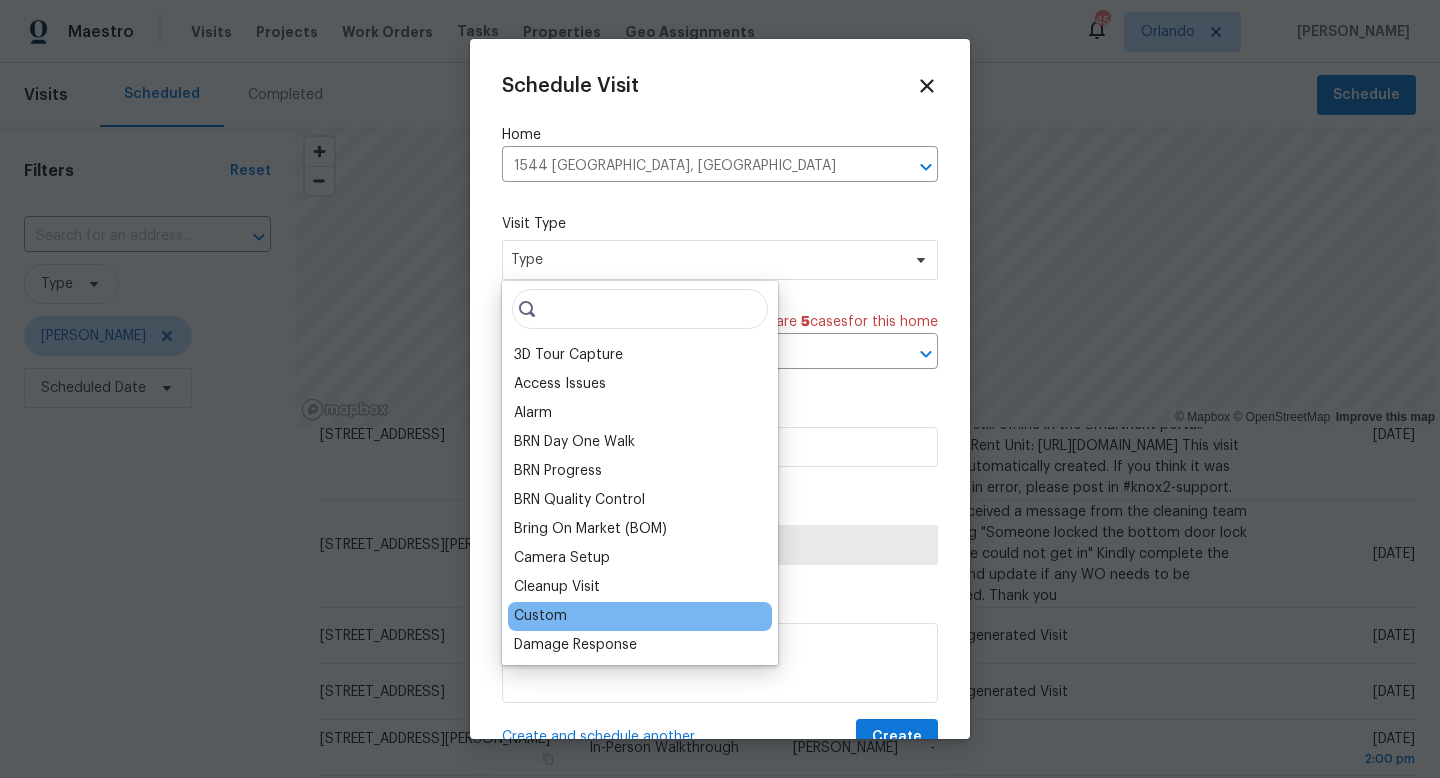 click on "Custom" at bounding box center [540, 616] 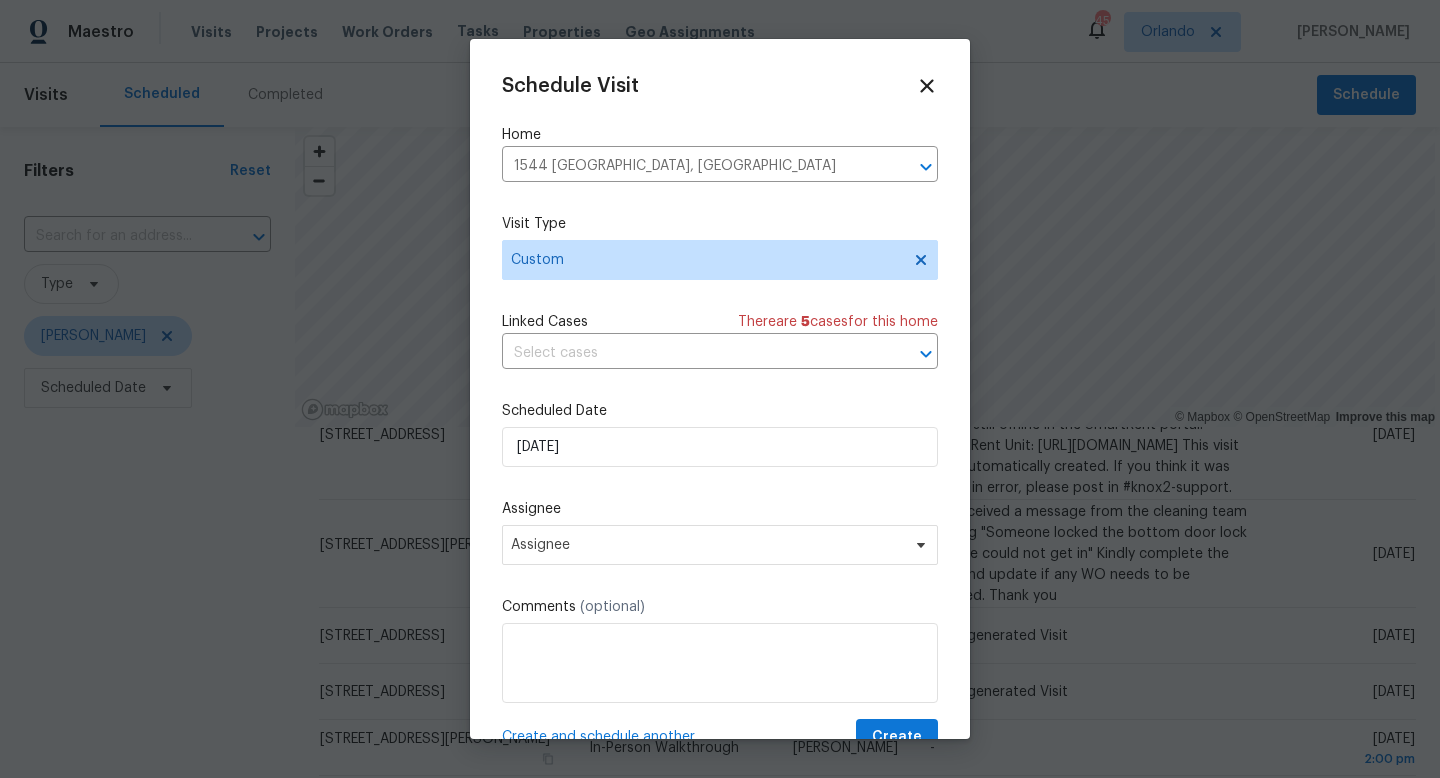 click on "Scheduled Date   [DATE]" at bounding box center (720, 434) 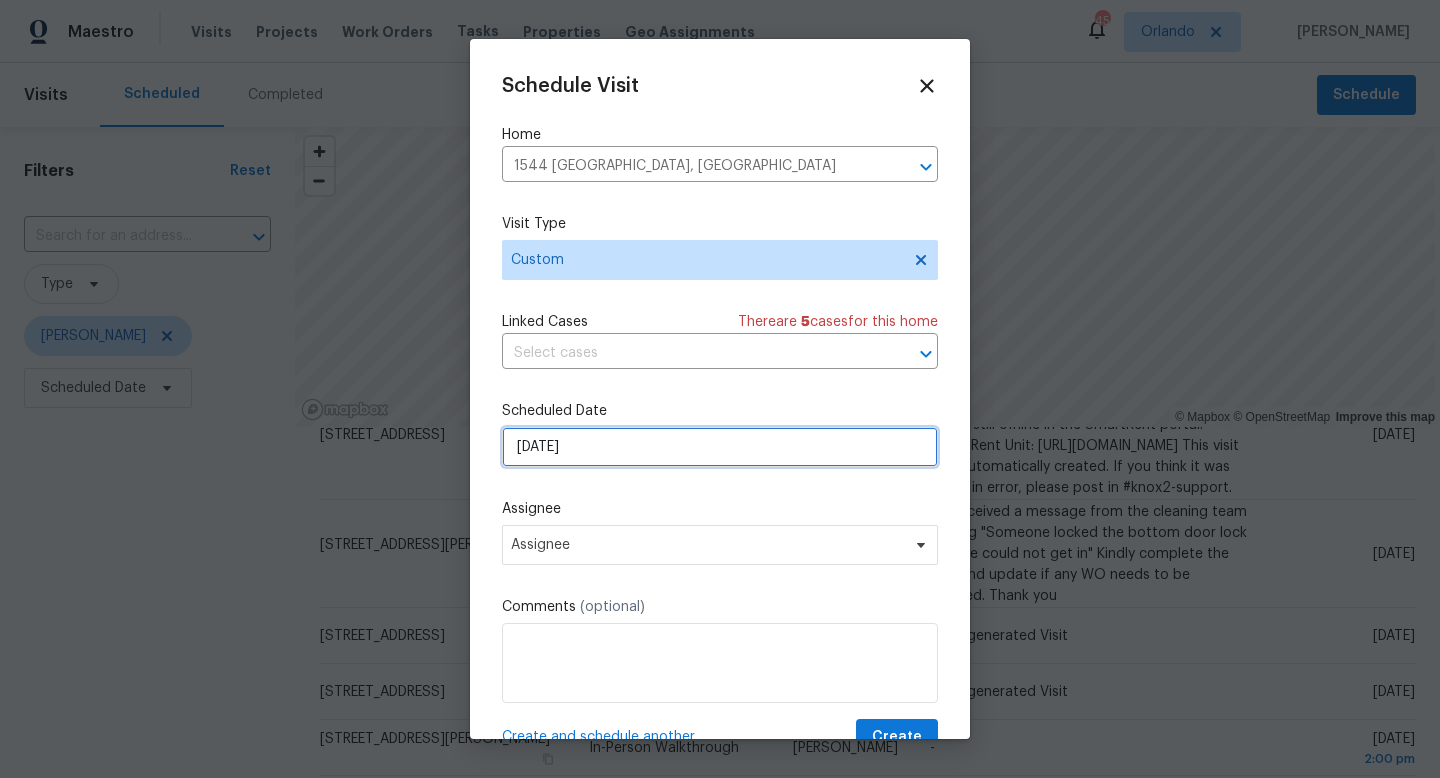 click on "[DATE]" at bounding box center (720, 447) 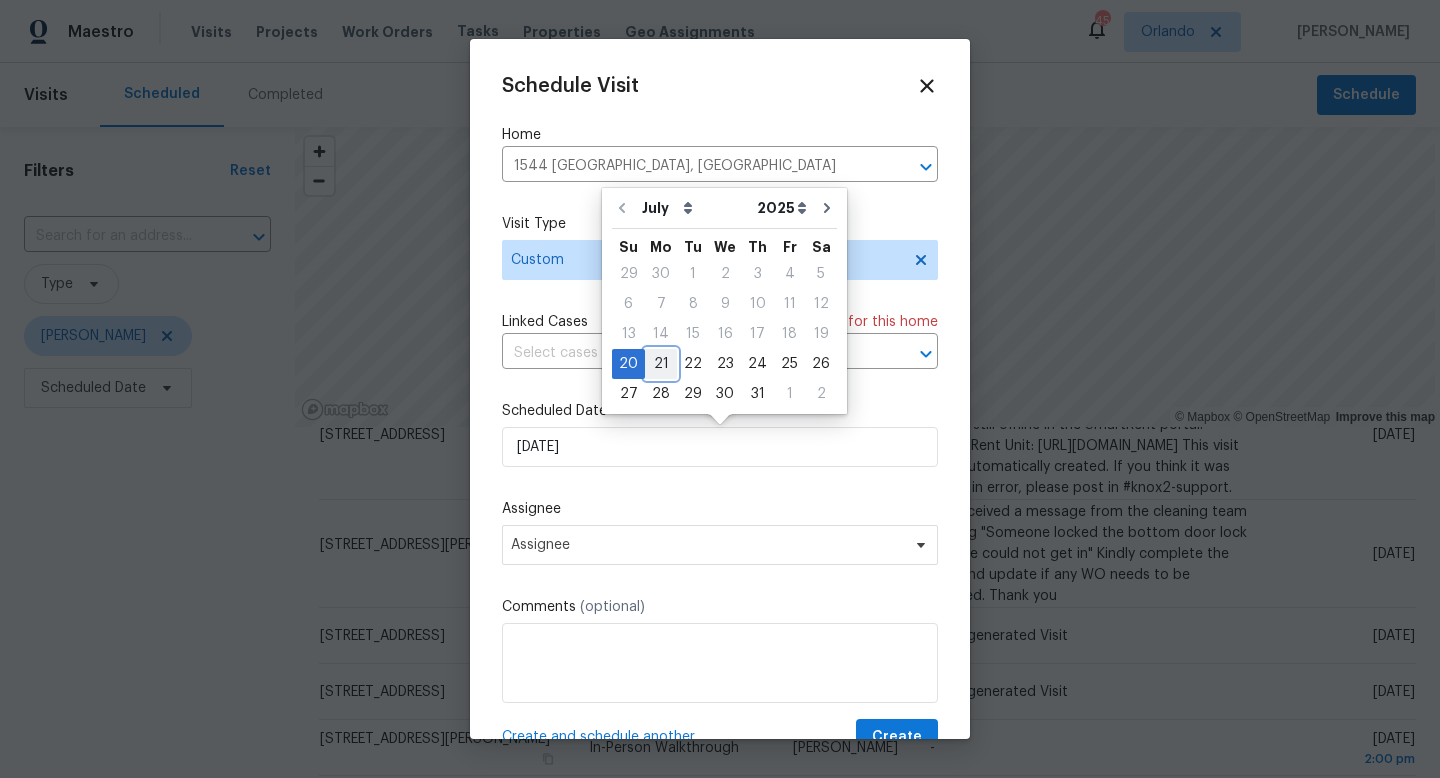 click on "21" at bounding box center (661, 364) 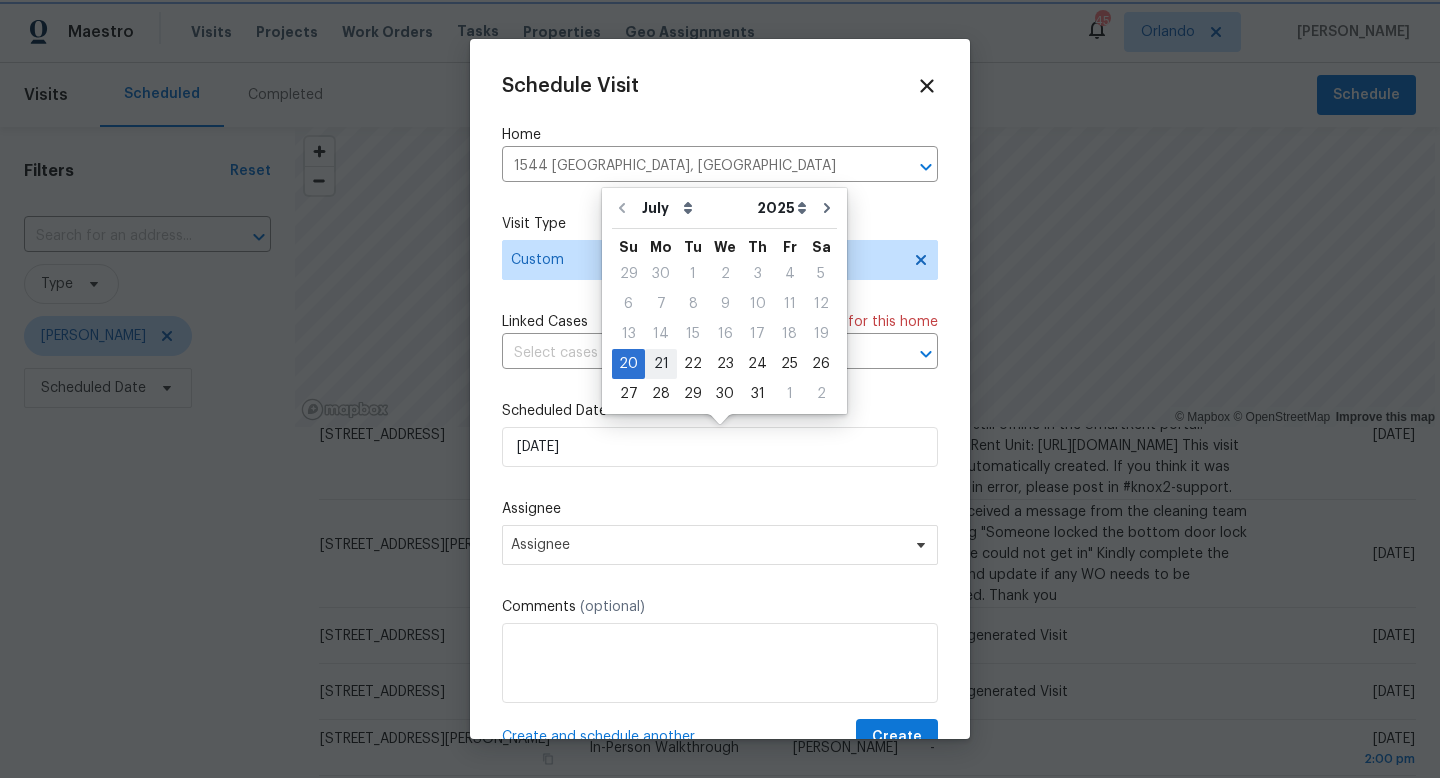 type on "[DATE]" 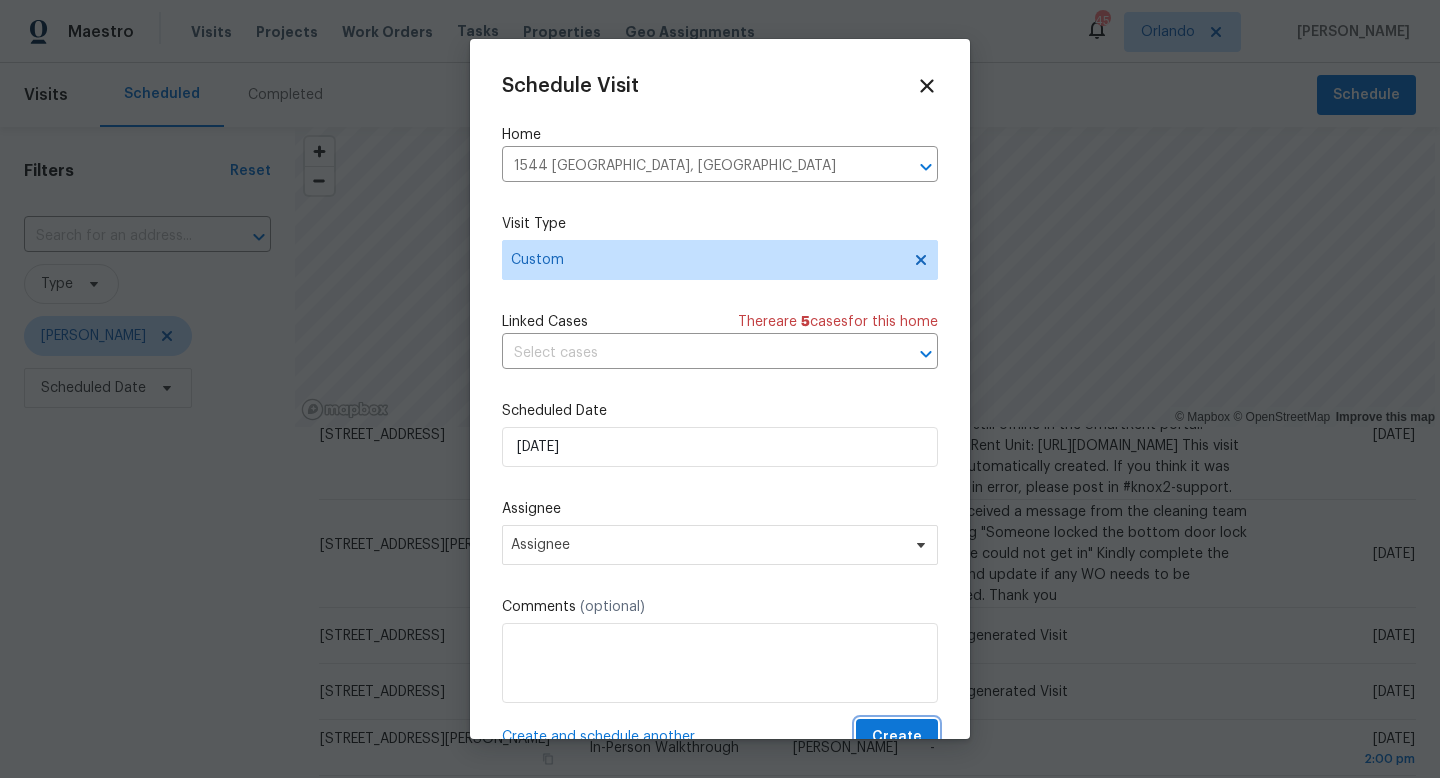 click on "Create" at bounding box center [897, 737] 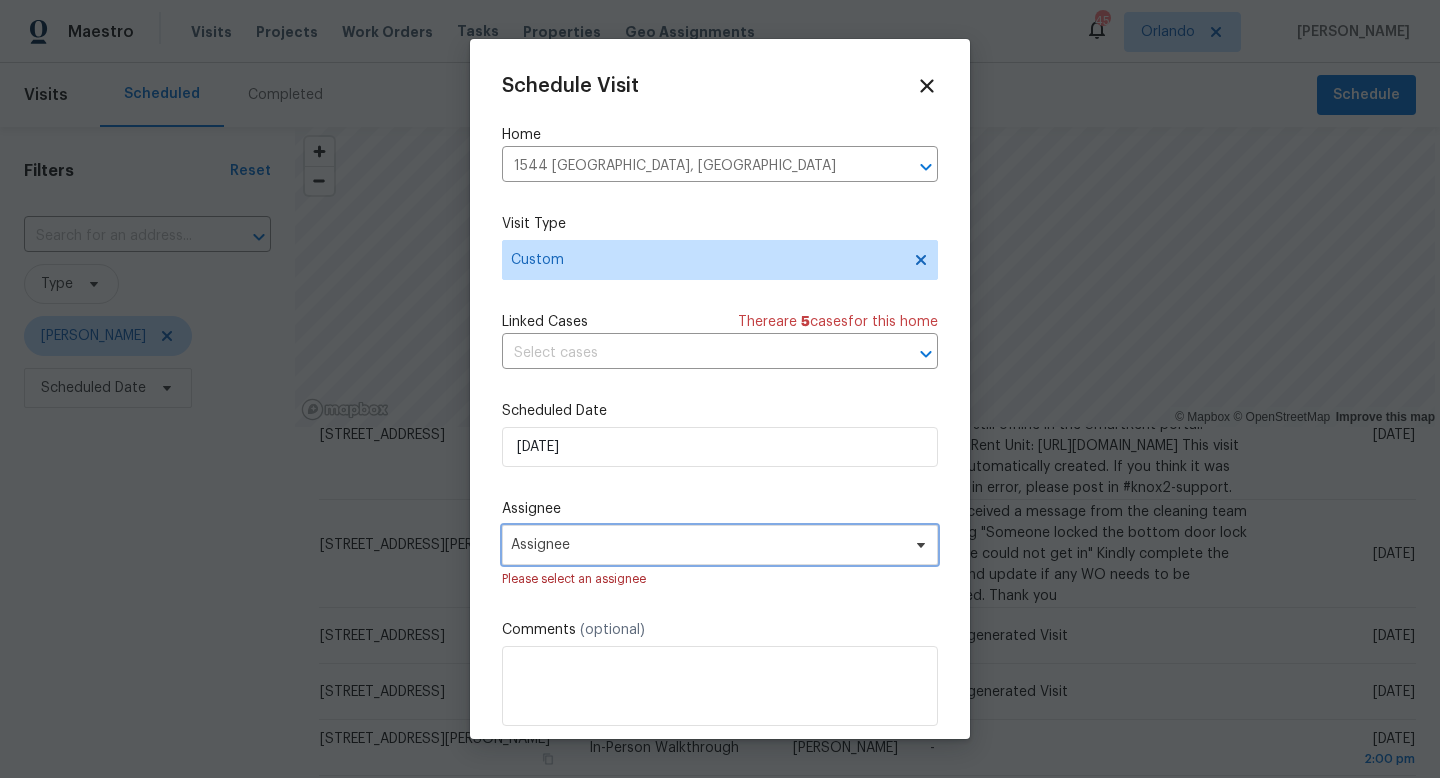 click on "Assignee" at bounding box center [707, 545] 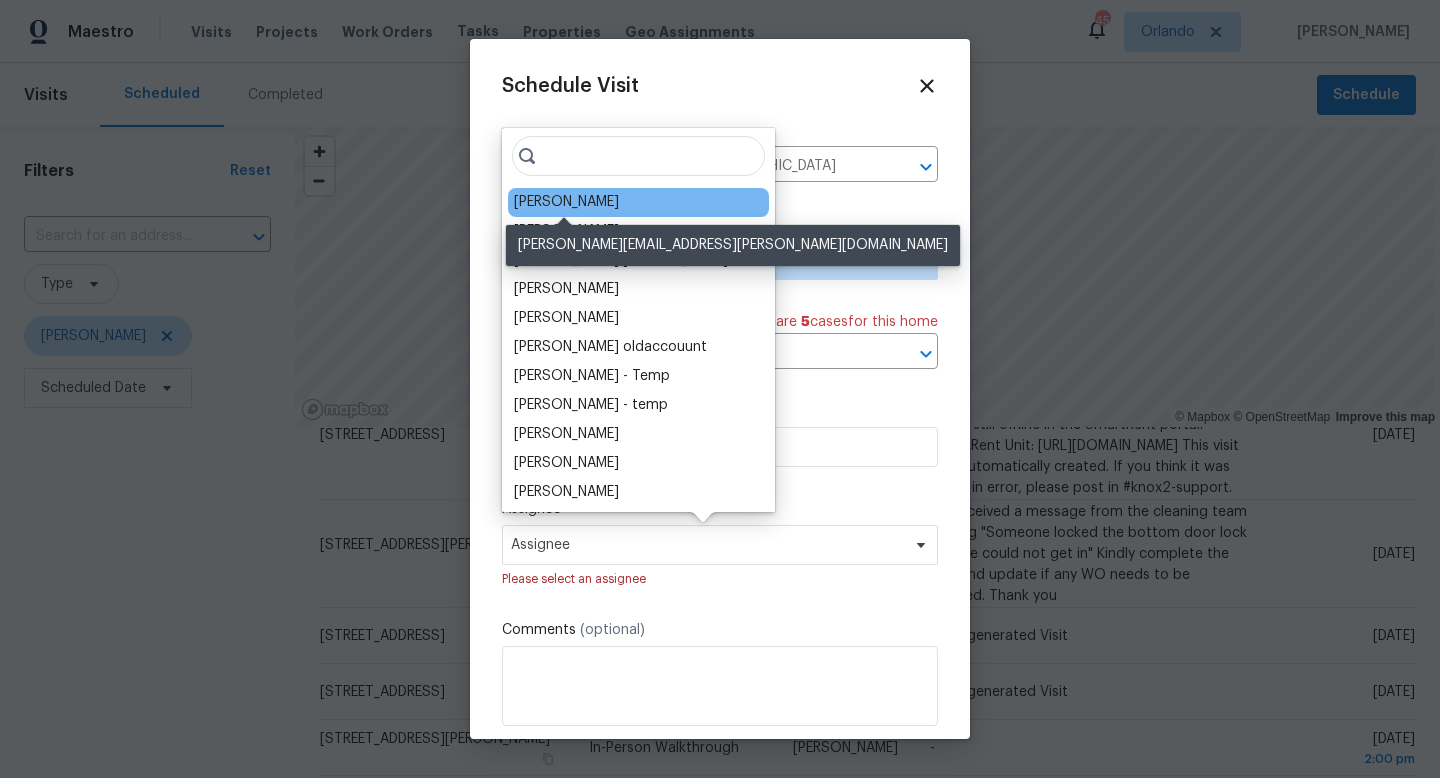 click on "[PERSON_NAME]" at bounding box center [566, 202] 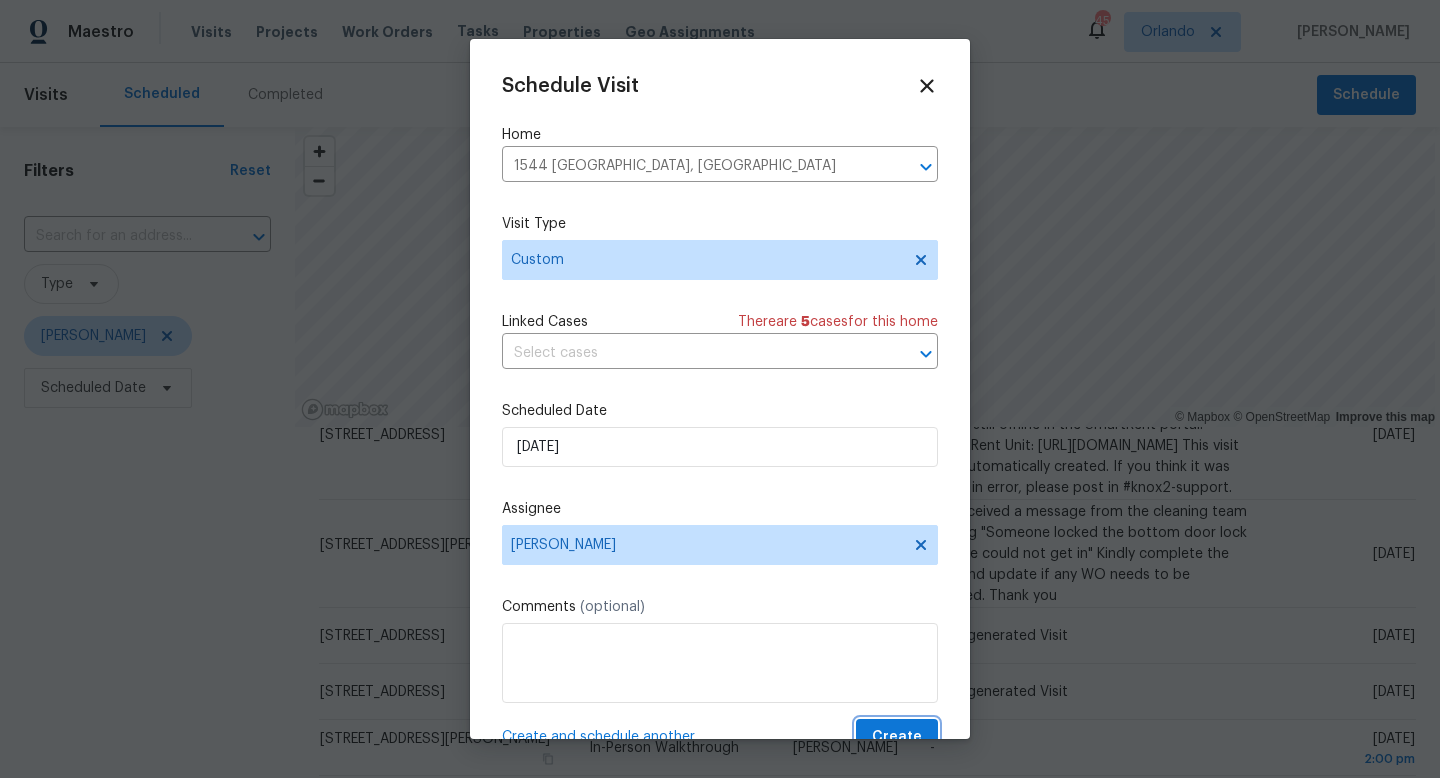 click on "Create" at bounding box center [897, 737] 